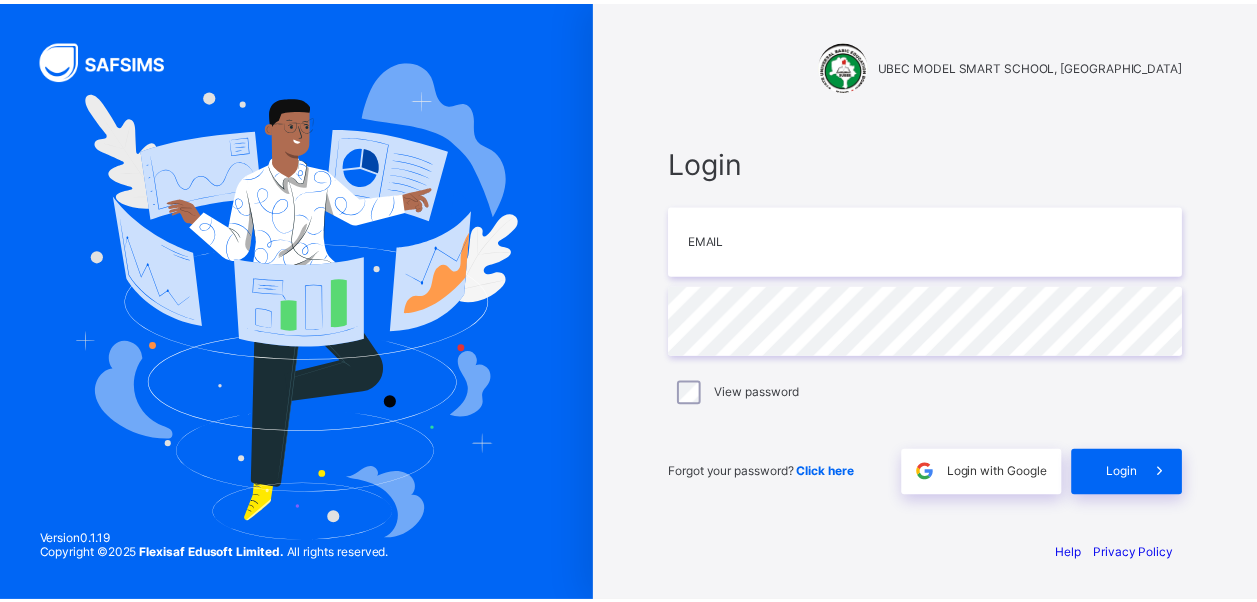 scroll, scrollTop: 0, scrollLeft: 0, axis: both 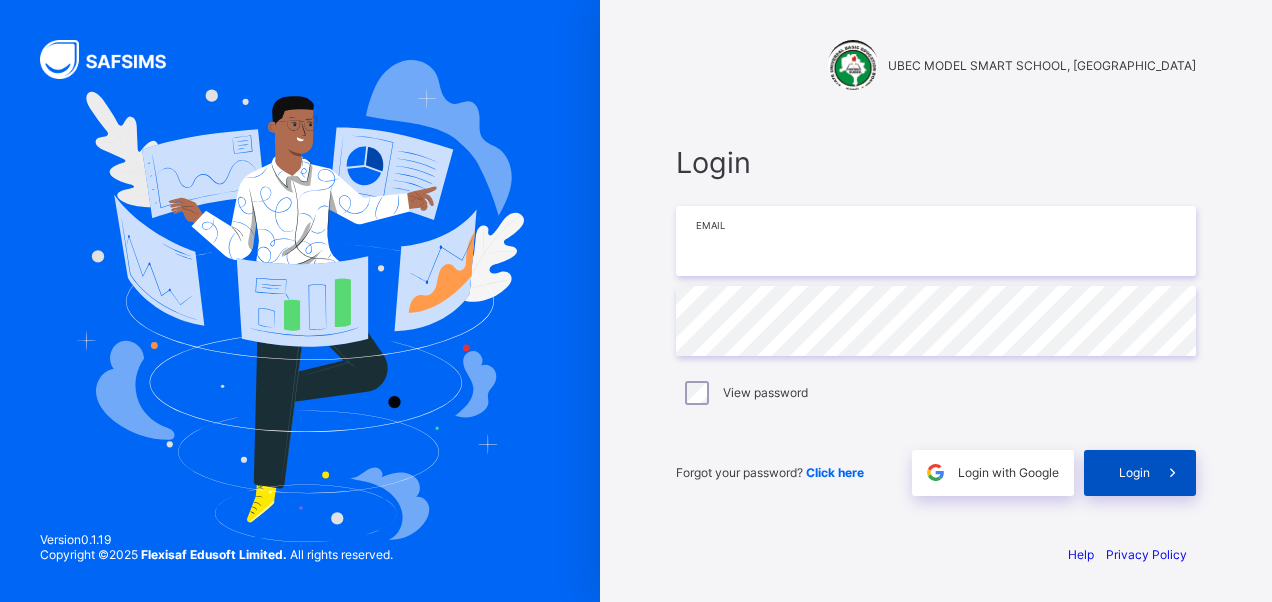 type on "**********" 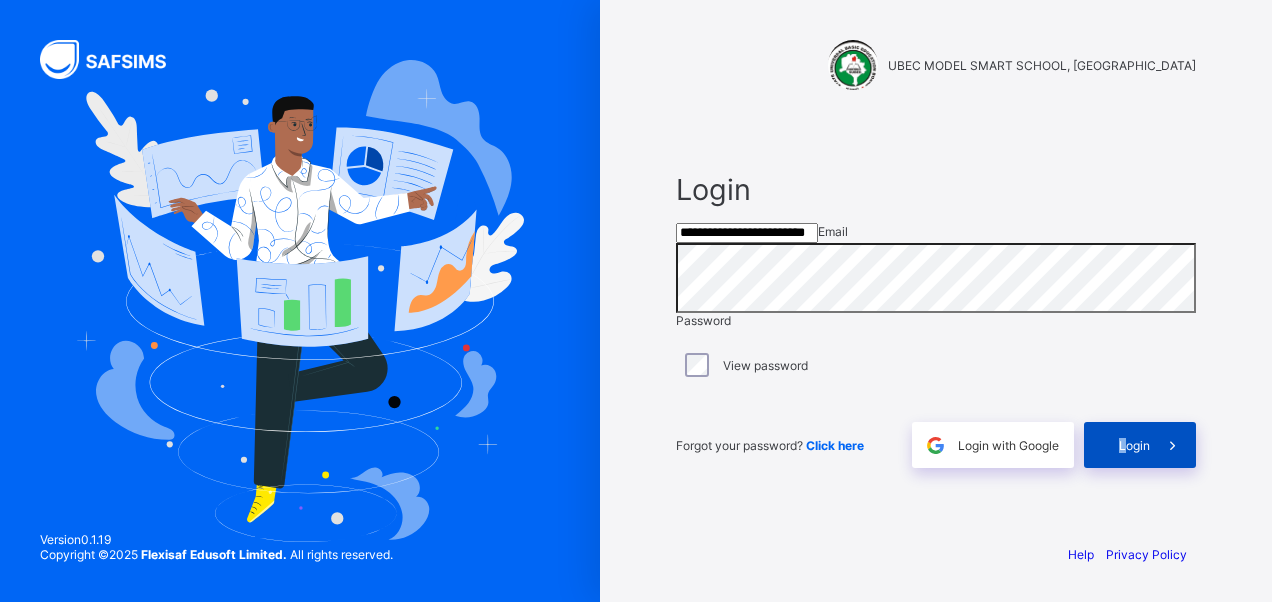 click on "Login" at bounding box center (1140, 445) 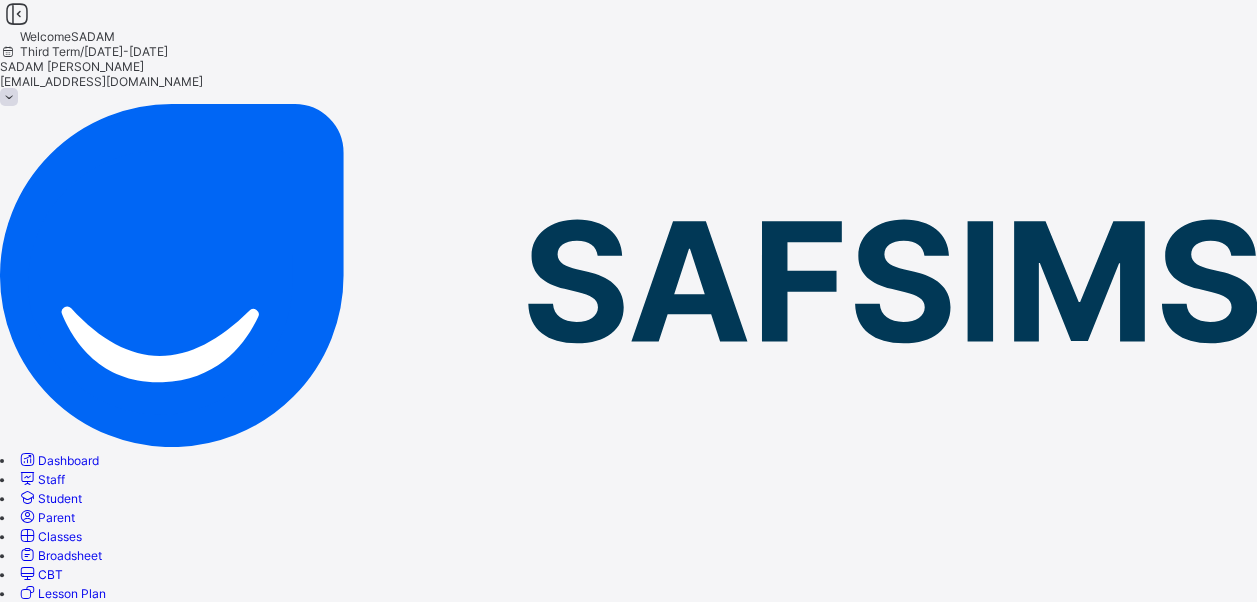 click on "CBT" at bounding box center (50, 574) 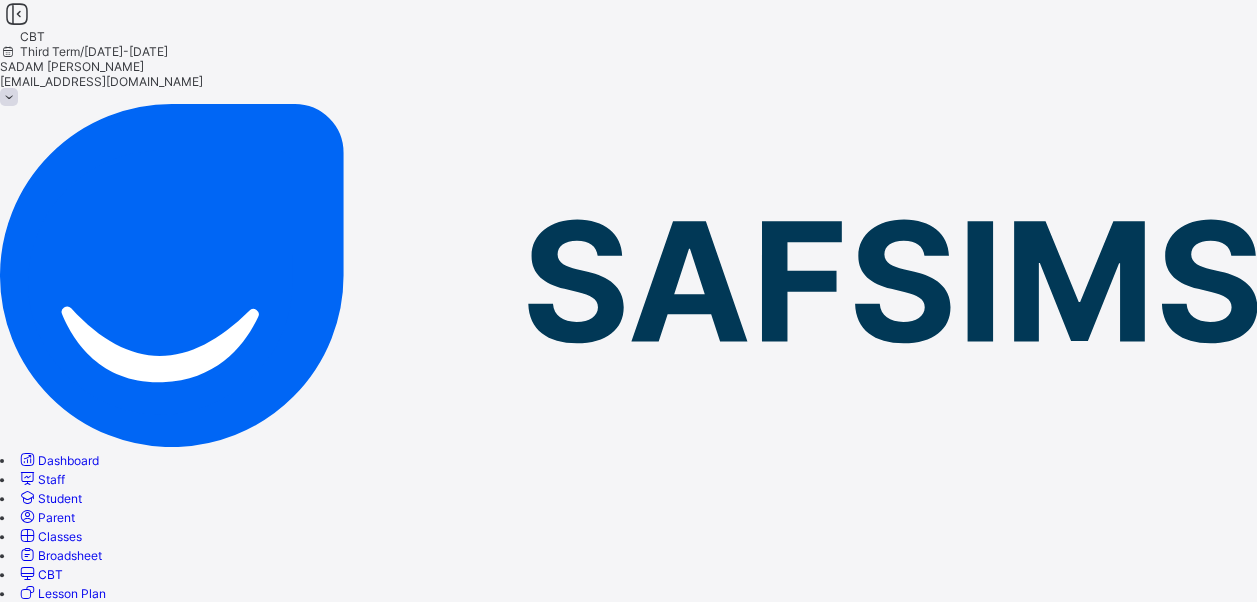 click on "Exams" at bounding box center (18, 681) 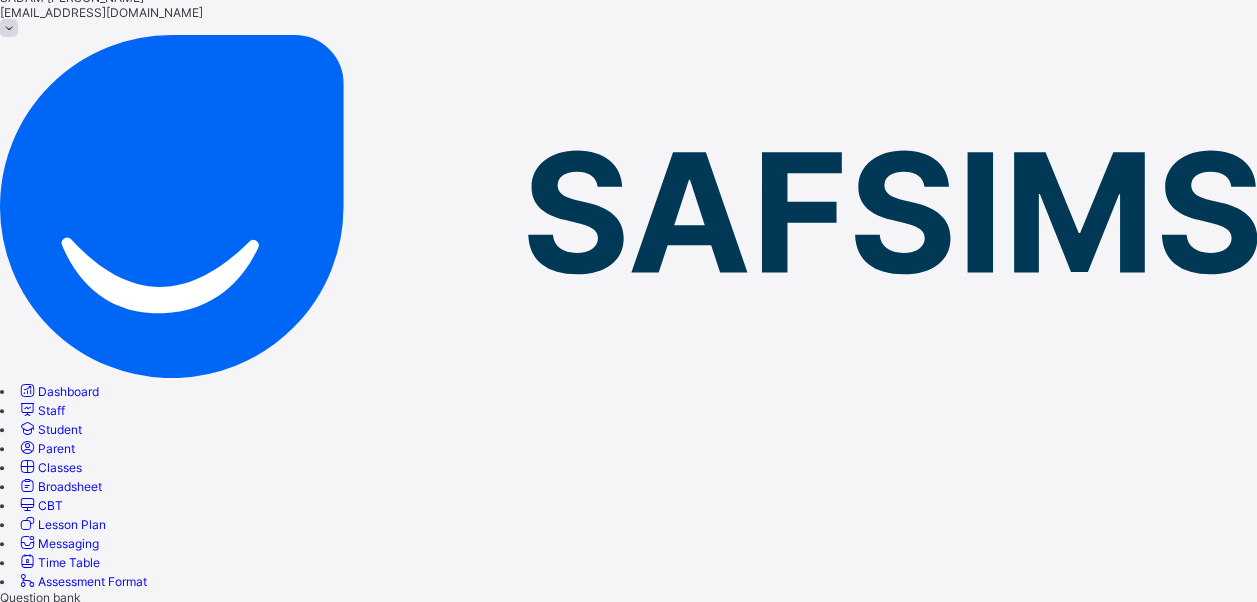 scroll, scrollTop: 100, scrollLeft: 0, axis: vertical 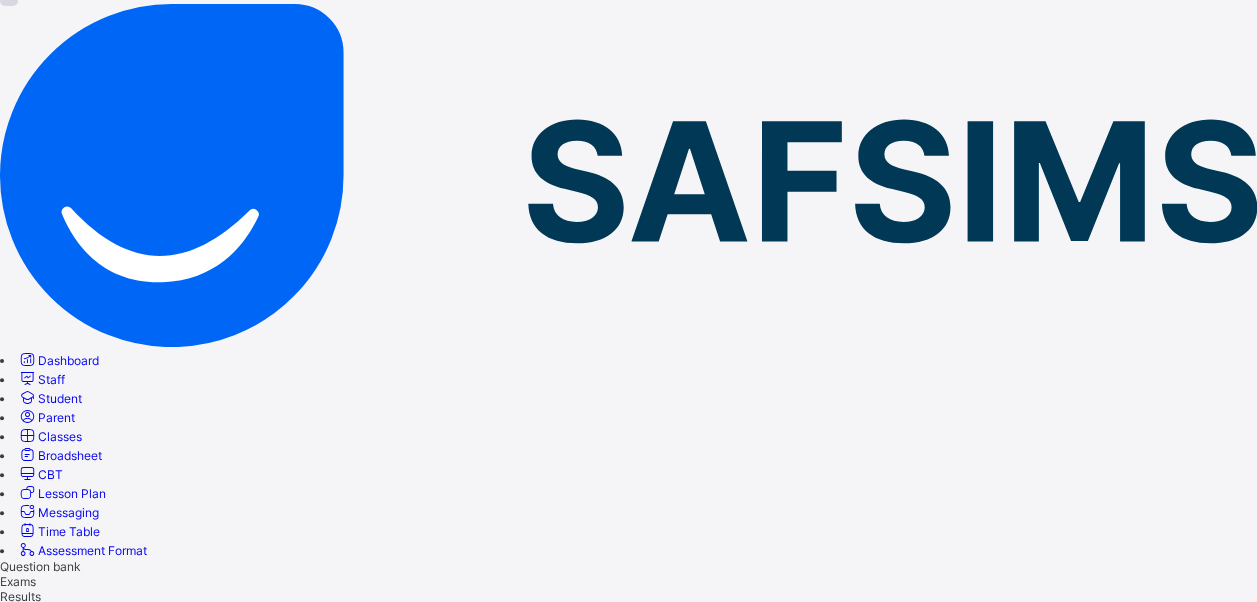click on "View all papers Make actvie" at bounding box center [621, 4510] 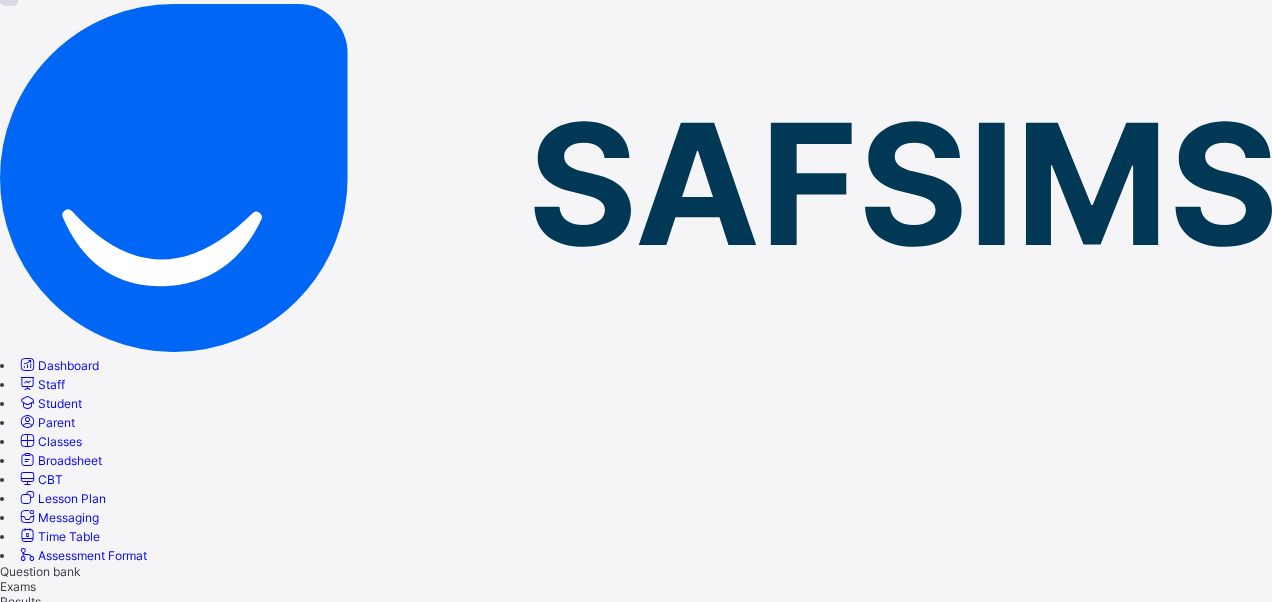 click on "Yes,  Activate" at bounding box center [35, 5780] 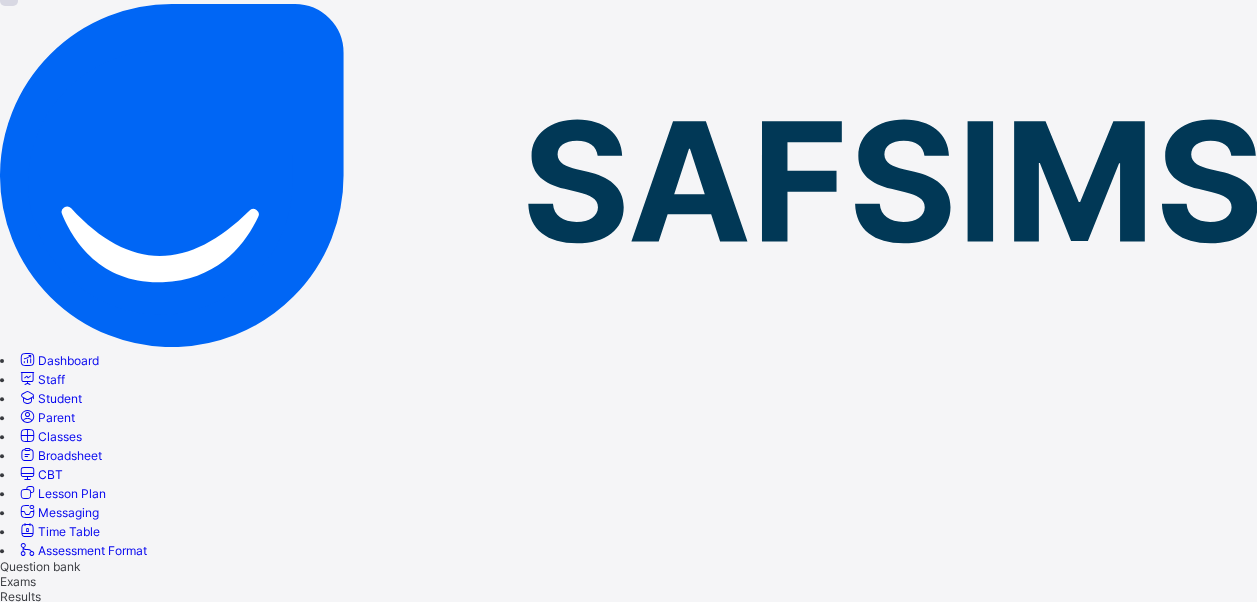 click on "View all papers Make actvie" at bounding box center (621, 4609) 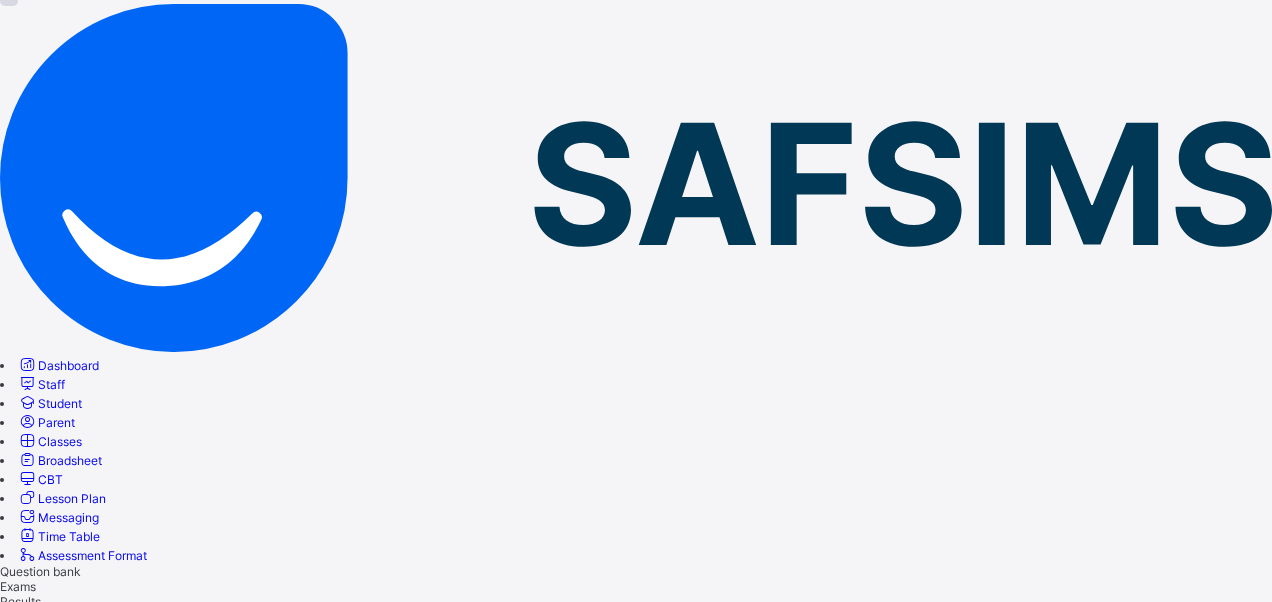 click on "Yes,  Activate" at bounding box center [35, 5780] 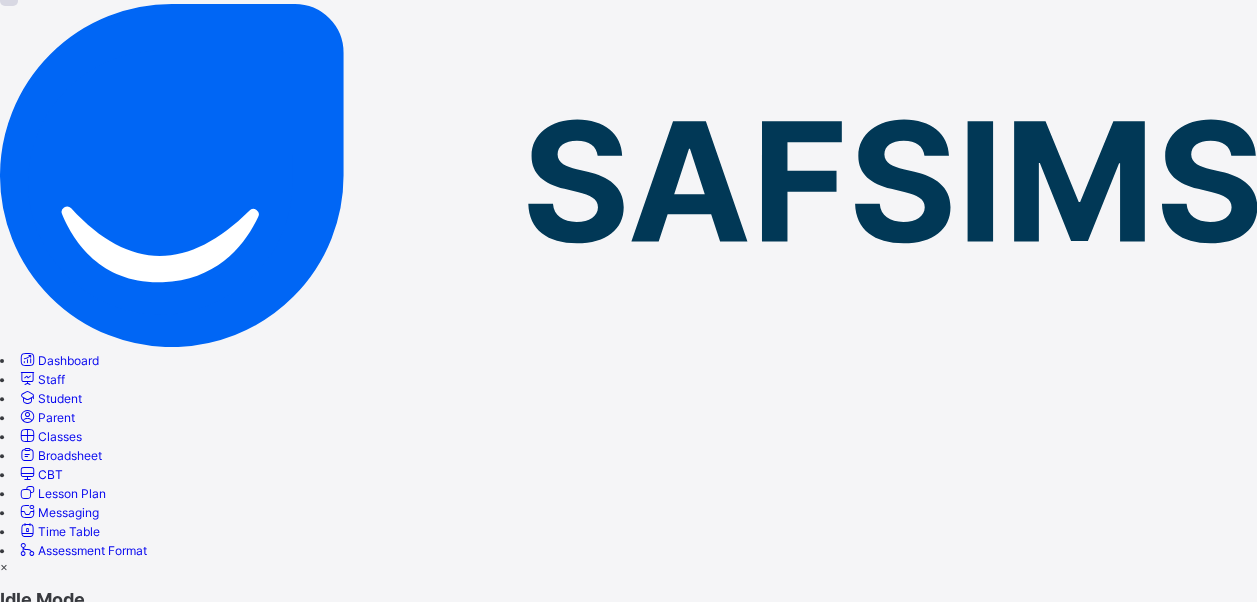 click on "Resume" at bounding box center (628, 674) 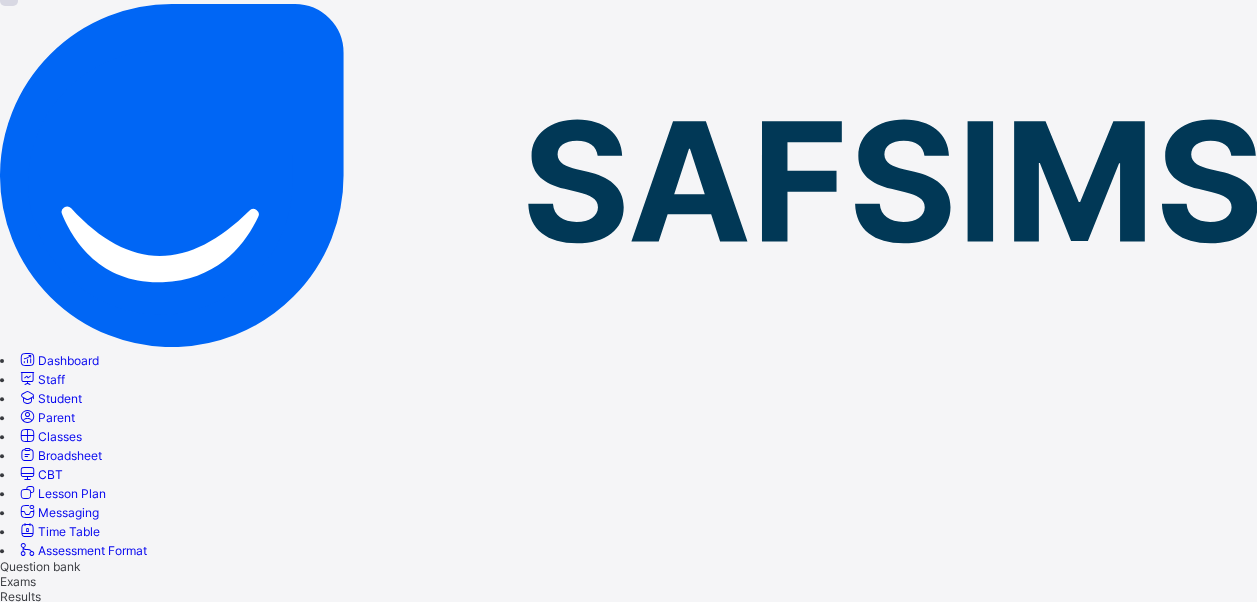click on "Classes" at bounding box center [49, 436] 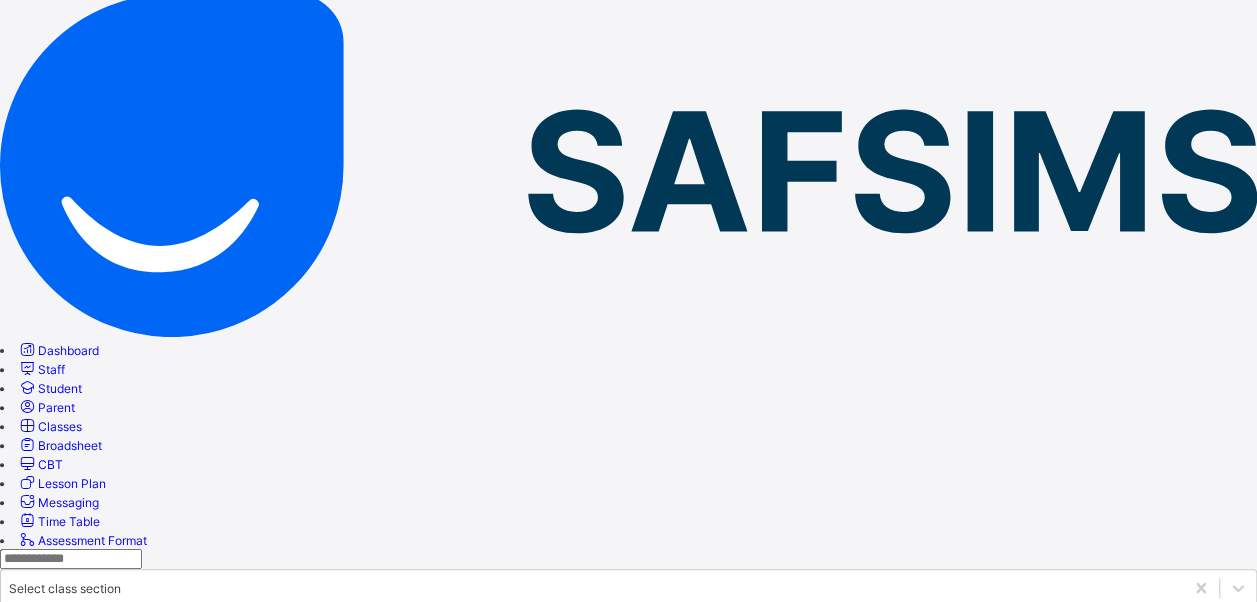 scroll, scrollTop: 300, scrollLeft: 0, axis: vertical 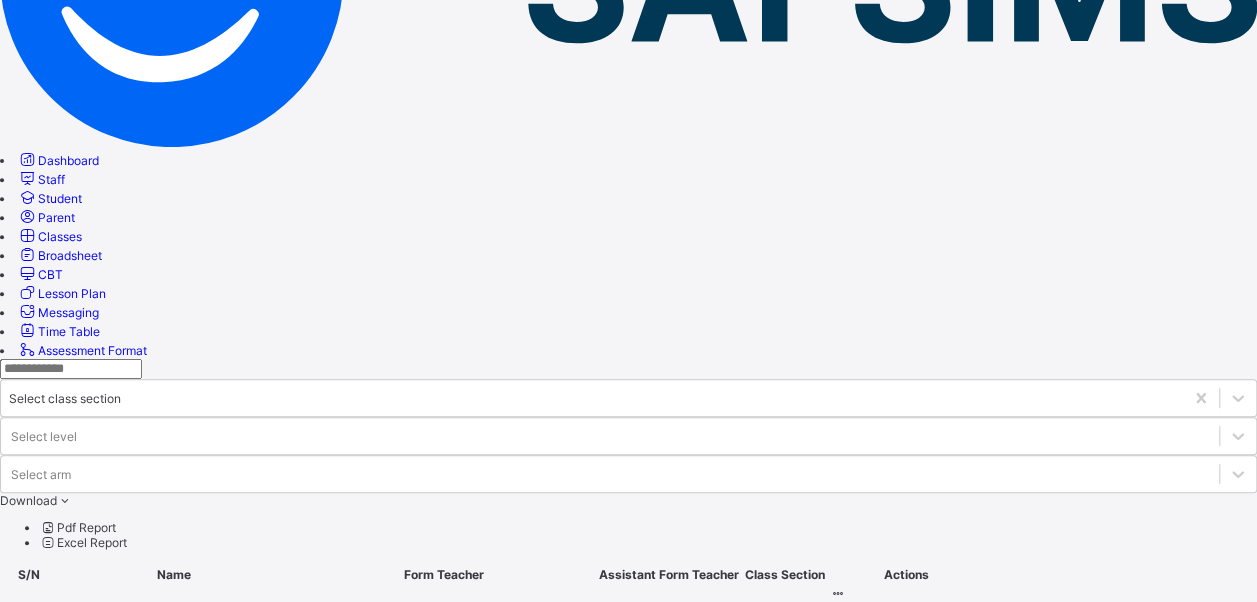 click on "View Class" at bounding box center (926, 1493) 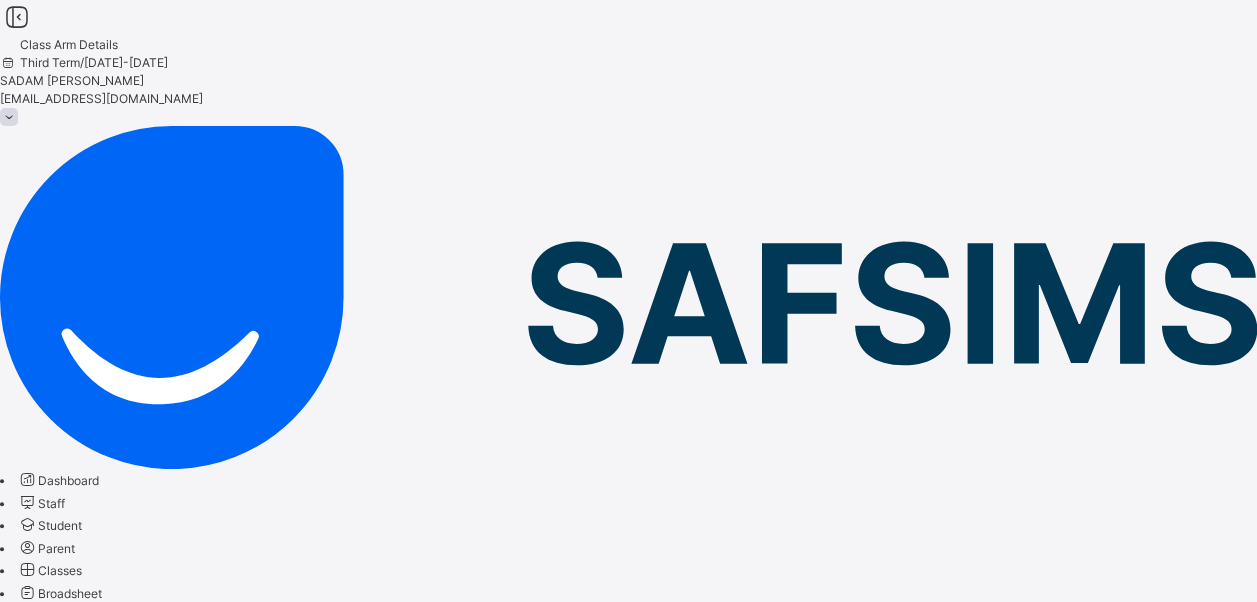 scroll, scrollTop: 68, scrollLeft: 0, axis: vertical 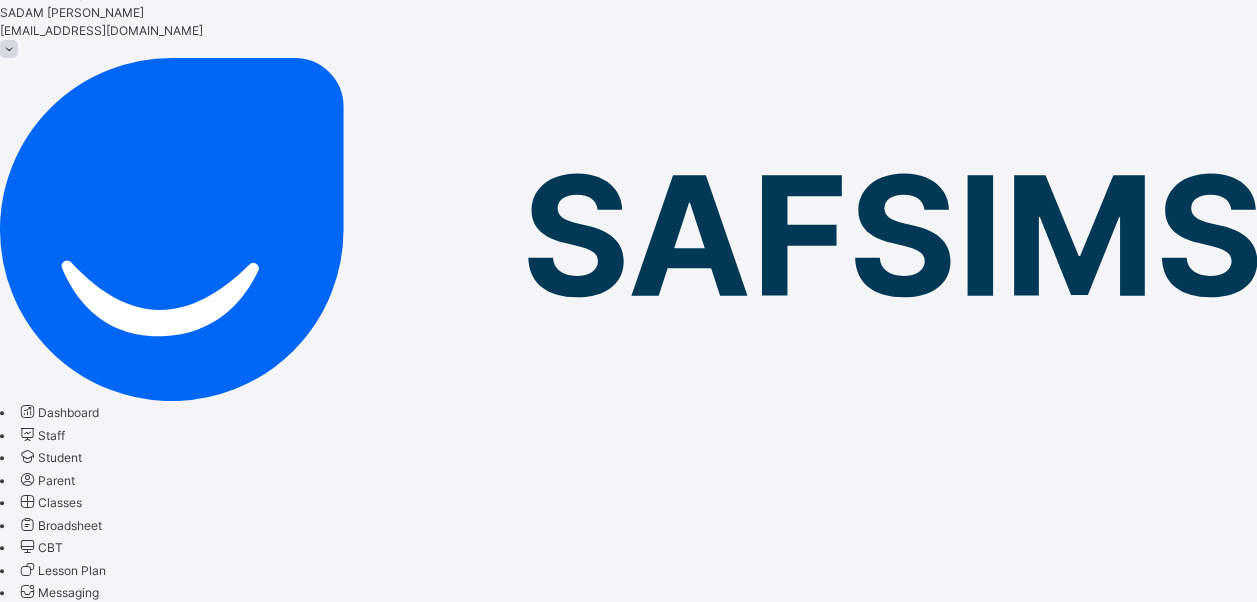click on "Subjects" at bounding box center [24, 729] 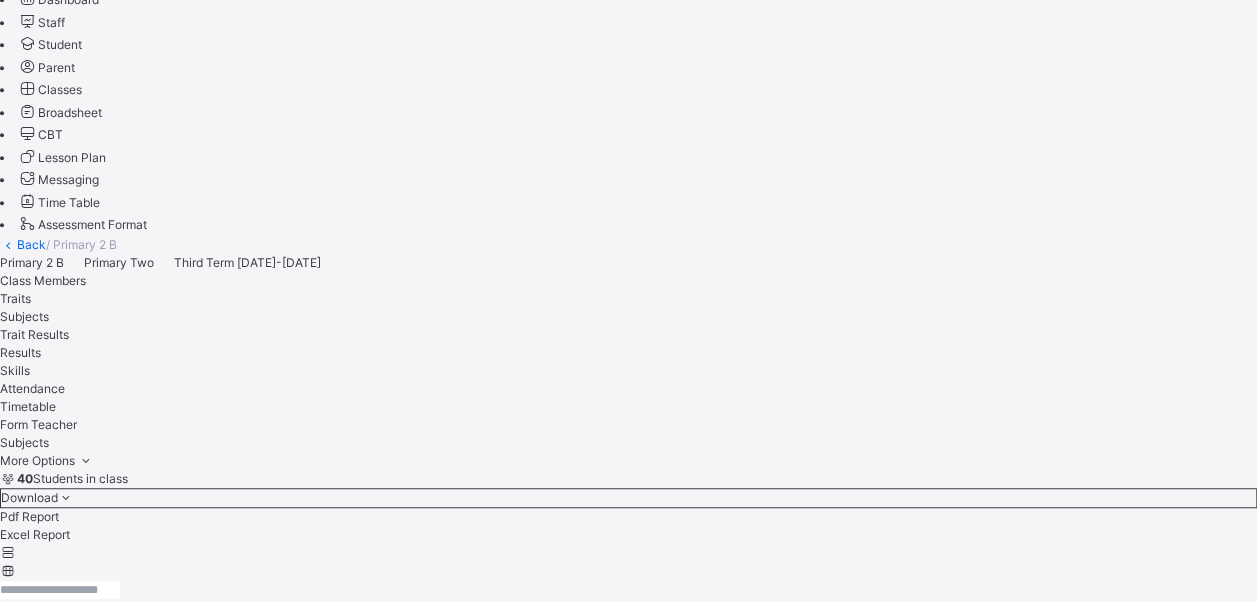 scroll, scrollTop: 300, scrollLeft: 0, axis: vertical 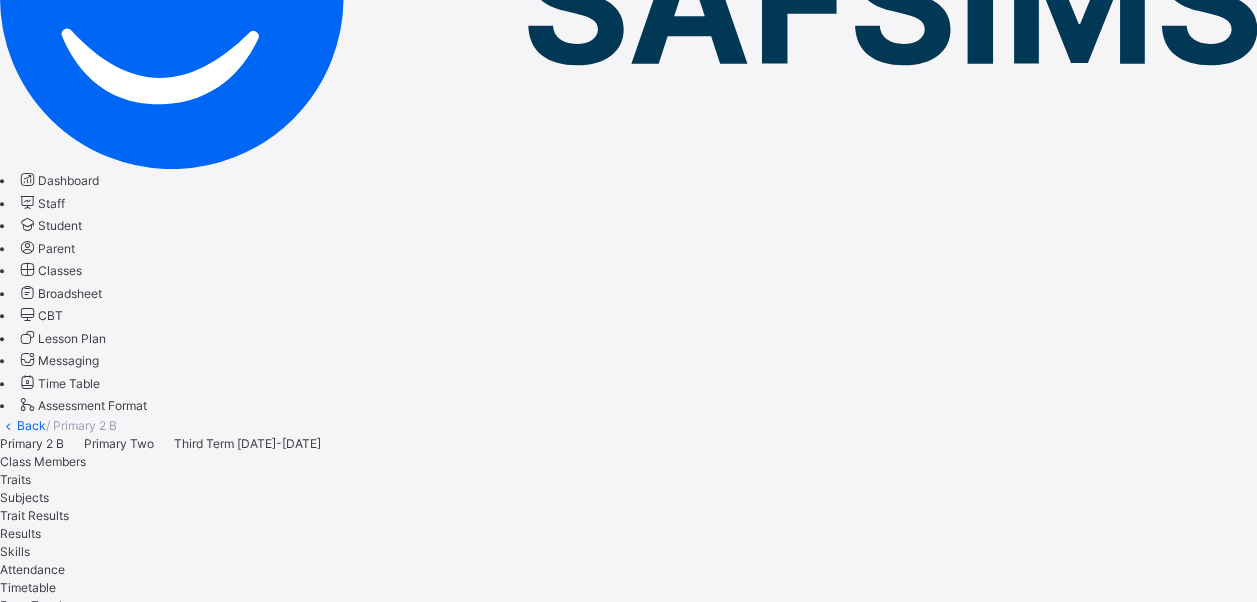 click on "Change Teacher" at bounding box center (434, 7814) 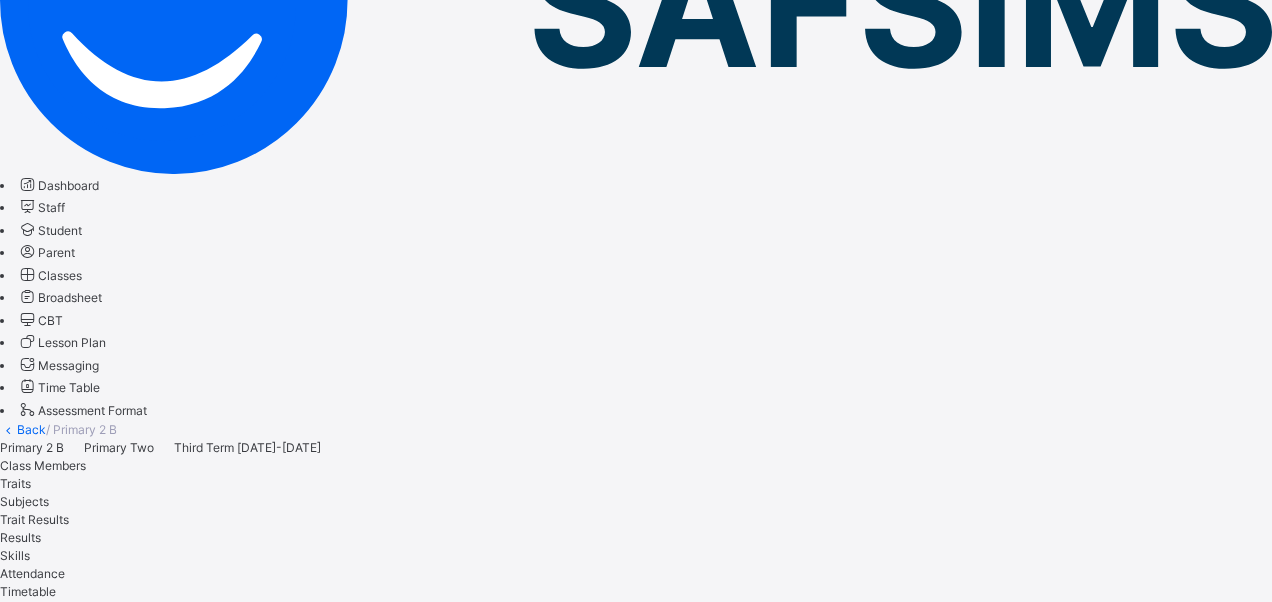 type on "***" 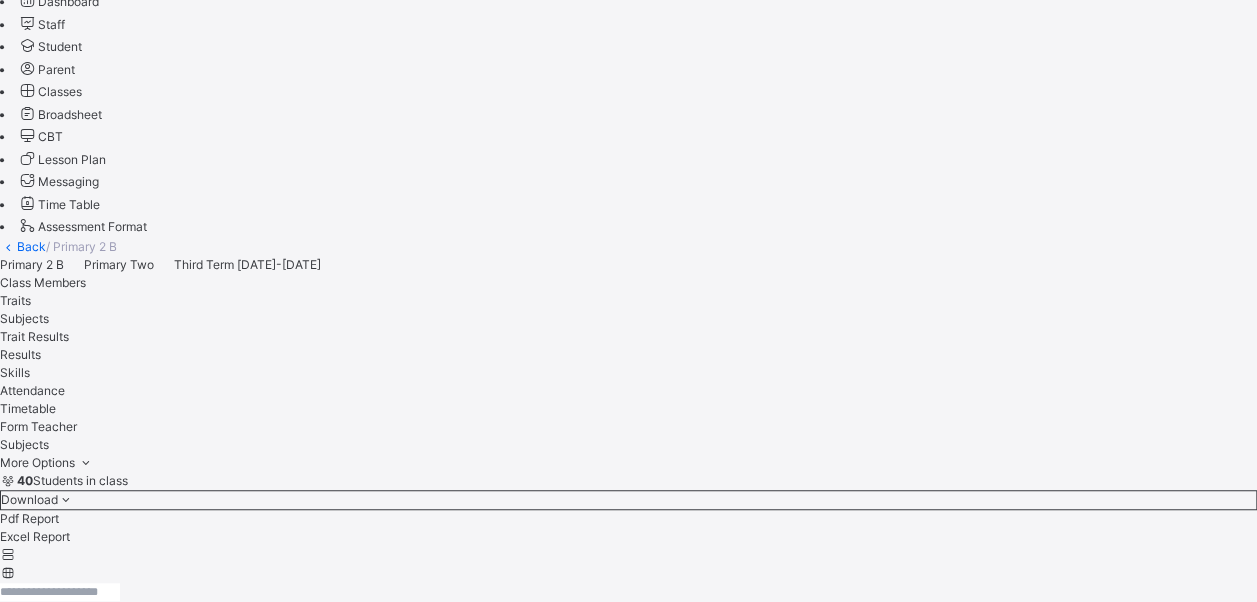 scroll, scrollTop: 600, scrollLeft: 0, axis: vertical 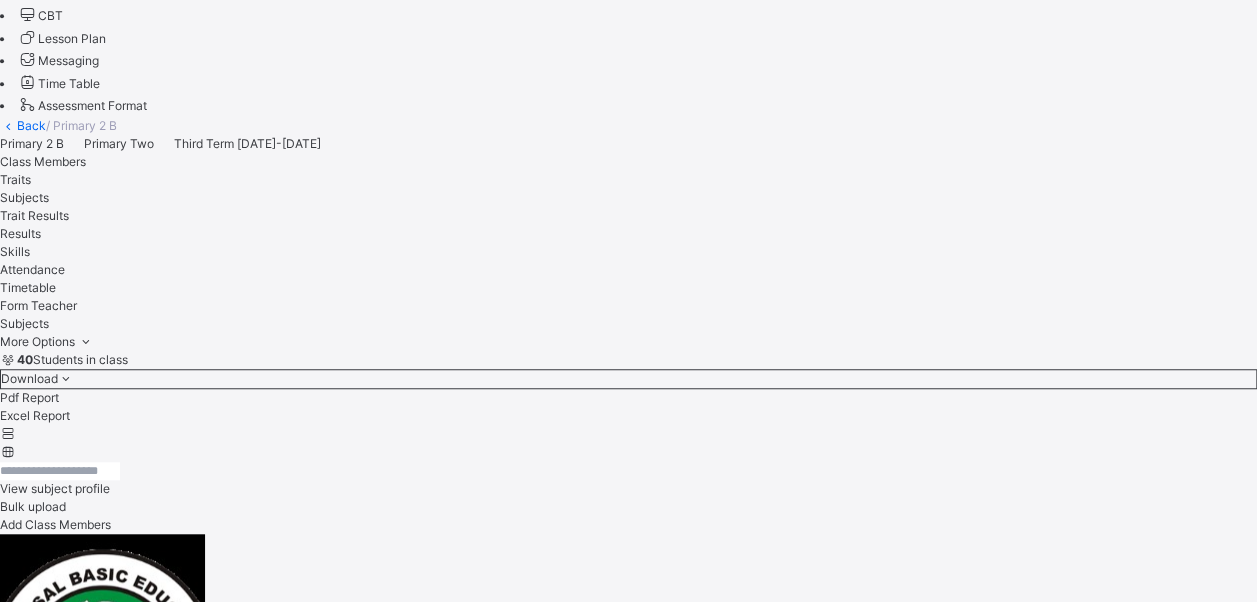 click on "Change Teacher" at bounding box center (434, 7602) 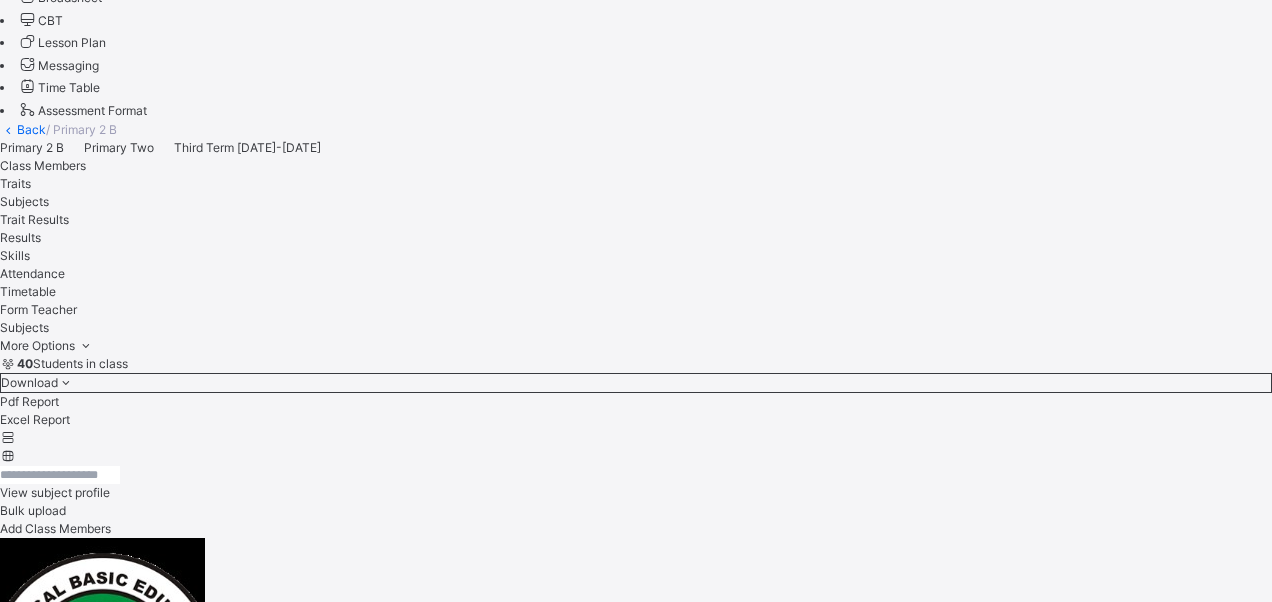 type on "*" 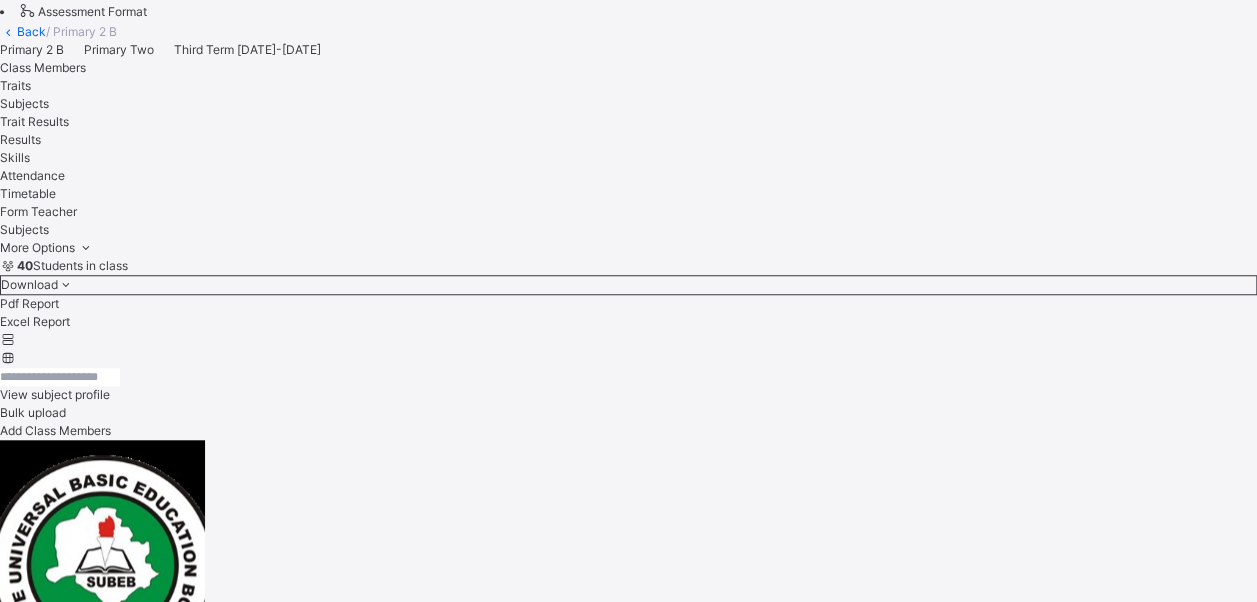 scroll, scrollTop: 800, scrollLeft: 0, axis: vertical 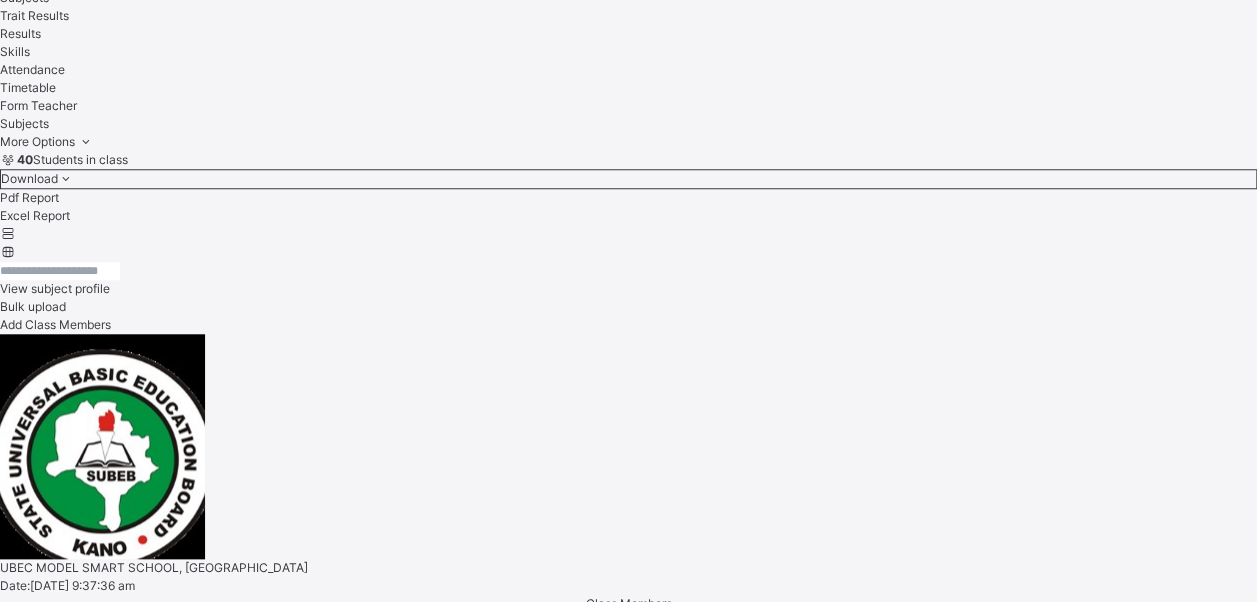 click on "Change Teacher" at bounding box center (434, 7578) 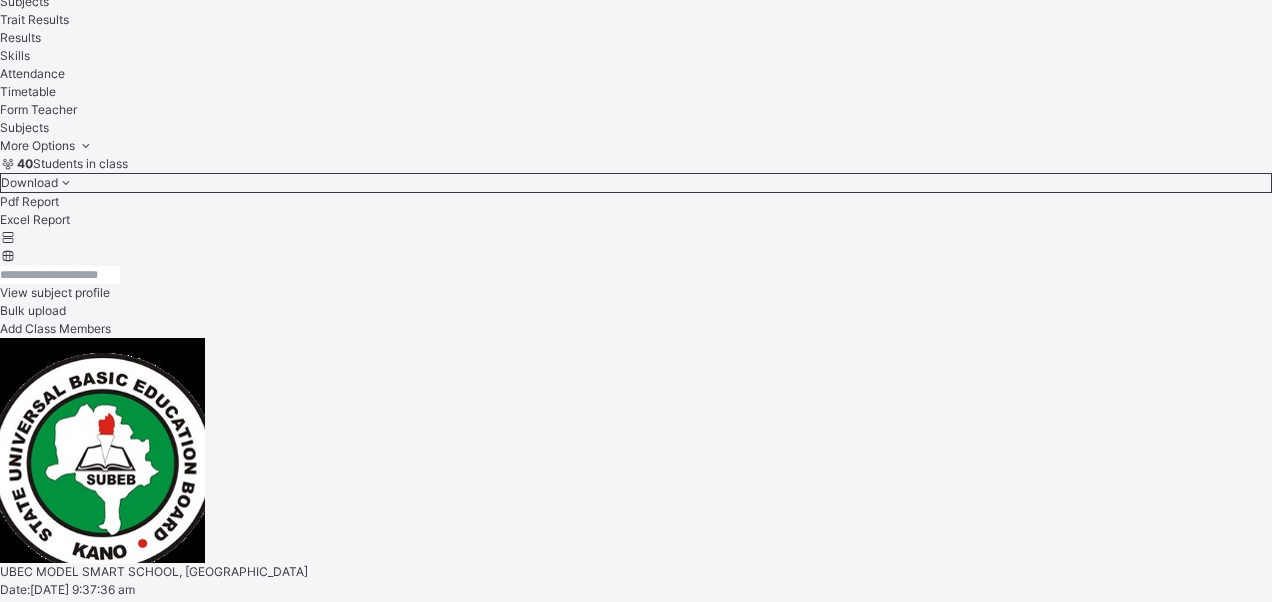 type on "****" 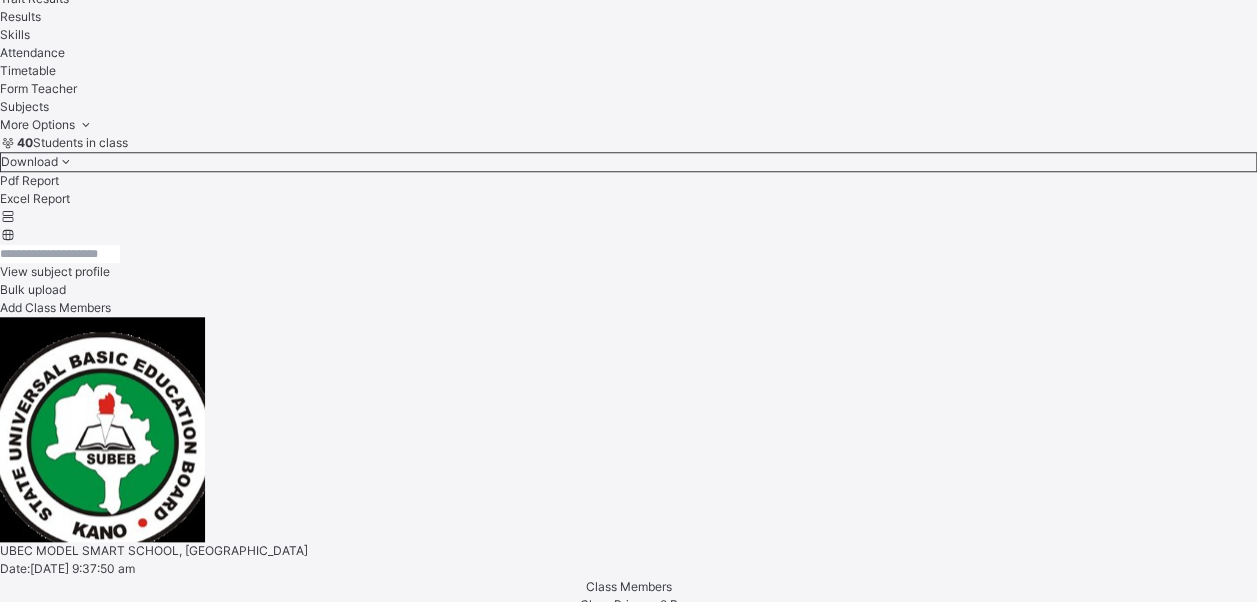 scroll, scrollTop: 820, scrollLeft: 0, axis: vertical 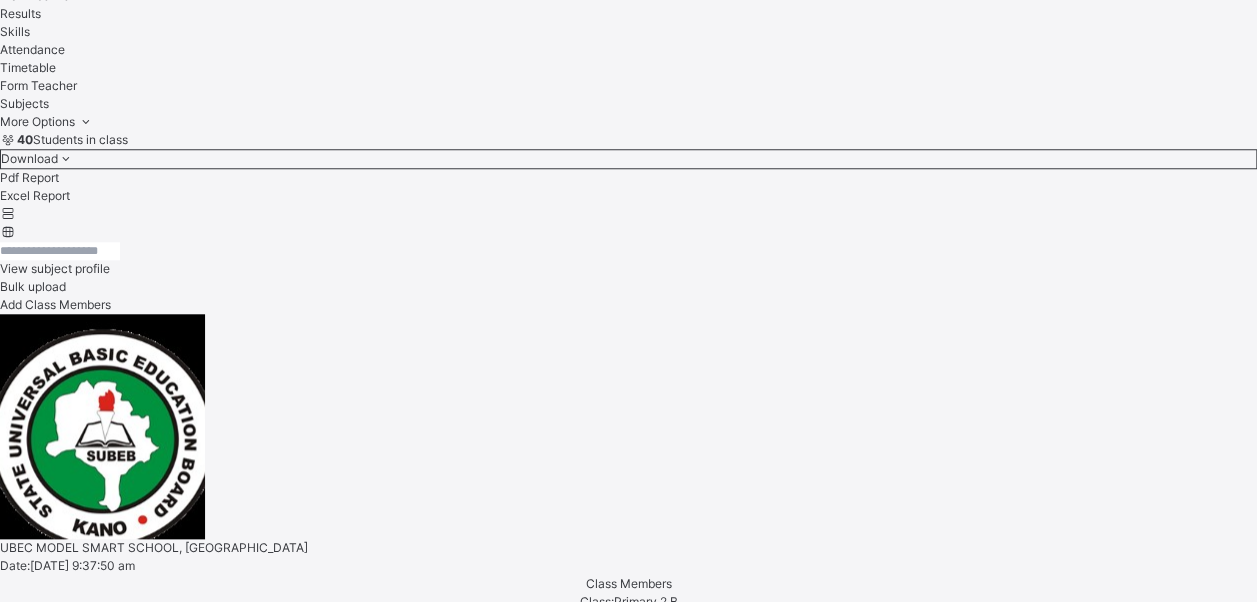 drag, startPoint x: 1138, startPoint y: 388, endPoint x: 1030, endPoint y: 416, distance: 111.5706 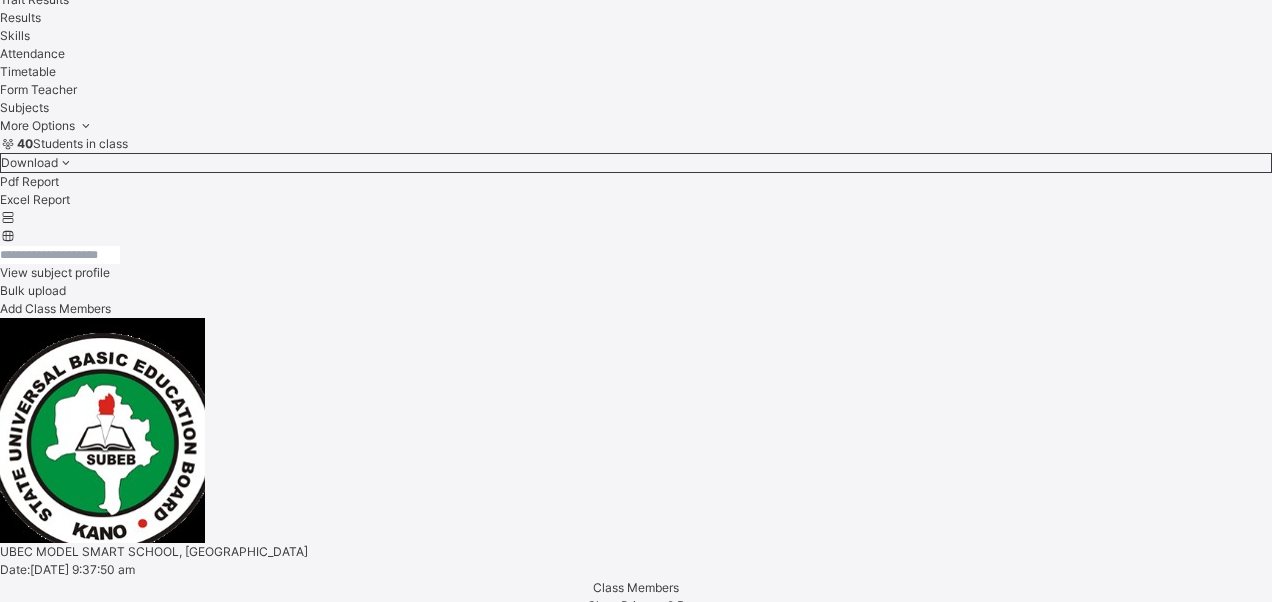 type on "****" 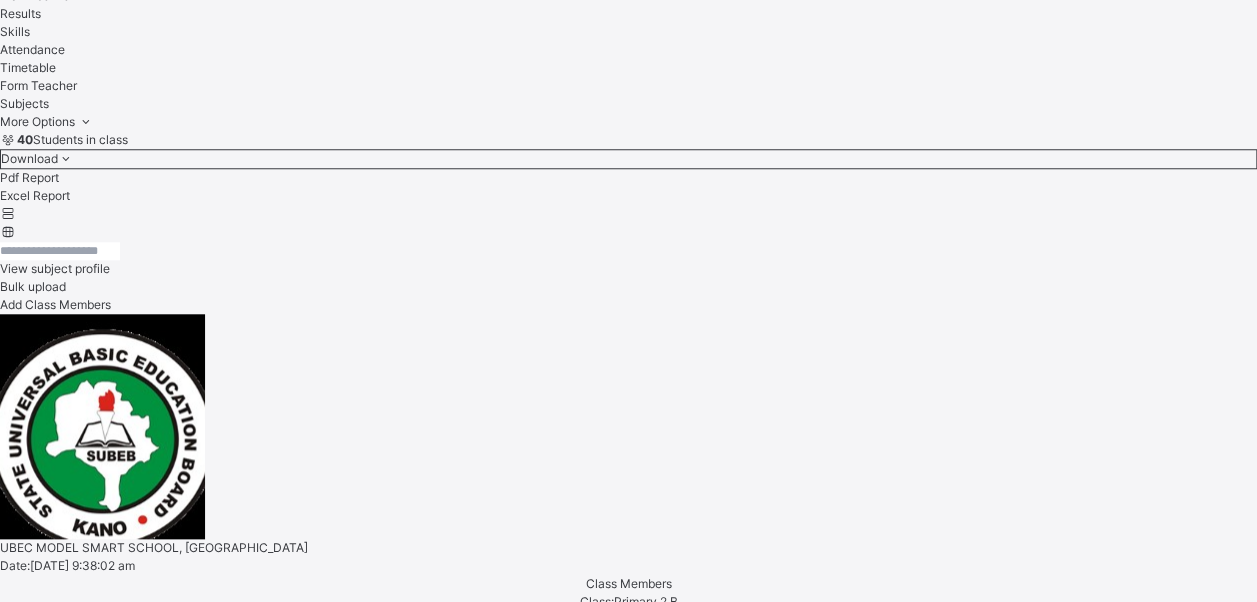click on "Save" at bounding box center [14, 7922] 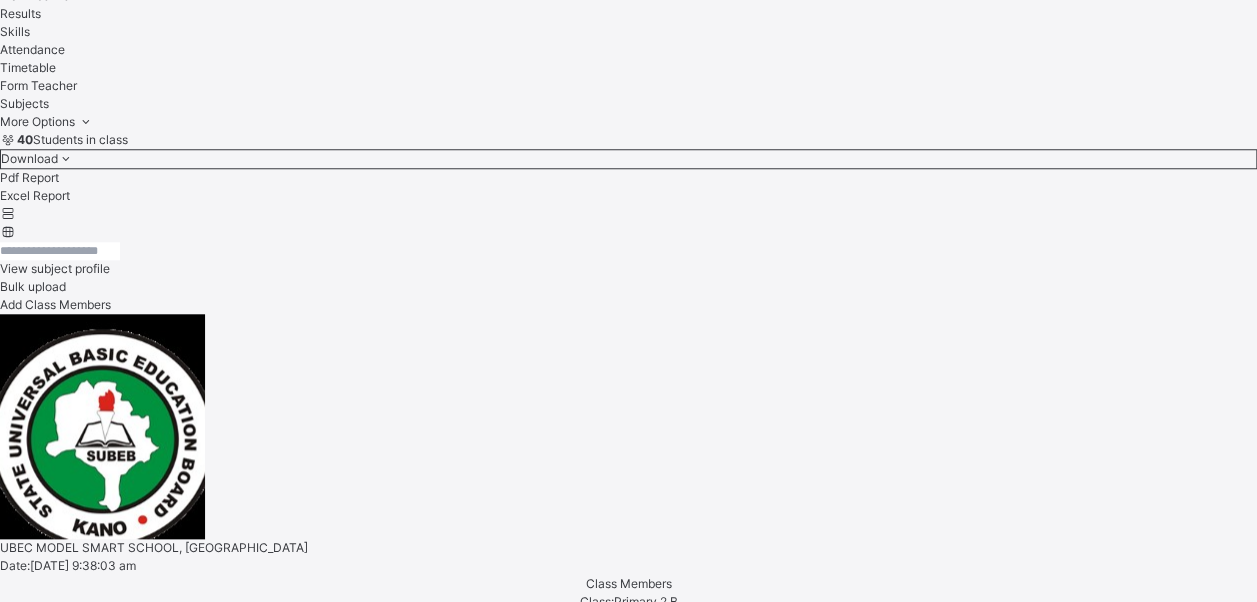 click on "Assign Teacher" at bounding box center [436, 7778] 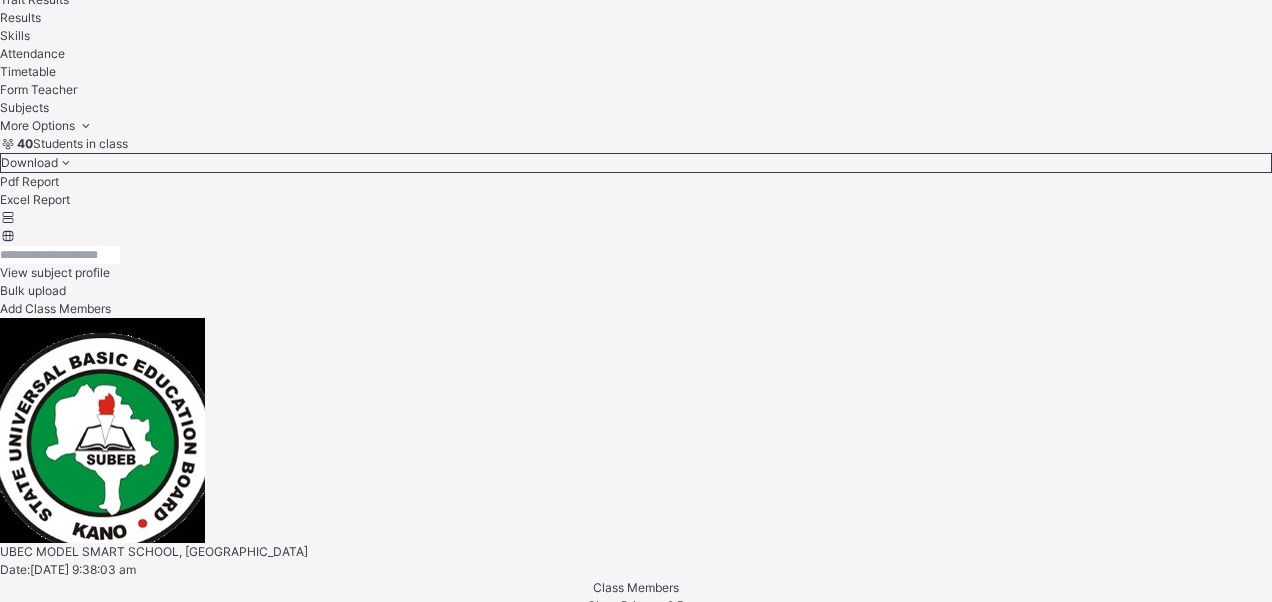 click on "[PERSON_NAME]" at bounding box center (636, 7914) 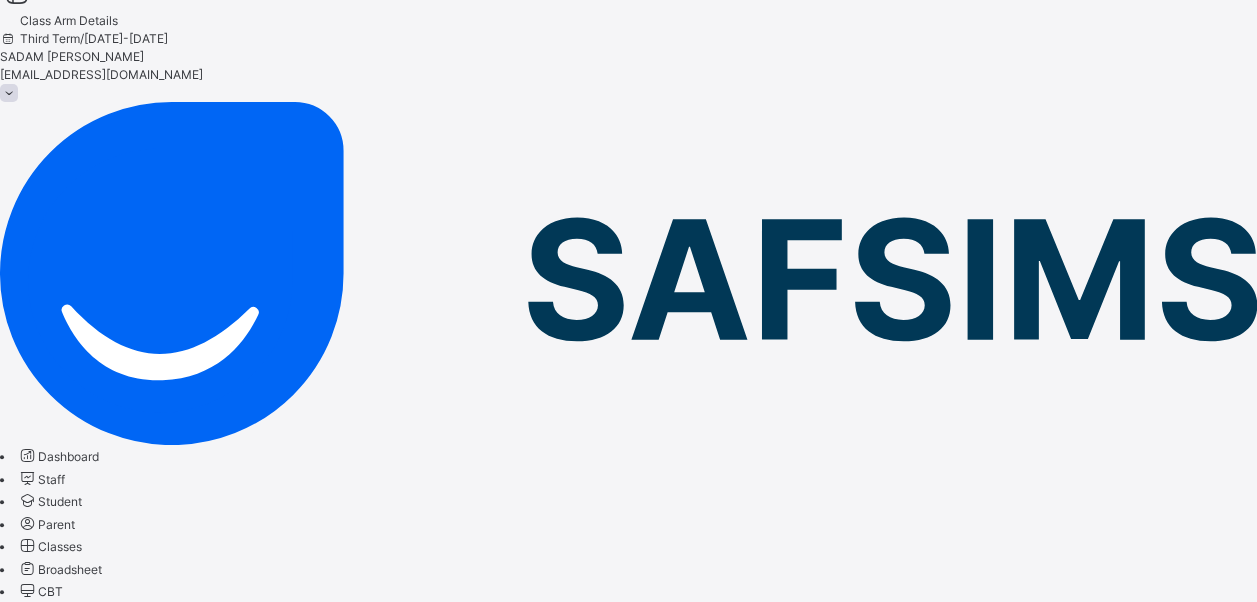 scroll, scrollTop: 20, scrollLeft: 0, axis: vertical 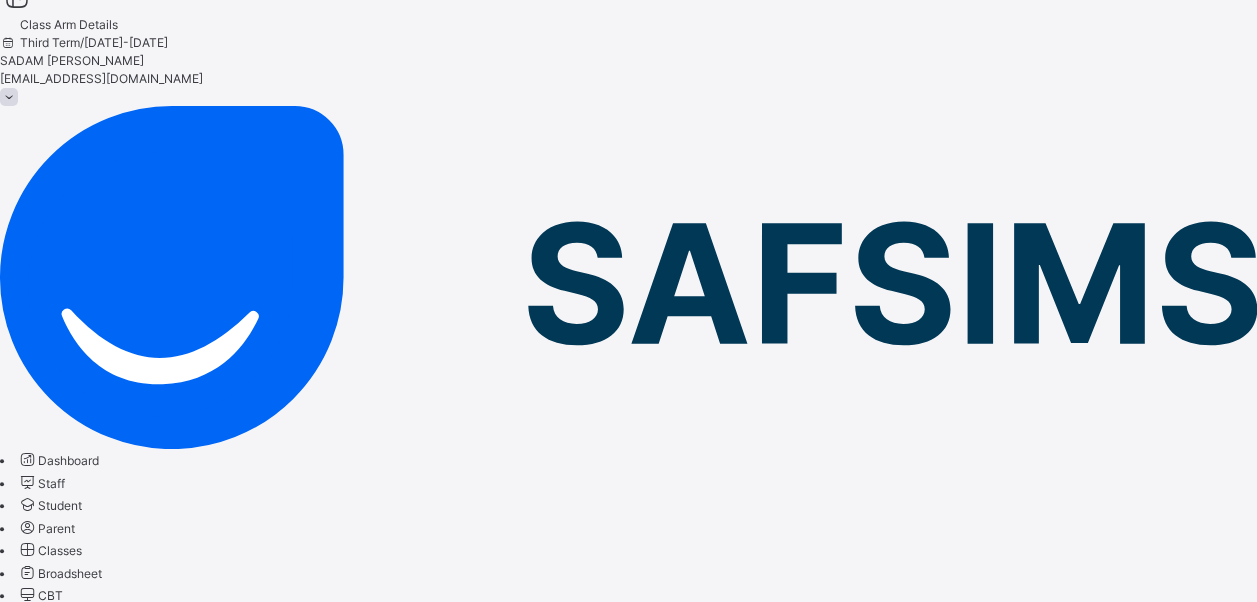 click on "Back" at bounding box center [31, 705] 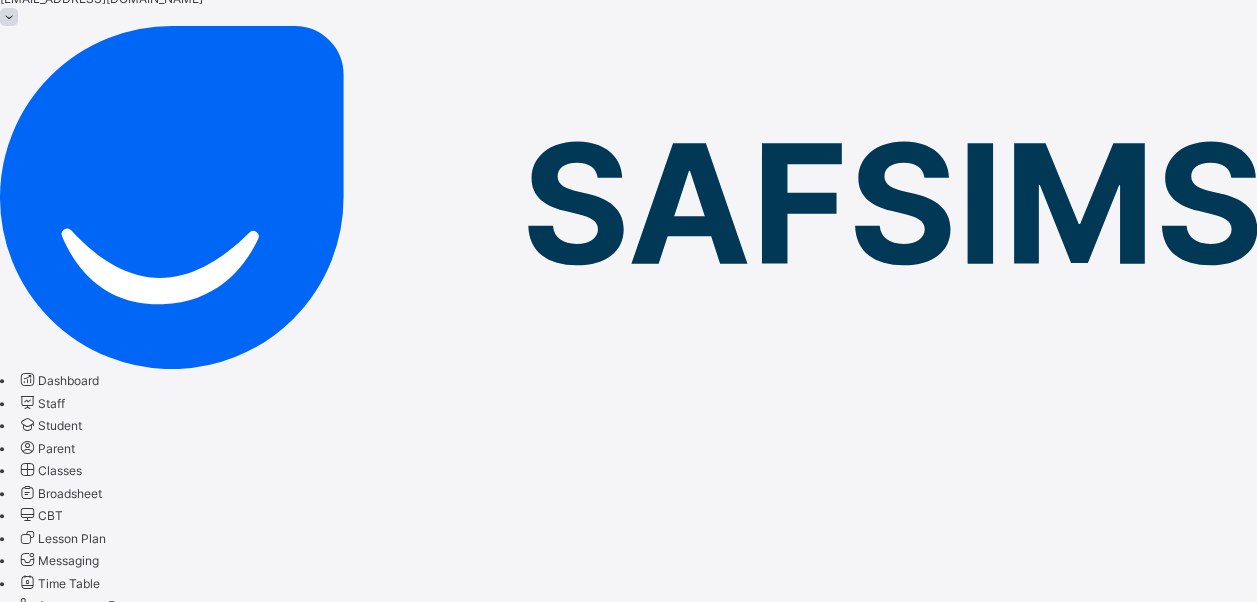 scroll, scrollTop: 0, scrollLeft: 0, axis: both 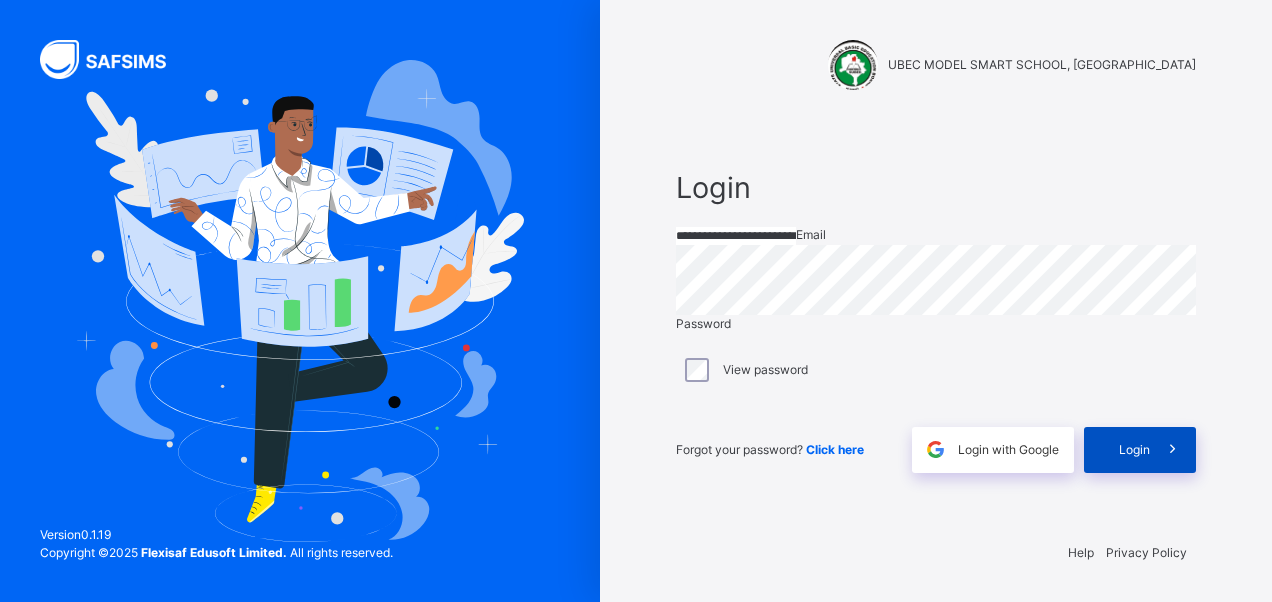 click on "Login" at bounding box center [1140, 450] 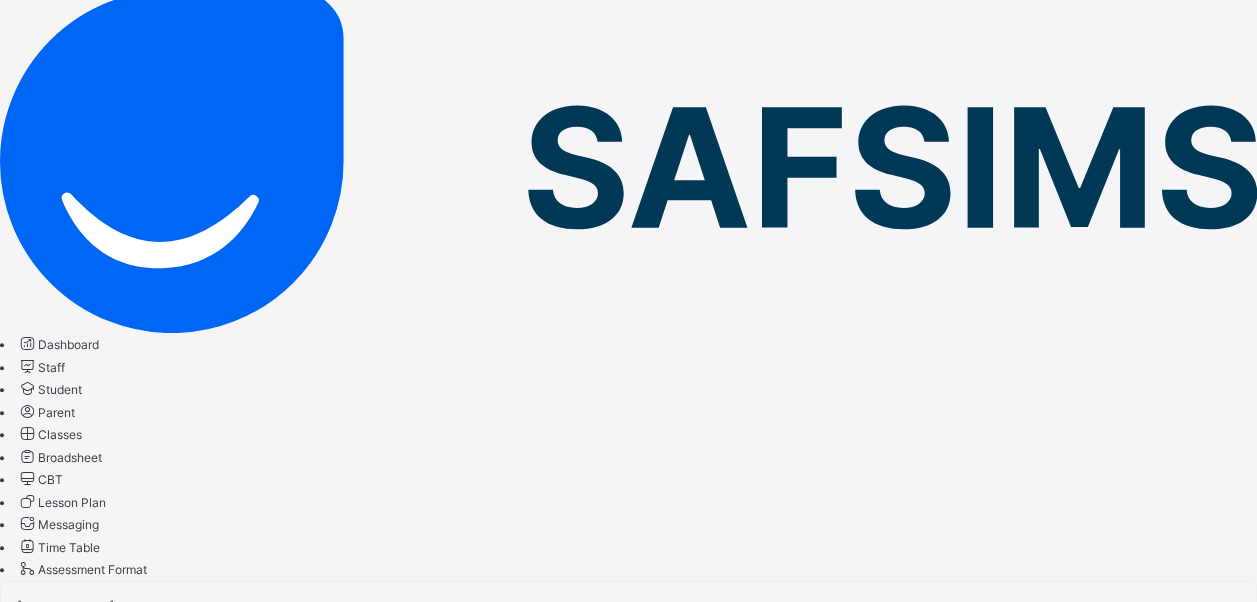 scroll, scrollTop: 300, scrollLeft: 0, axis: vertical 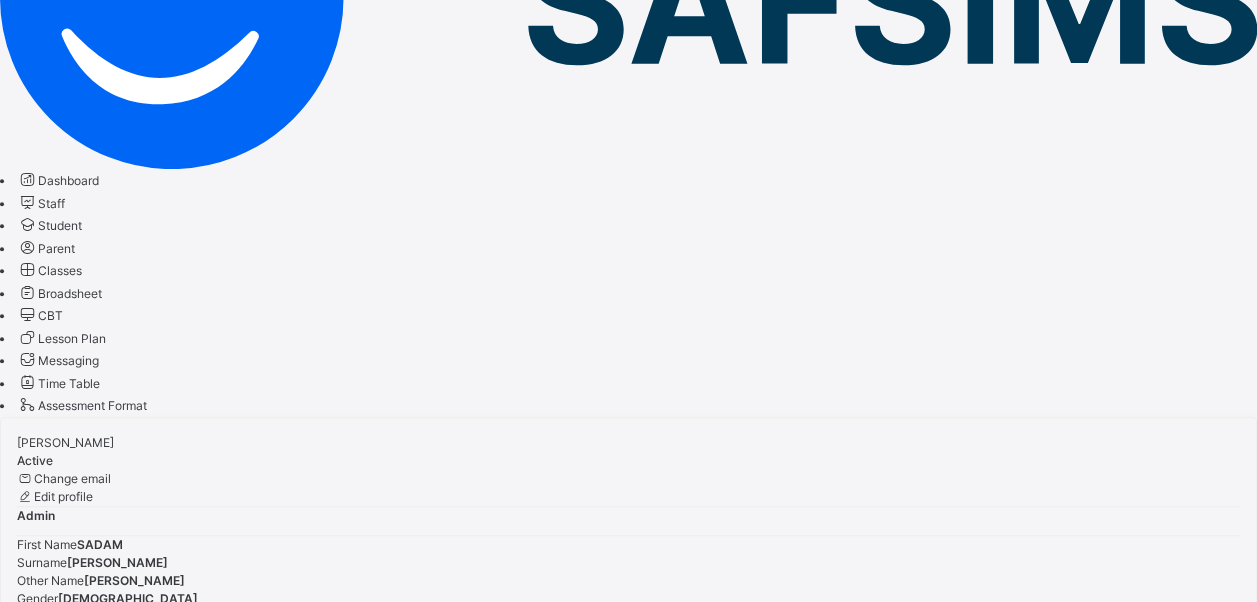 click on "Documents" at bounding box center (628, 869) 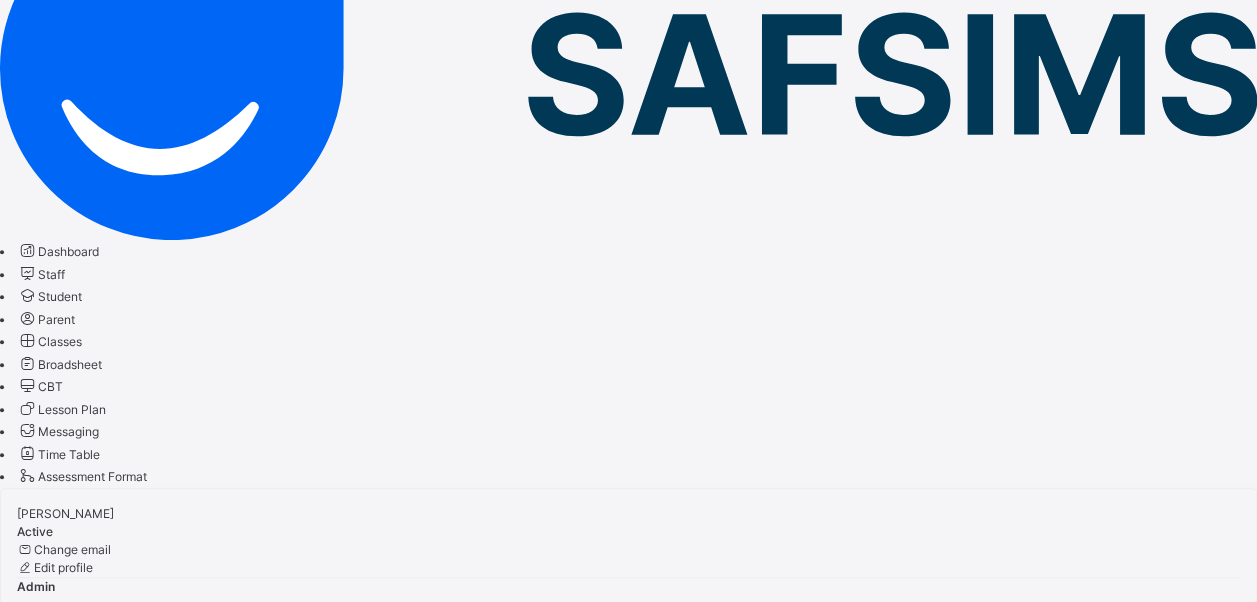scroll, scrollTop: 224, scrollLeft: 0, axis: vertical 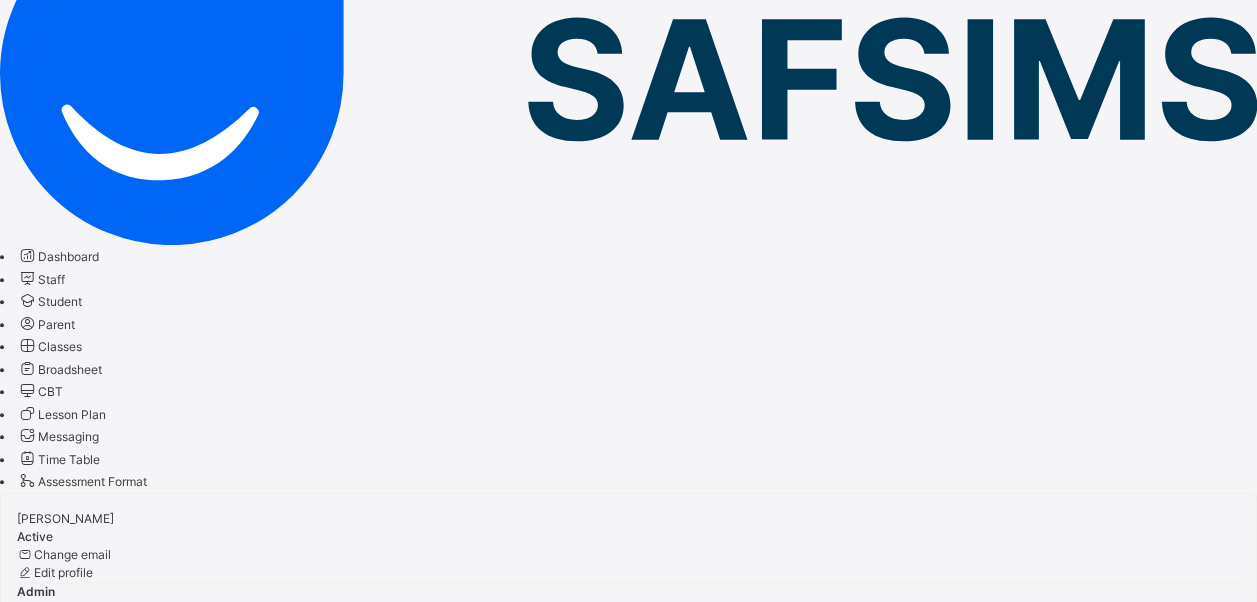 click on "Other Information" at bounding box center (48, 926) 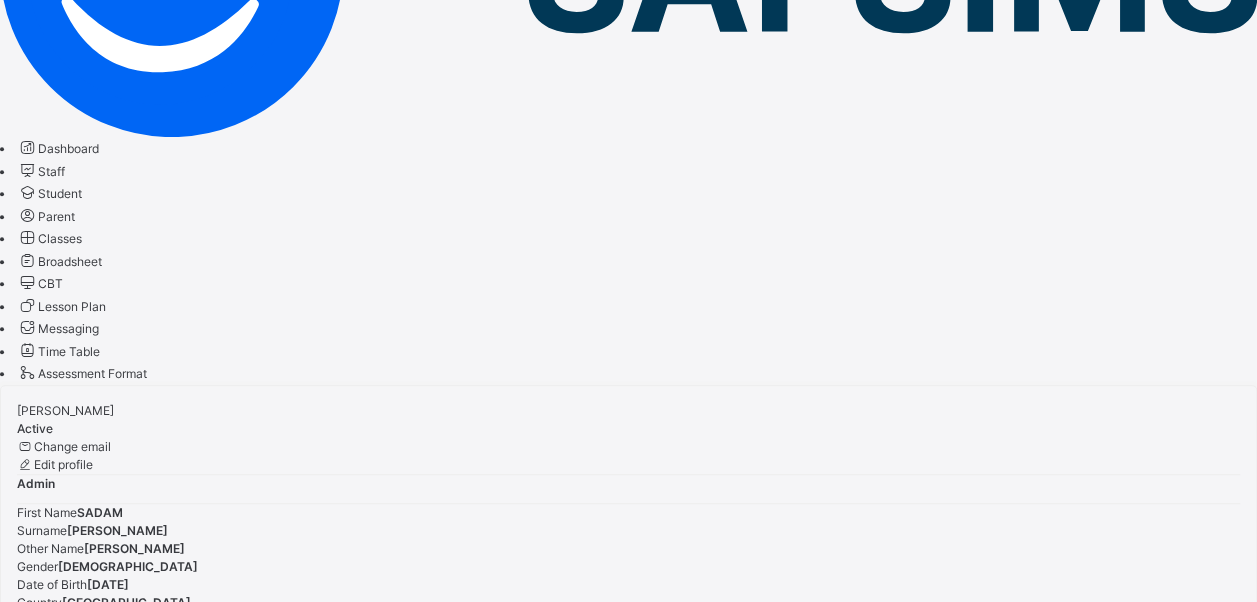 scroll, scrollTop: 202, scrollLeft: 0, axis: vertical 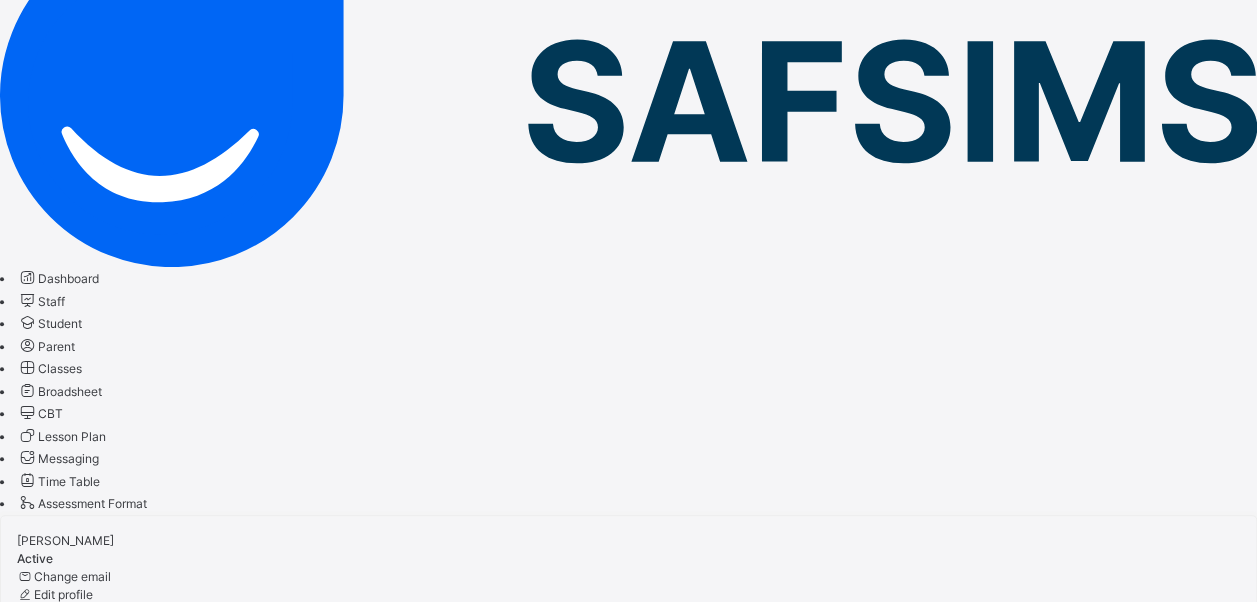 click on "Documents" at bounding box center [32, 966] 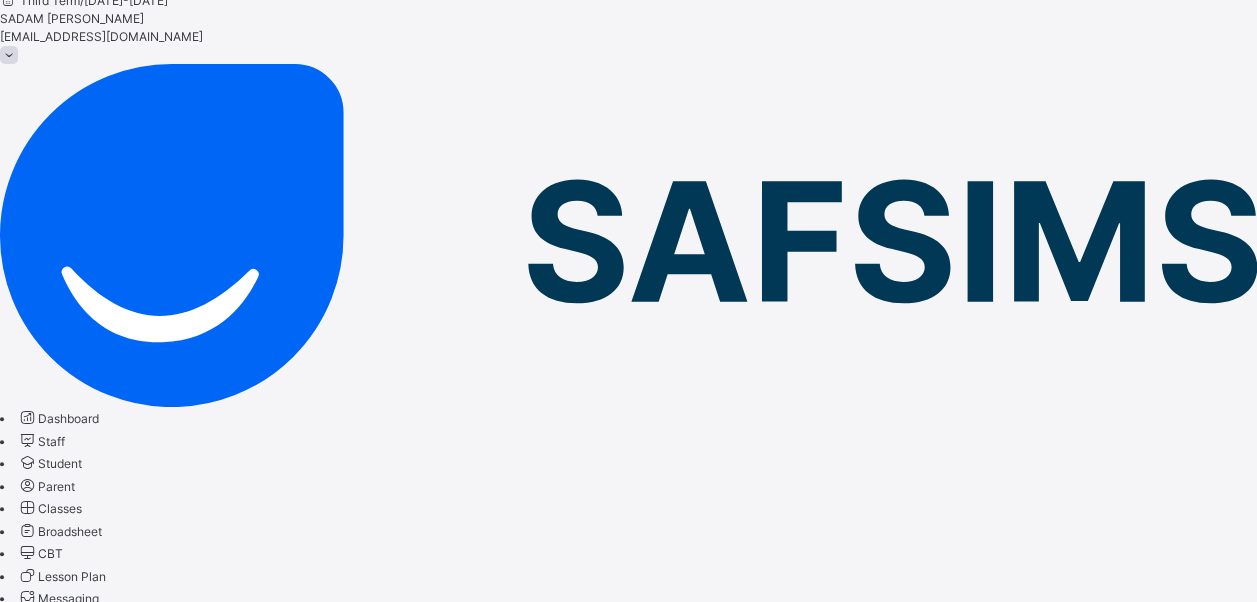 scroll, scrollTop: 0, scrollLeft: 0, axis: both 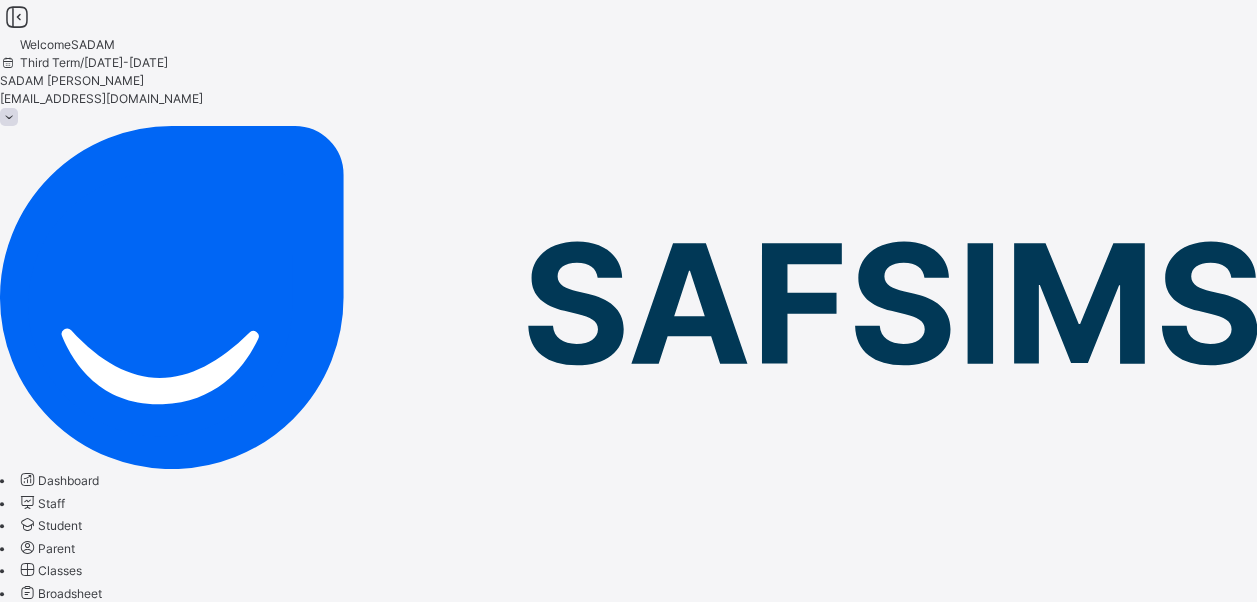 click at bounding box center (17, 17) 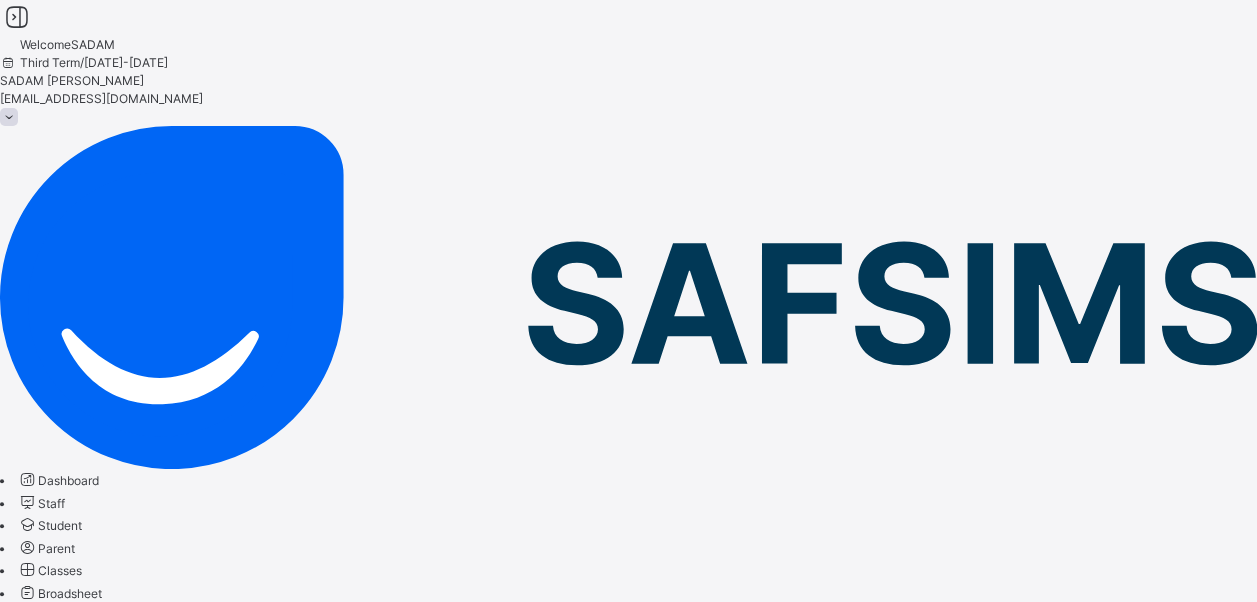 click at bounding box center (17, 17) 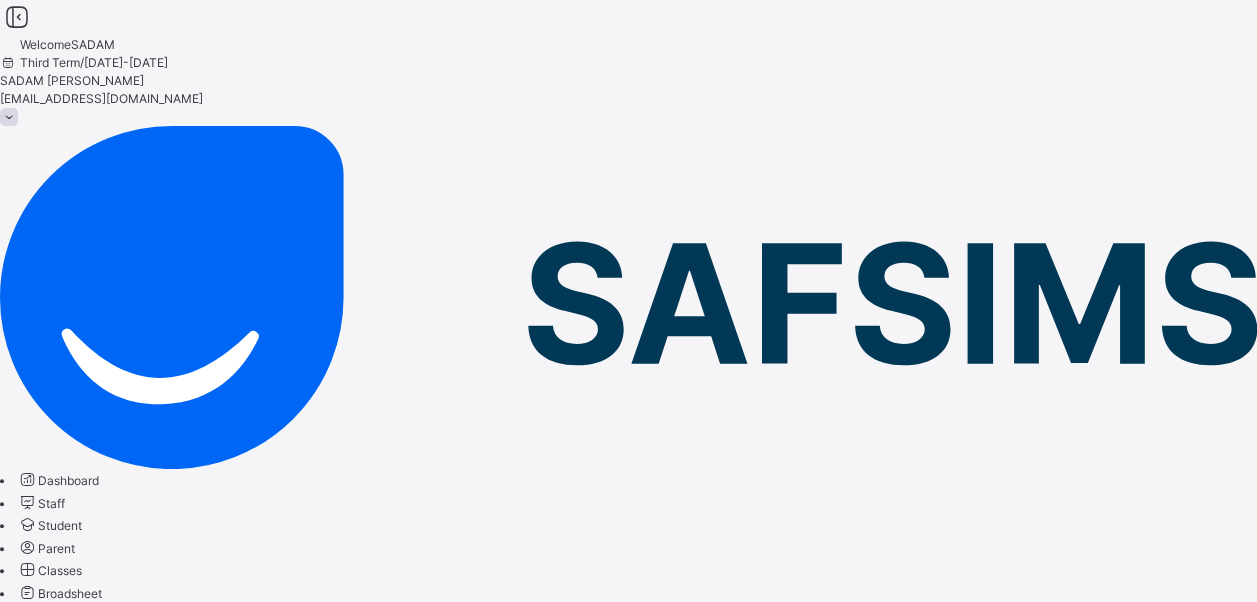 click on "CBT" at bounding box center (40, 615) 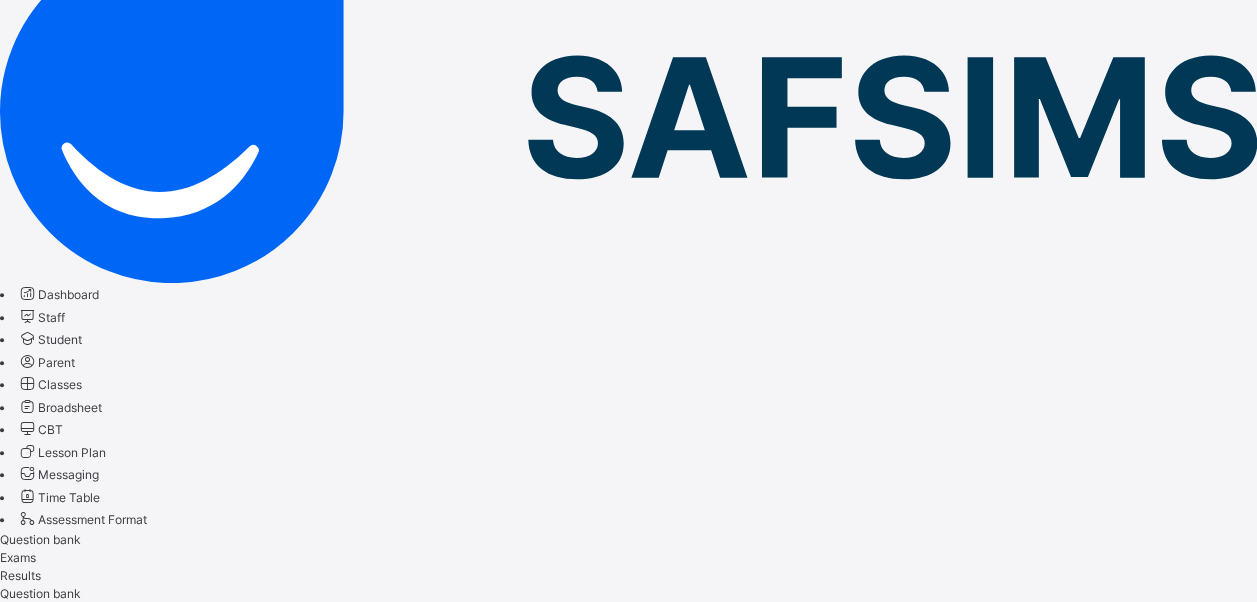 scroll, scrollTop: 100, scrollLeft: 0, axis: vertical 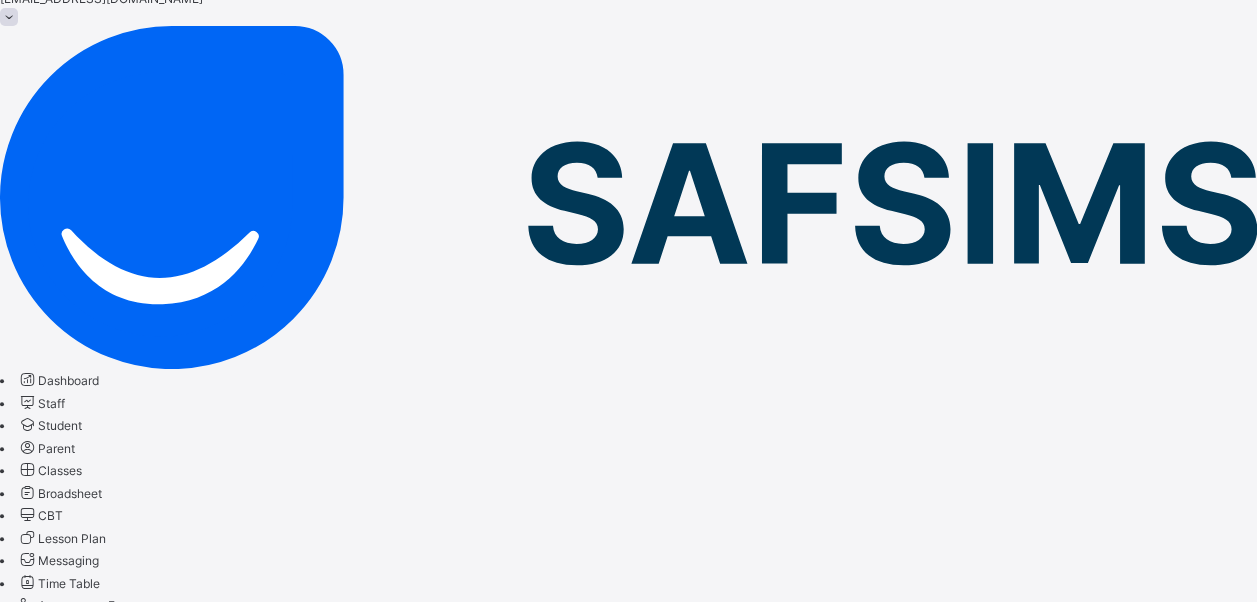 drag, startPoint x: 404, startPoint y: 49, endPoint x: 400, endPoint y: 62, distance: 13.601471 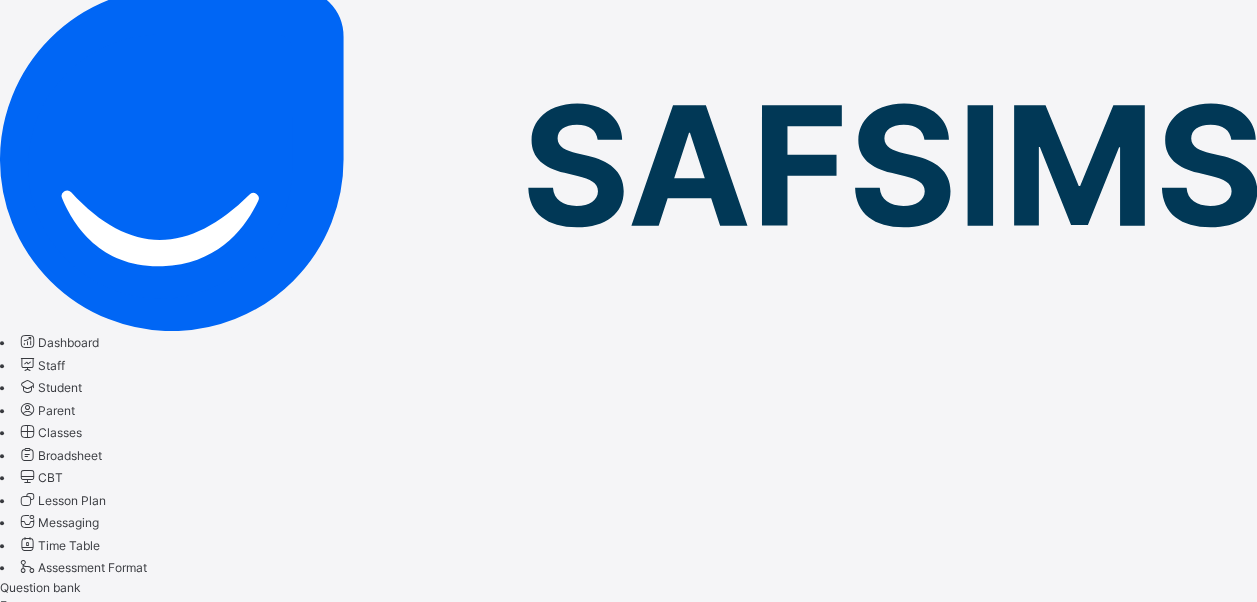 scroll, scrollTop: 0, scrollLeft: 0, axis: both 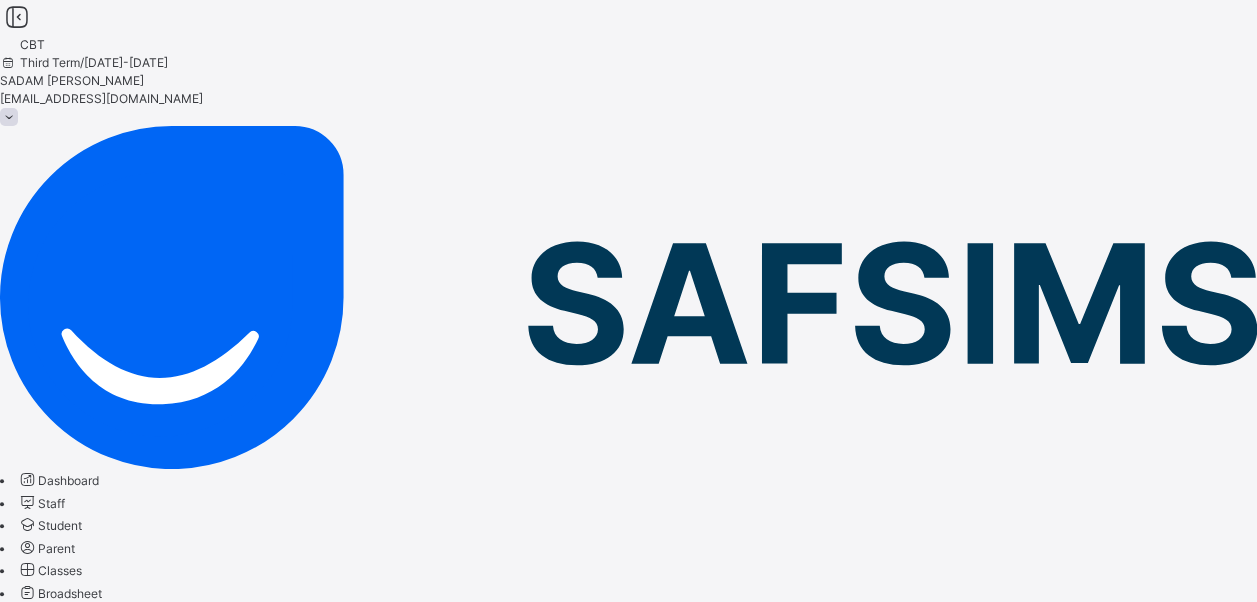 click on "Create exam" at bounding box center [35, 5005] 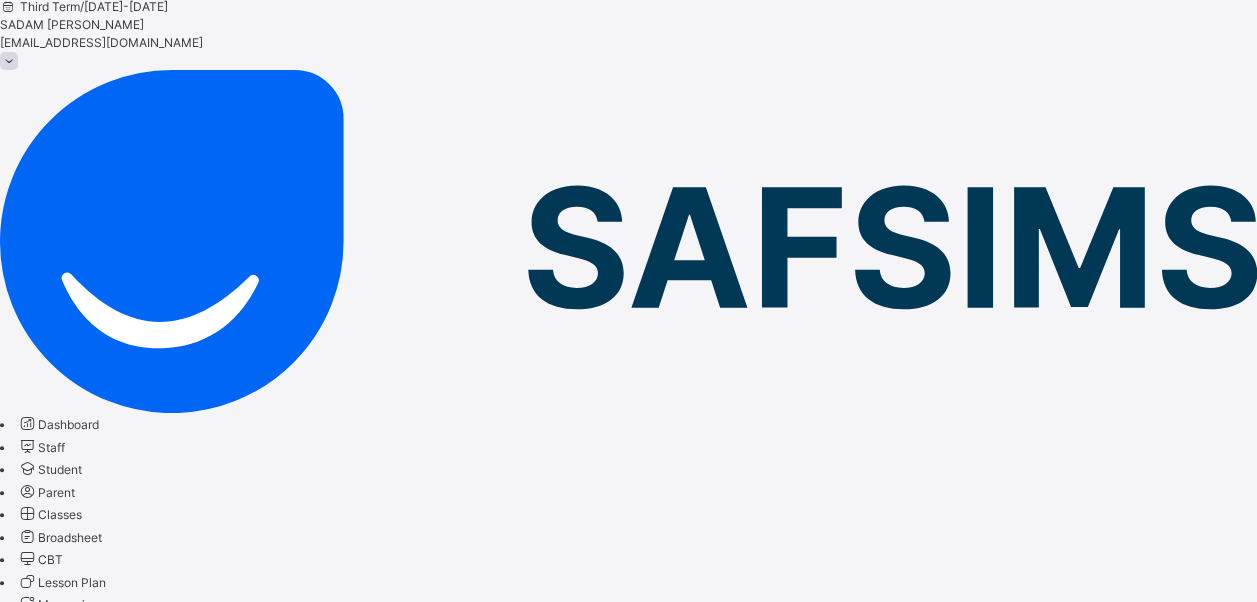 scroll, scrollTop: 100, scrollLeft: 0, axis: vertical 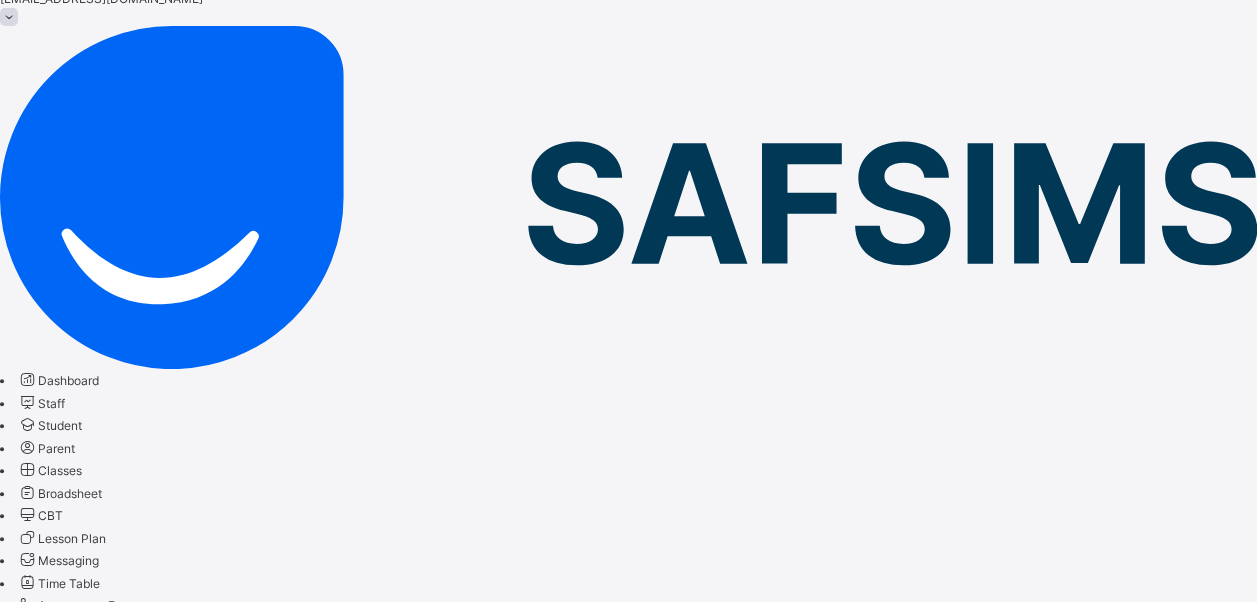 click at bounding box center (61, 772) 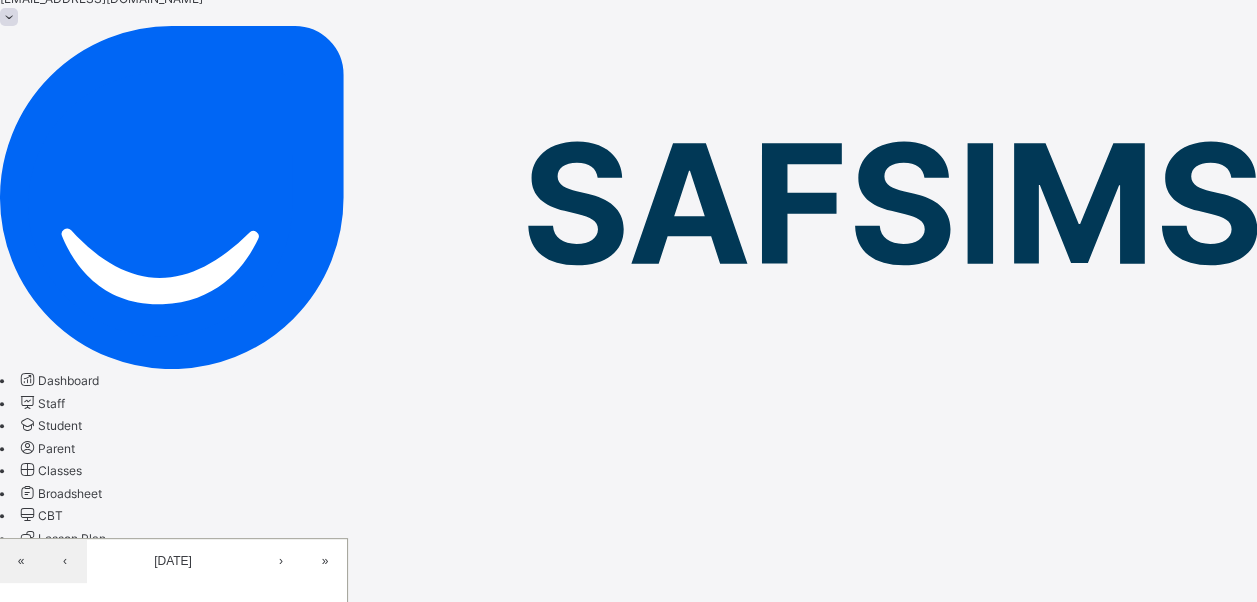 click 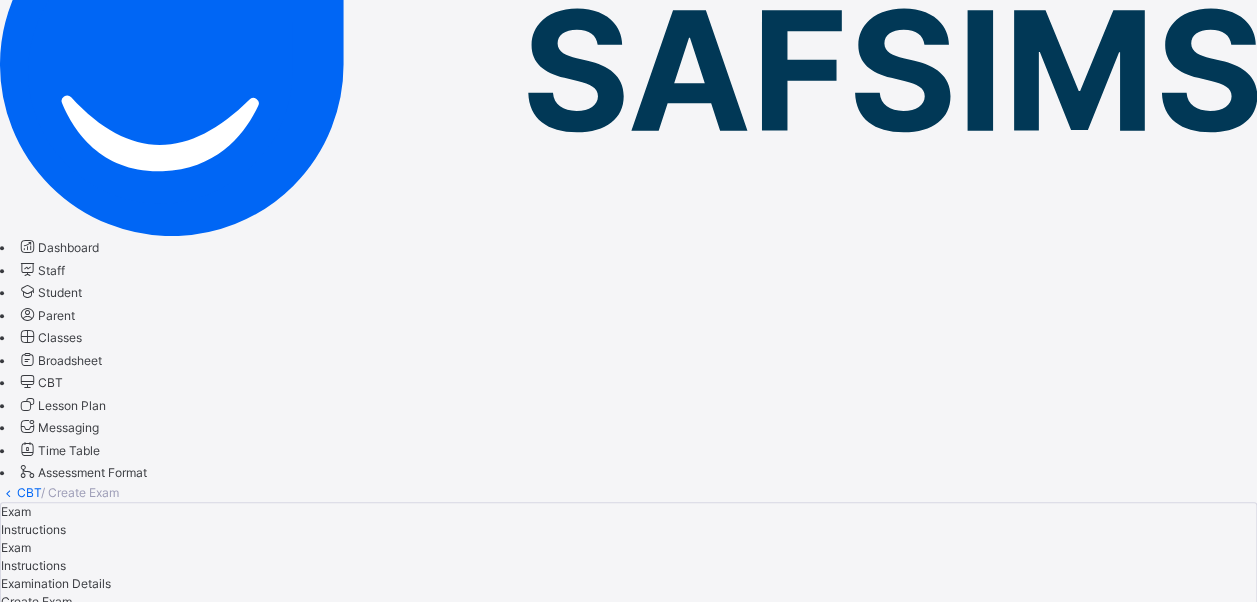 click on "option Primary 1 focused, 2 of 13. 13 results available. Use Up and Down to choose options, press Enter to select the currently focused option, press Escape to exit the menu, press Tab to select the option and exit the menu. Select class Nursery 1 Primary 1 Primary 2 Primary 3 Primary 4 Primary 5 Primary 6 J.S.S. 1 J.S.S. 2 J.S.S. 3 ECC1 NUR2 NUR 1C" at bounding box center (628, 864) 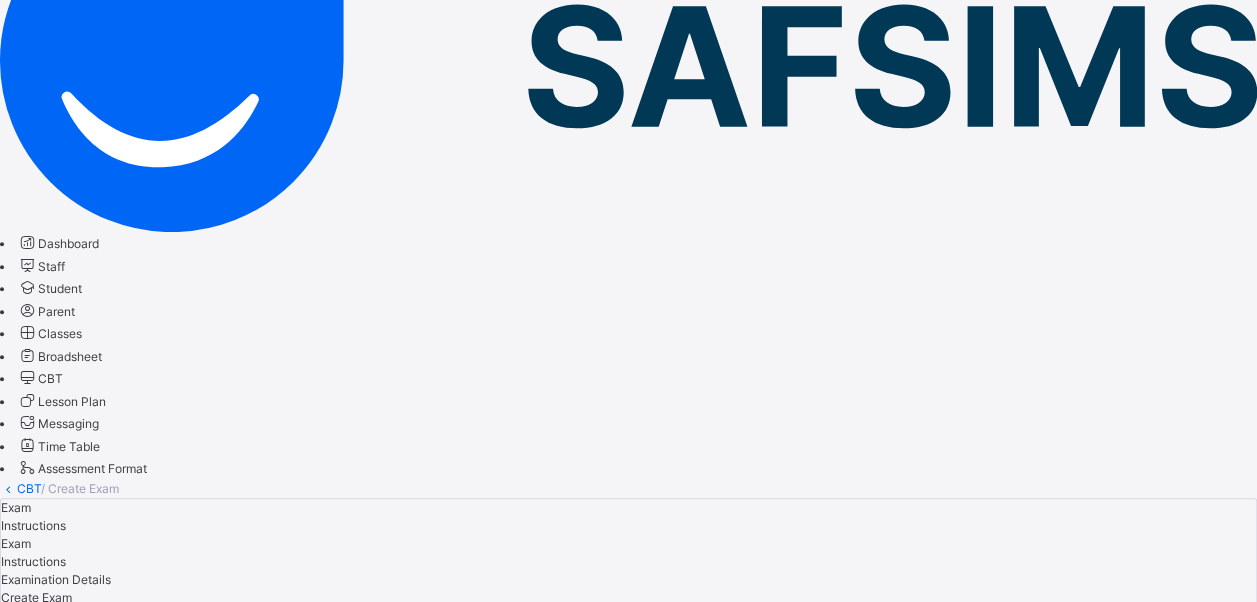 scroll, scrollTop: 242, scrollLeft: 0, axis: vertical 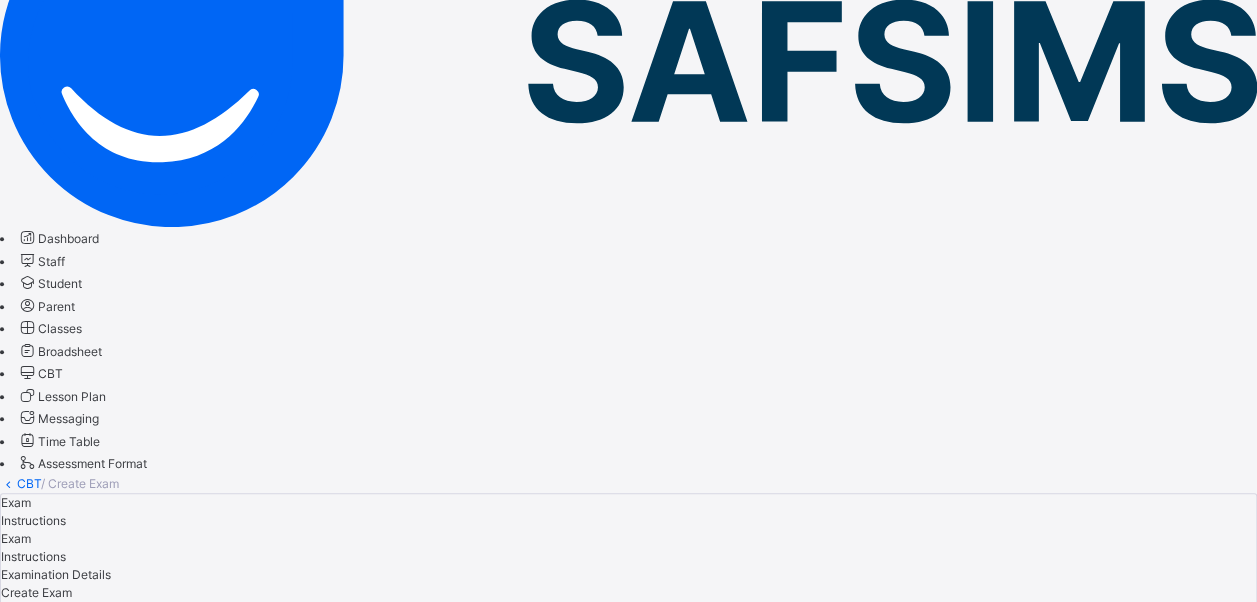 click on "Primary 4" at bounding box center (628, 854) 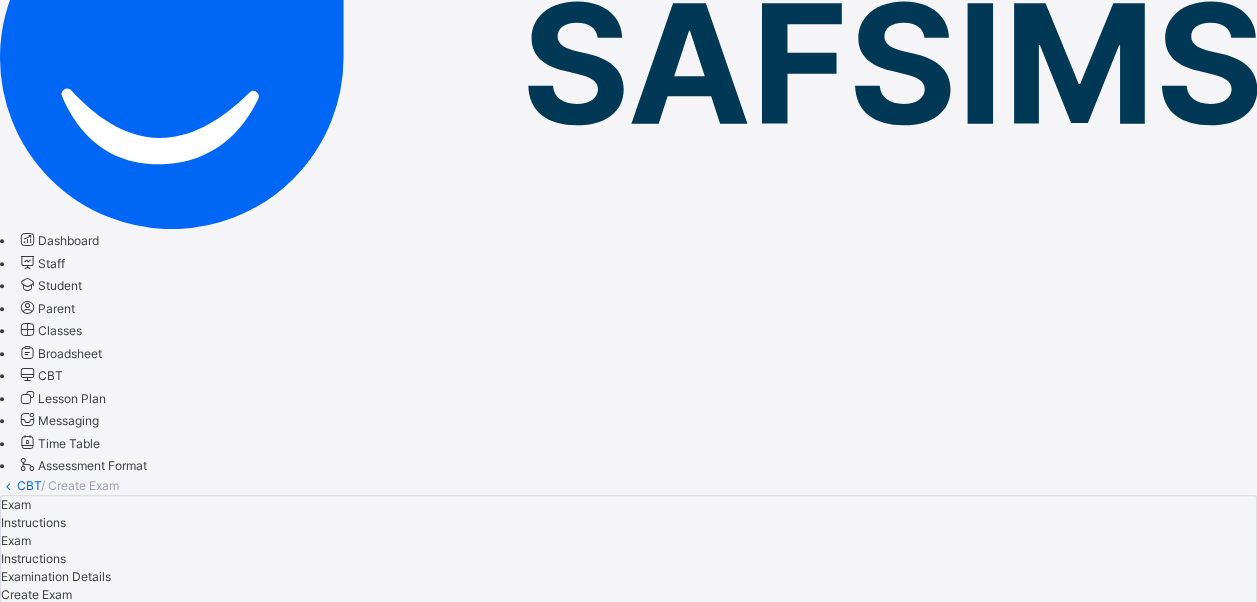 scroll, scrollTop: 142, scrollLeft: 0, axis: vertical 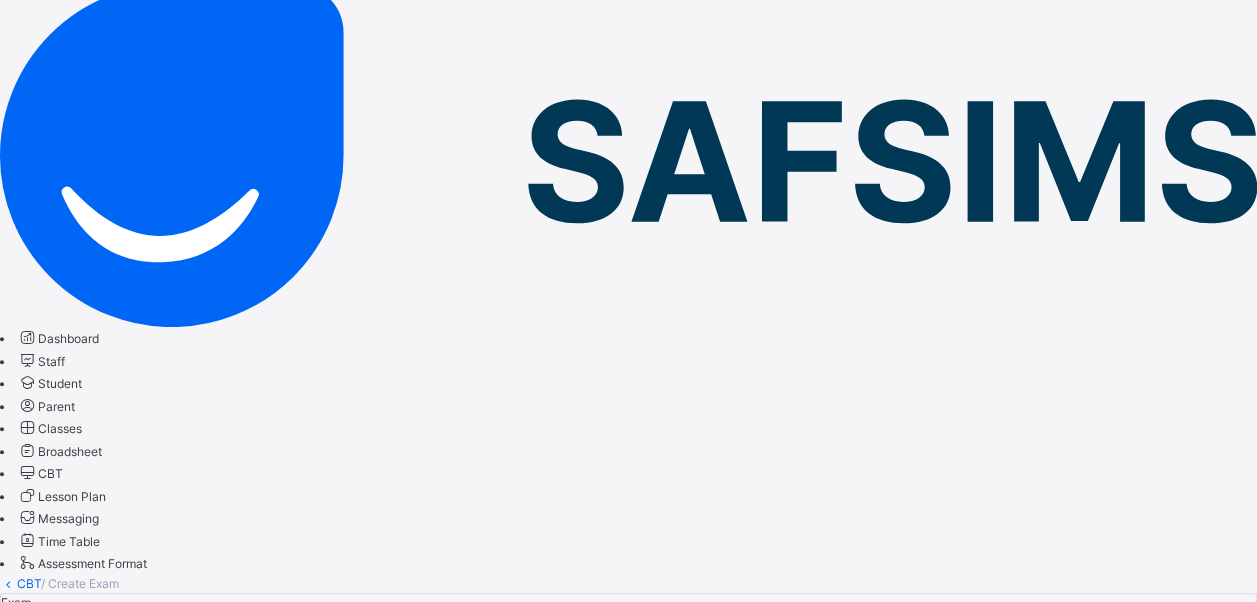 click on "Instructions" at bounding box center (628, 621) 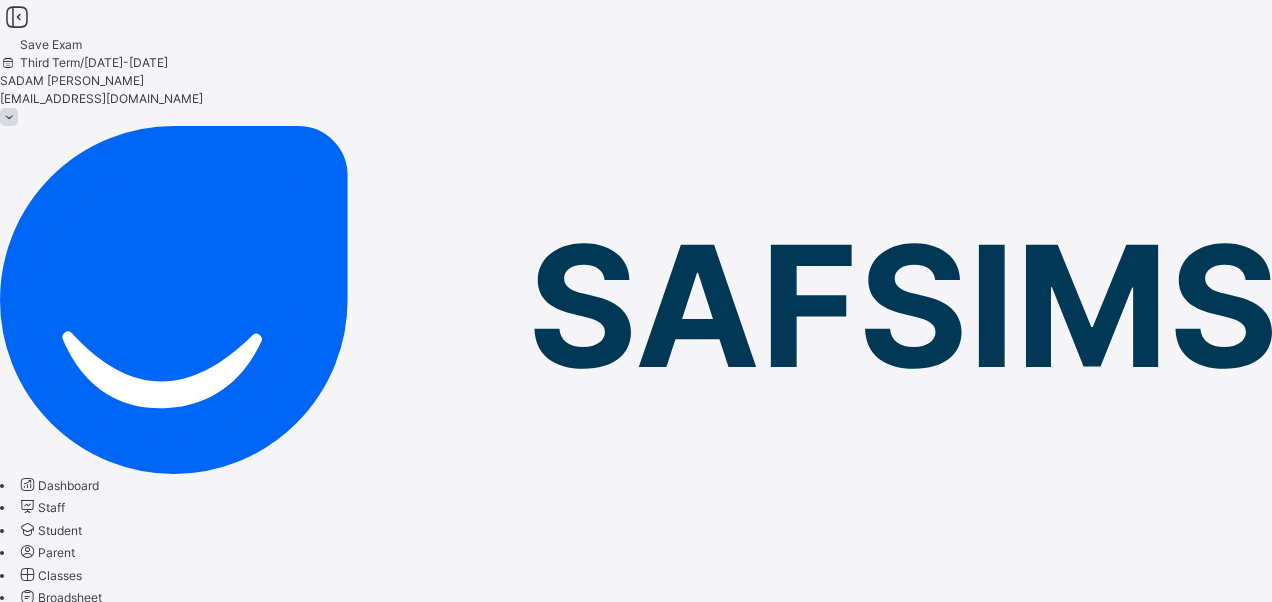 drag, startPoint x: 479, startPoint y: 392, endPoint x: 466, endPoint y: 380, distance: 17.691807 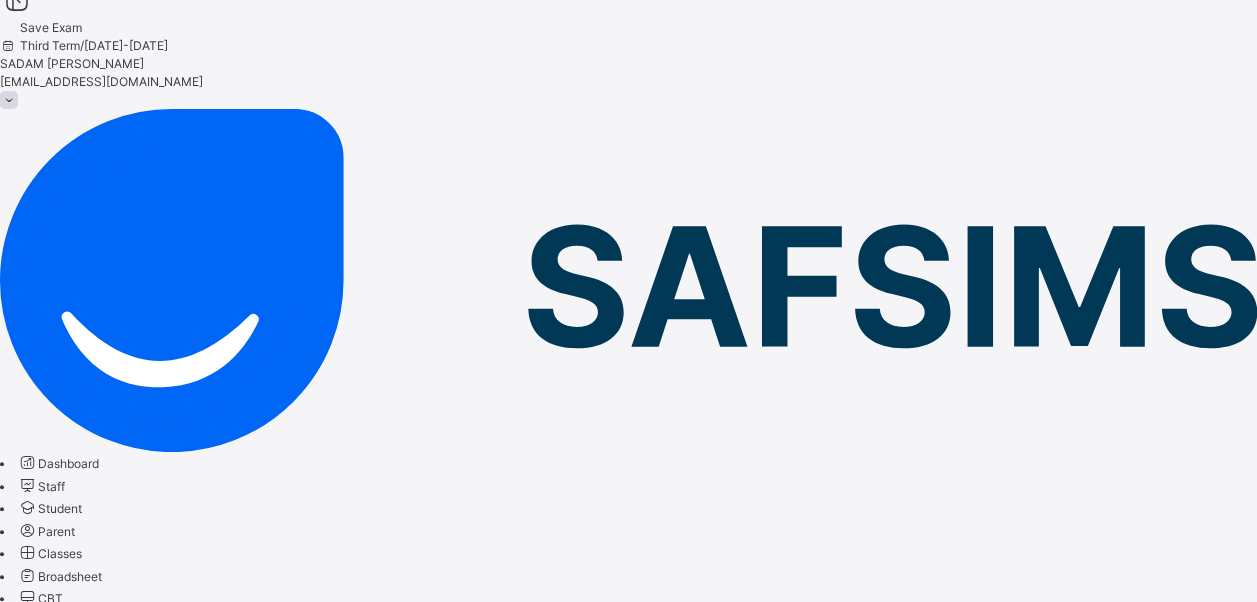 scroll, scrollTop: 0, scrollLeft: 0, axis: both 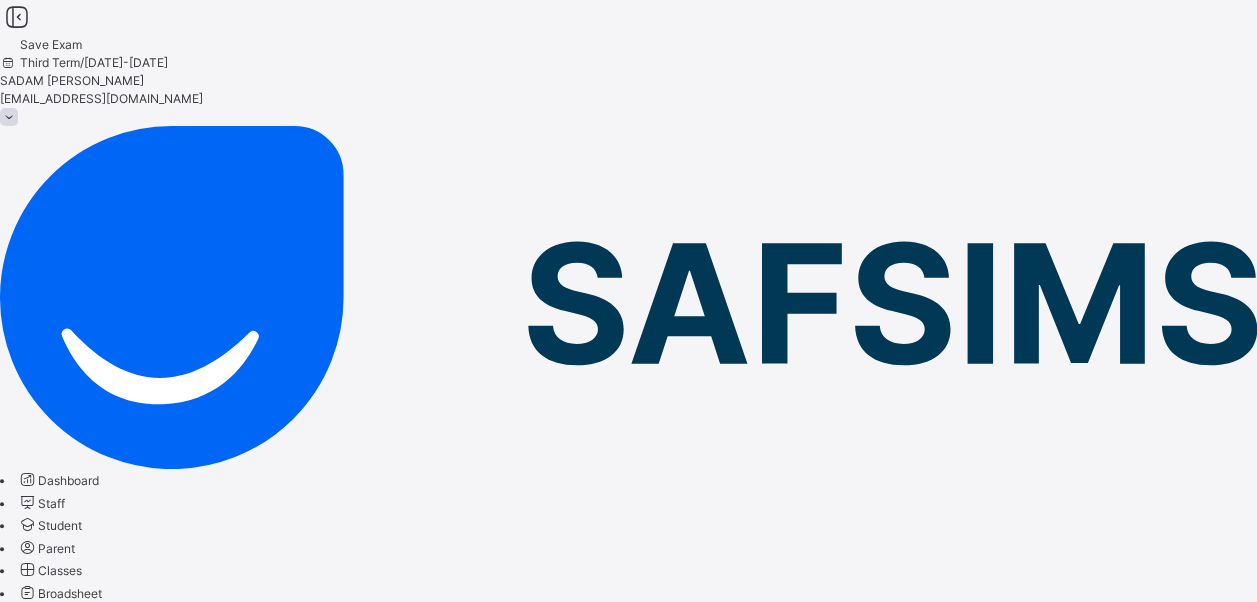 click on "Create Exam" at bounding box center (628, 835) 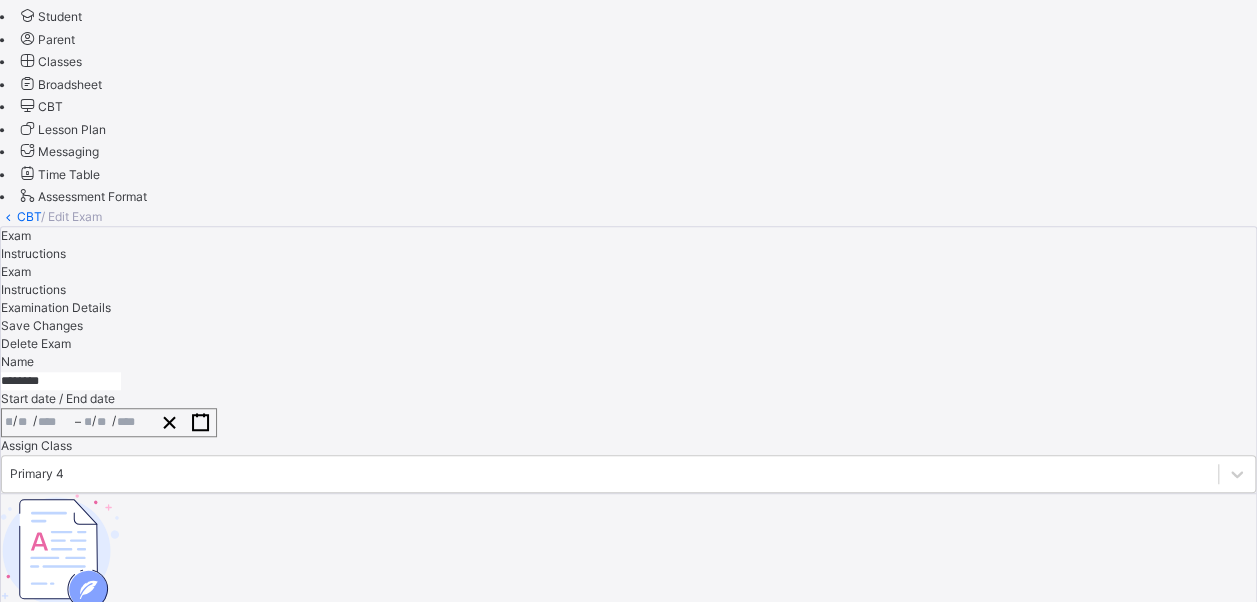 scroll, scrollTop: 523, scrollLeft: 0, axis: vertical 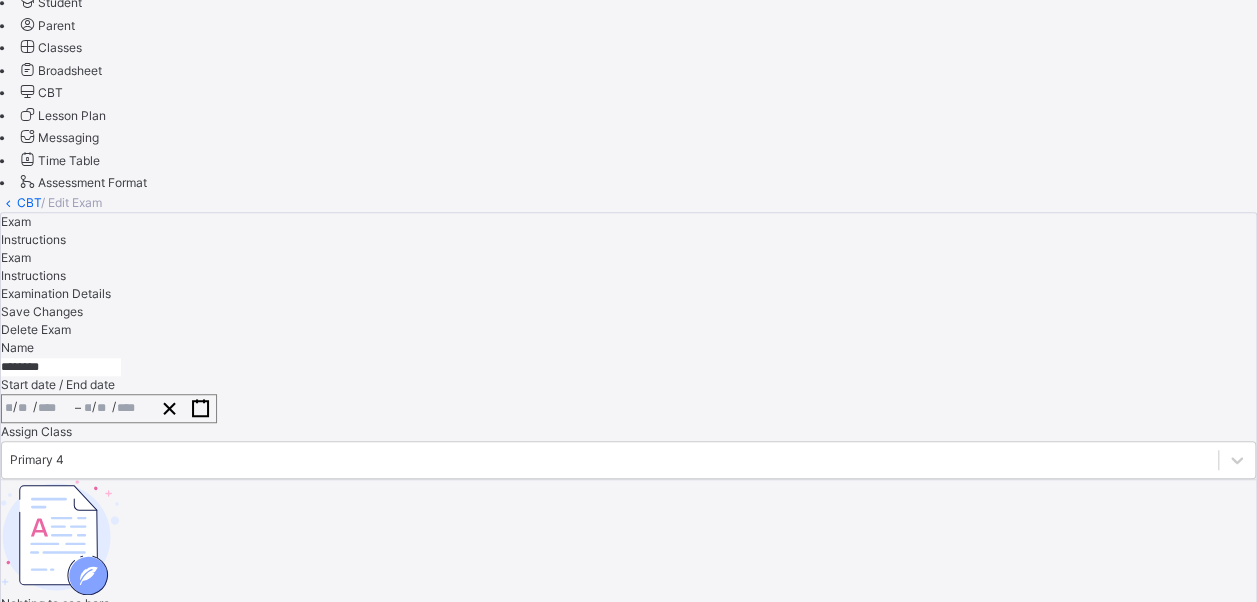 click on "Add paper" at bounding box center (29, 639) 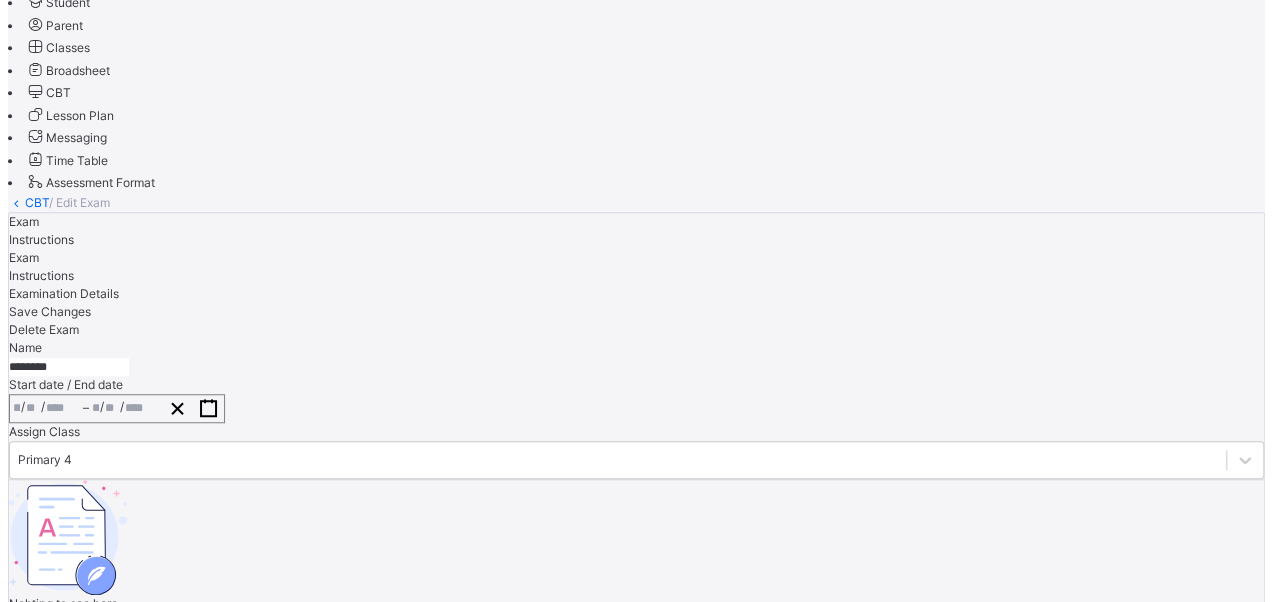 scroll, scrollTop: 210, scrollLeft: 0, axis: vertical 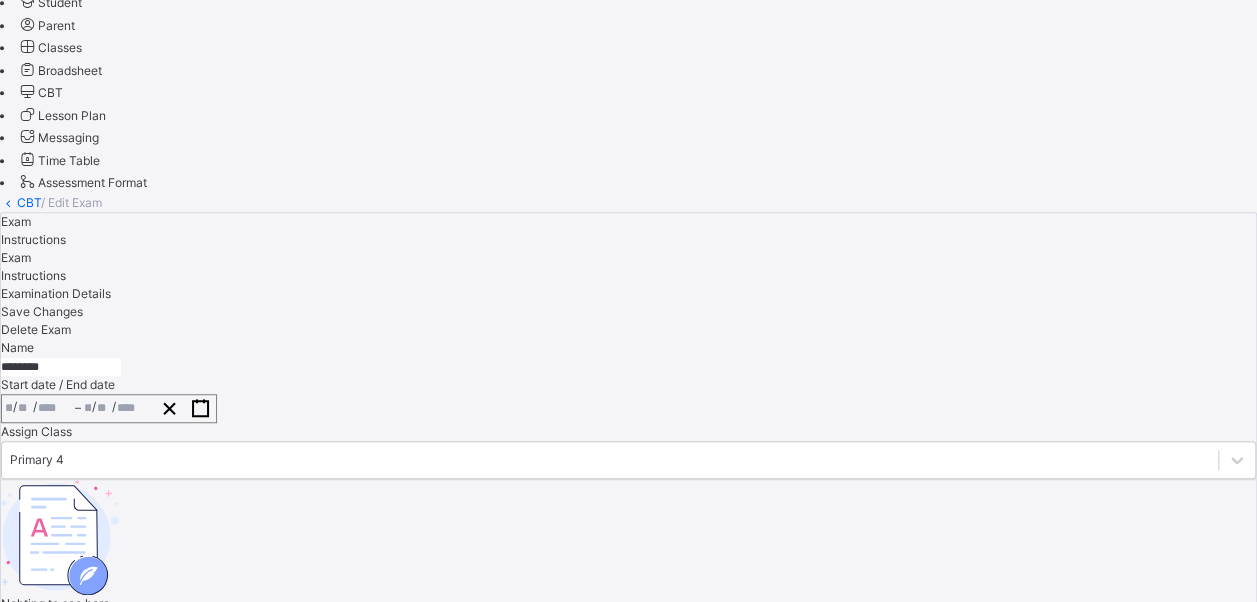 click on "ROBOTICS" at bounding box center [628, 1133] 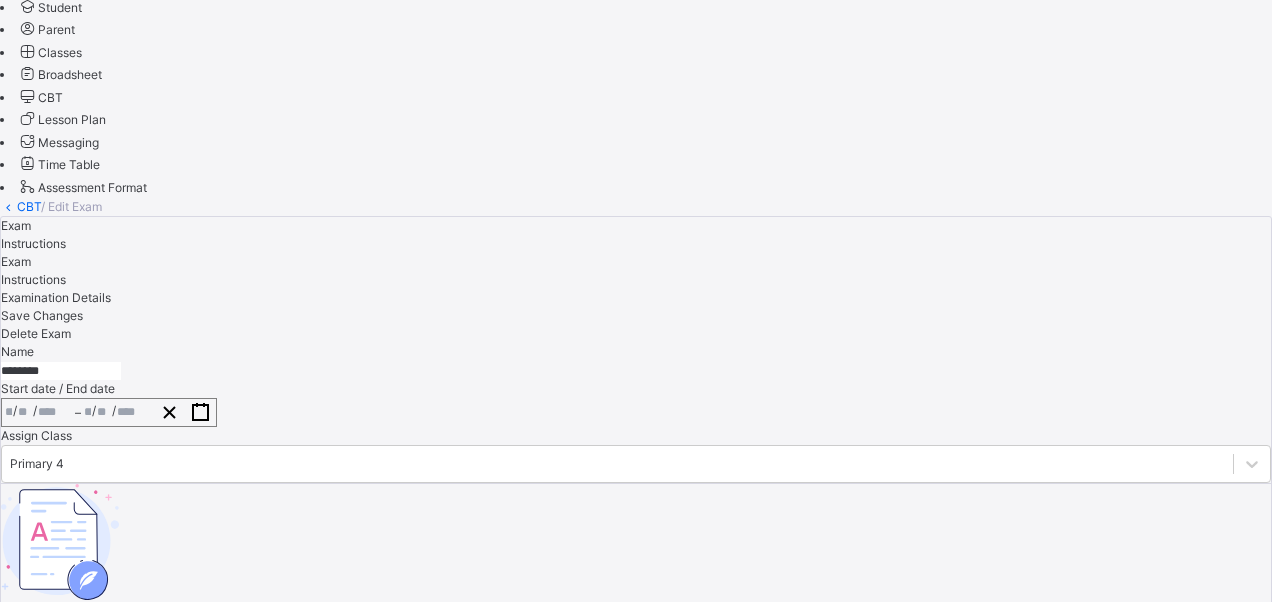 click at bounding box center [635, 873] 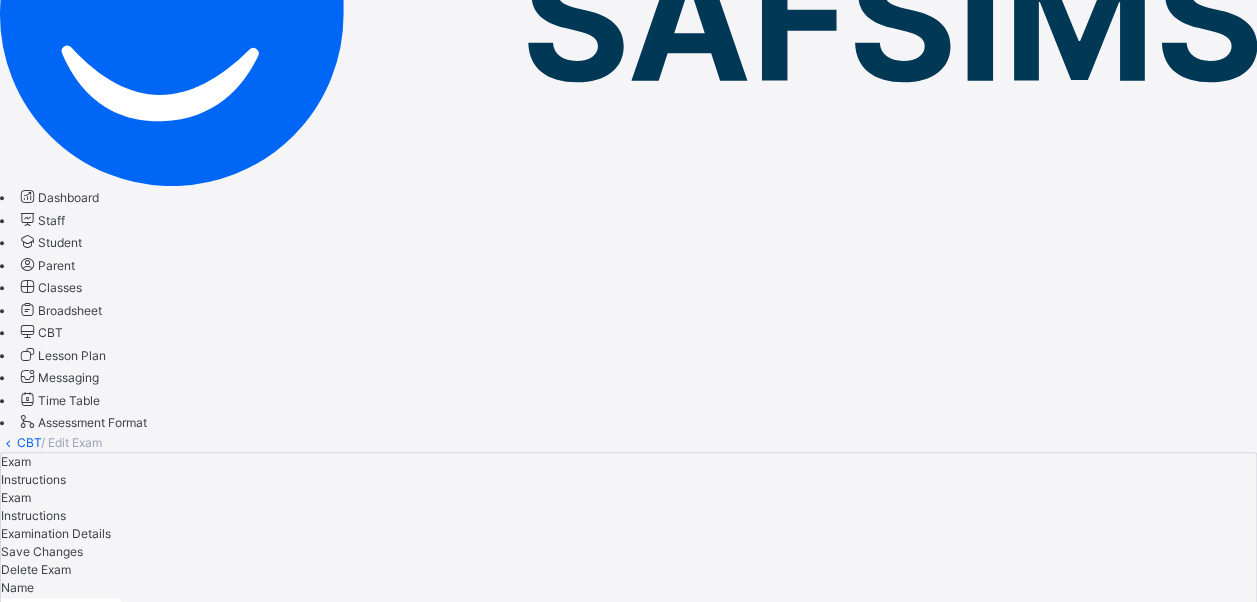 scroll, scrollTop: 0, scrollLeft: 0, axis: both 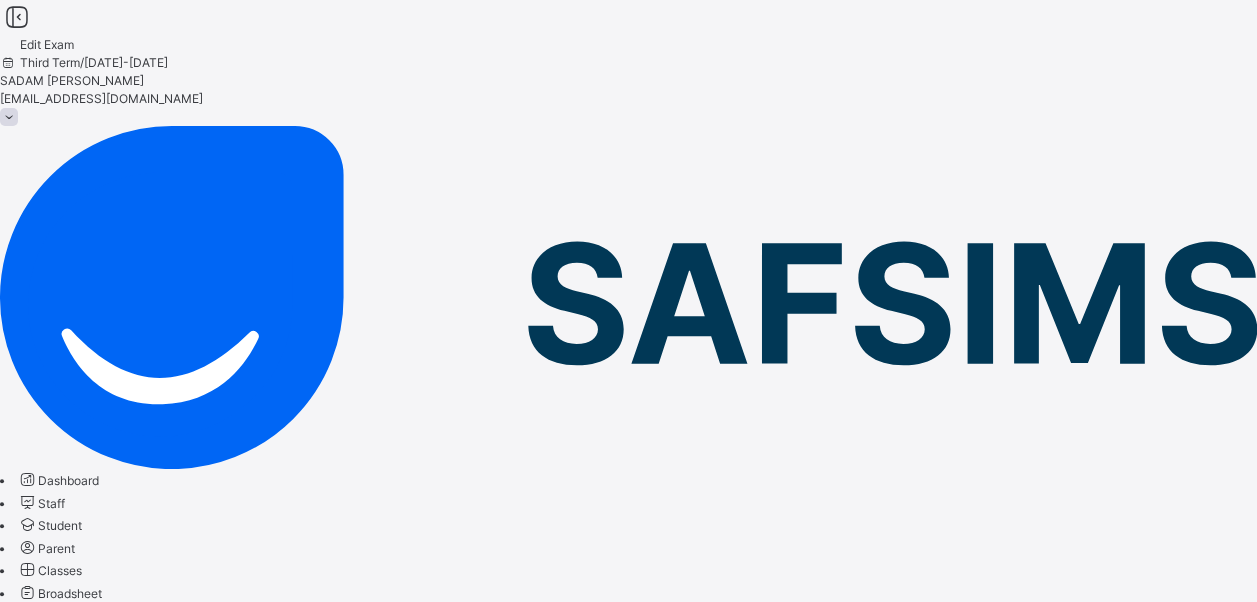 click on "CBT" at bounding box center [29, 725] 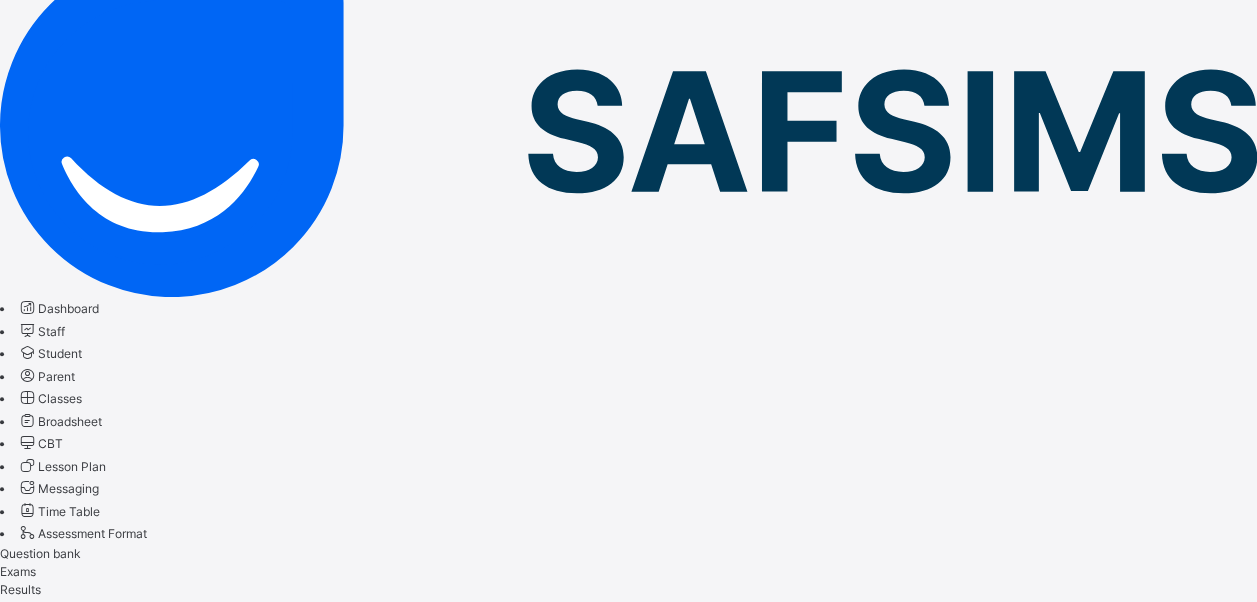 scroll, scrollTop: 200, scrollLeft: 0, axis: vertical 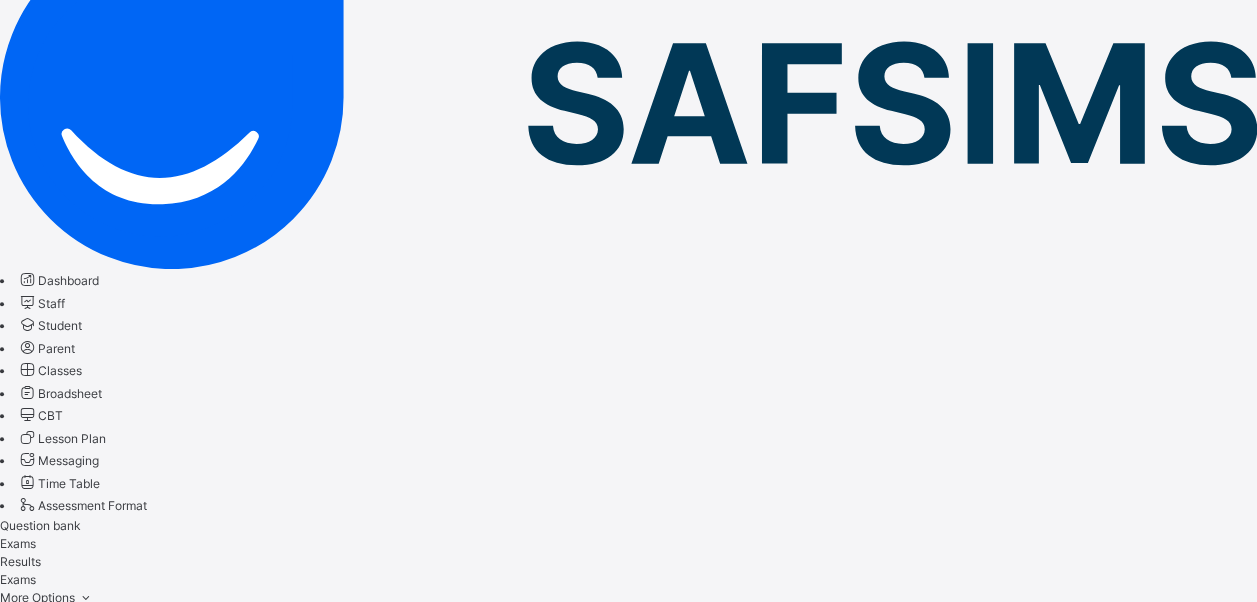 click on "Create exam" at bounding box center [35, 4805] 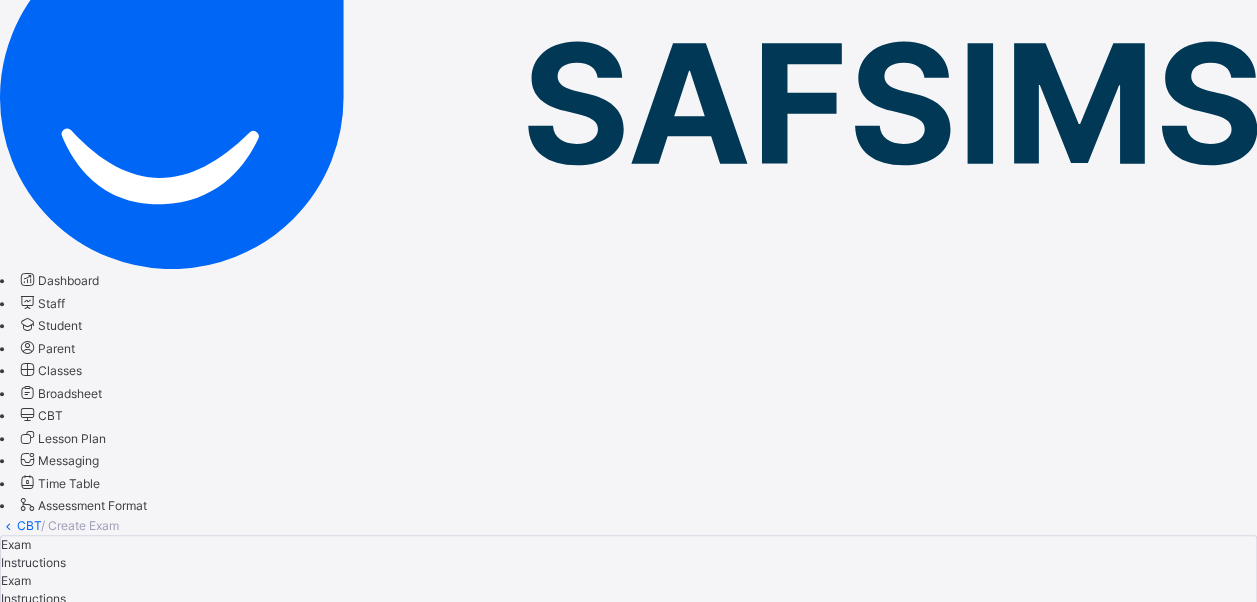 click at bounding box center (61, 672) 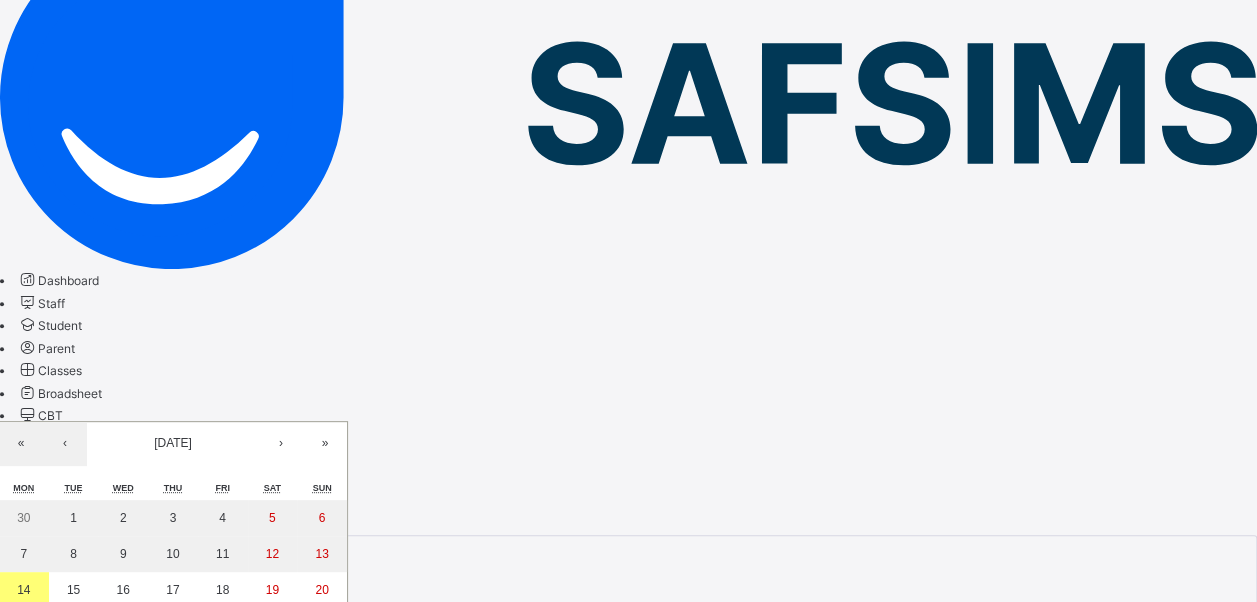 click on "/ / – / / « ‹ [DATE] › » Mon Tue Wed Thu Fri Sat Sun 30 1 2 3 4 5 6 7 8 9 10 11 12 13 14 15 16 17 18 19 20 21 22 23 24 25 26 27 28 29 30 31 1 2 3" at bounding box center (109, 713) 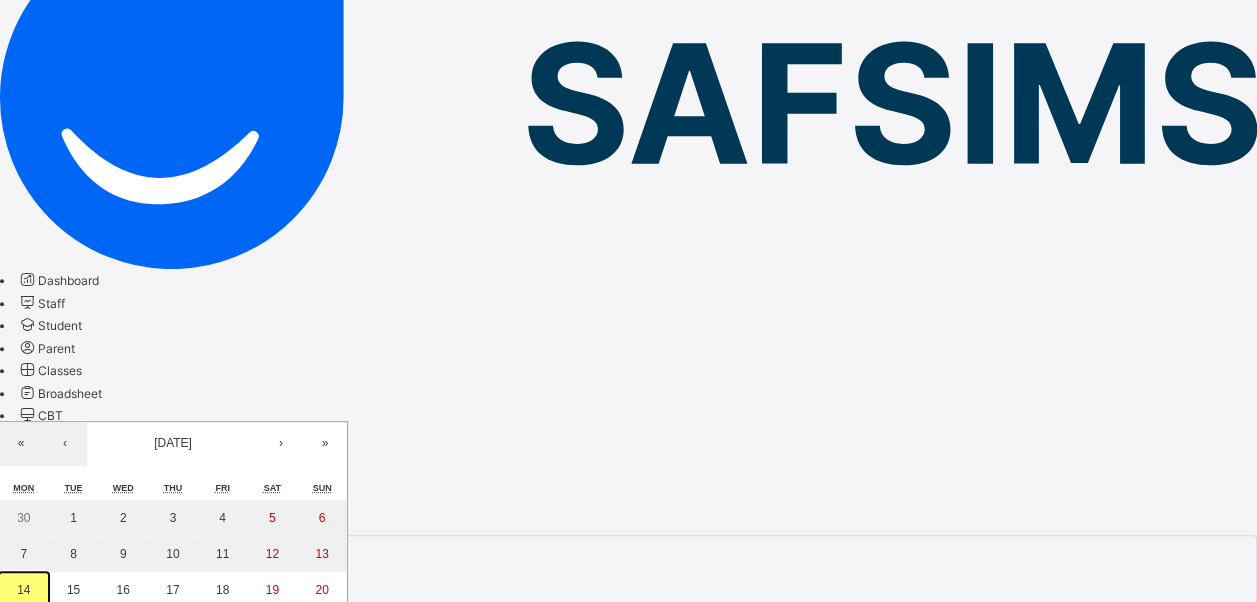 click on "14" at bounding box center (23, 590) 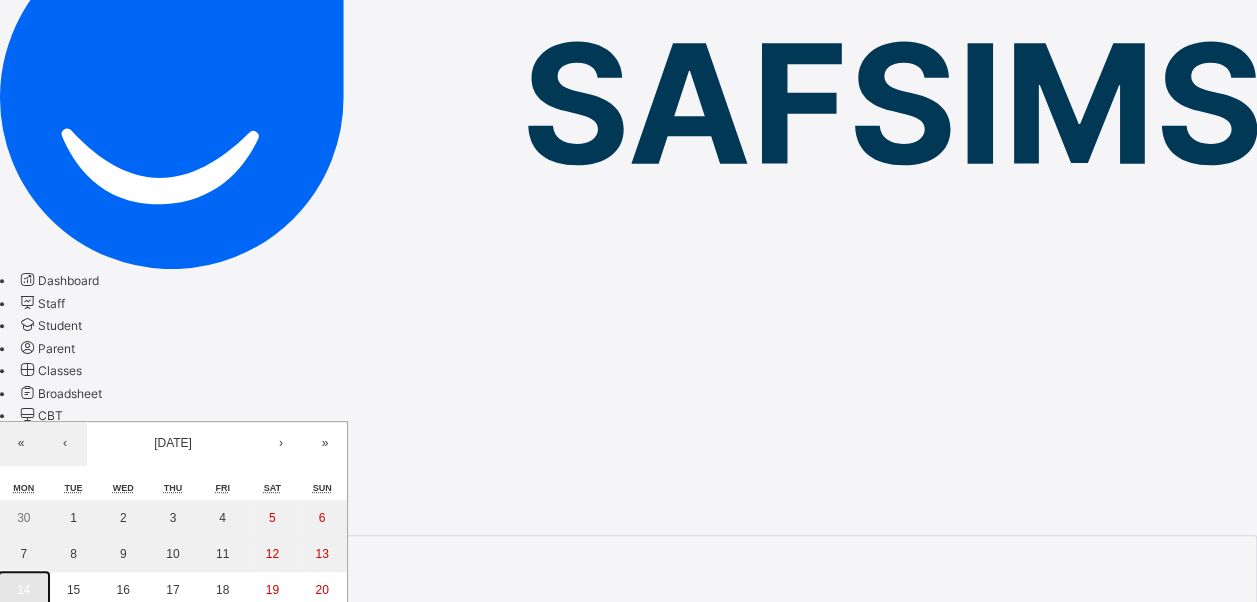 click on "14" at bounding box center [23, 590] 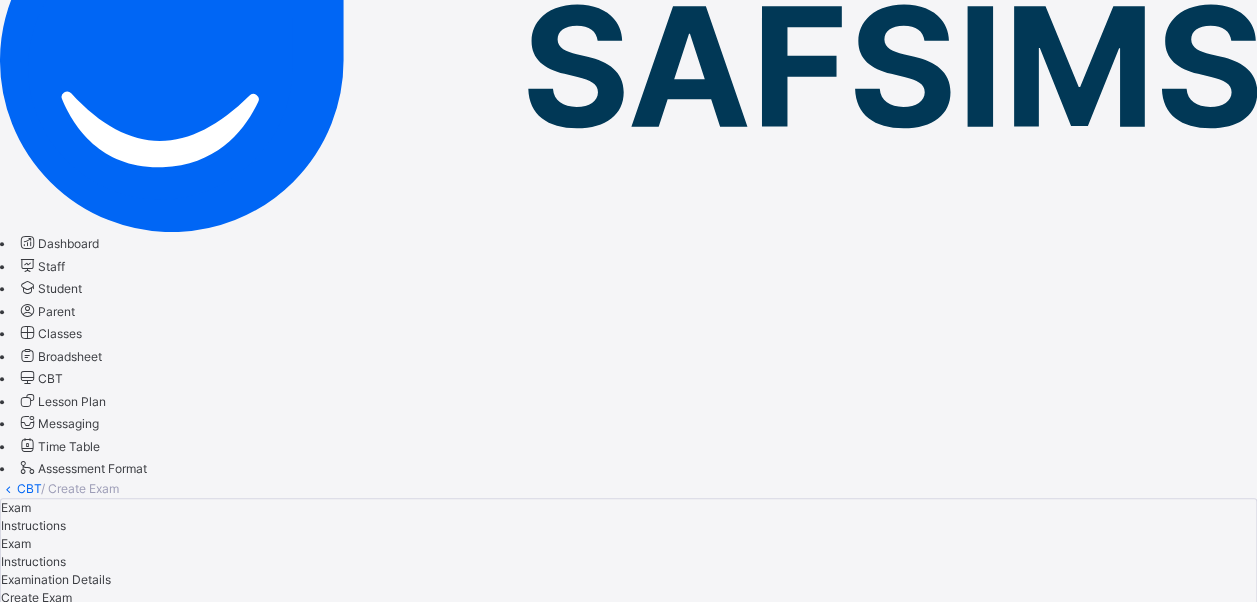 click on "option Nursery 1 focused, 1 of 13. 13 results available. Use Up and Down to choose options, press Enter to select the currently focused option, press Escape to exit the menu, press Tab to select the option and exit the menu. Select class Nursery 1 Primary 1 Primary 2 Primary 3 Primary 4 Primary 5 Primary 6 J.S.S. 1 J.S.S. 2 J.S.S. 3 ECC1 NUR2 NUR 1C" at bounding box center (628, 860) 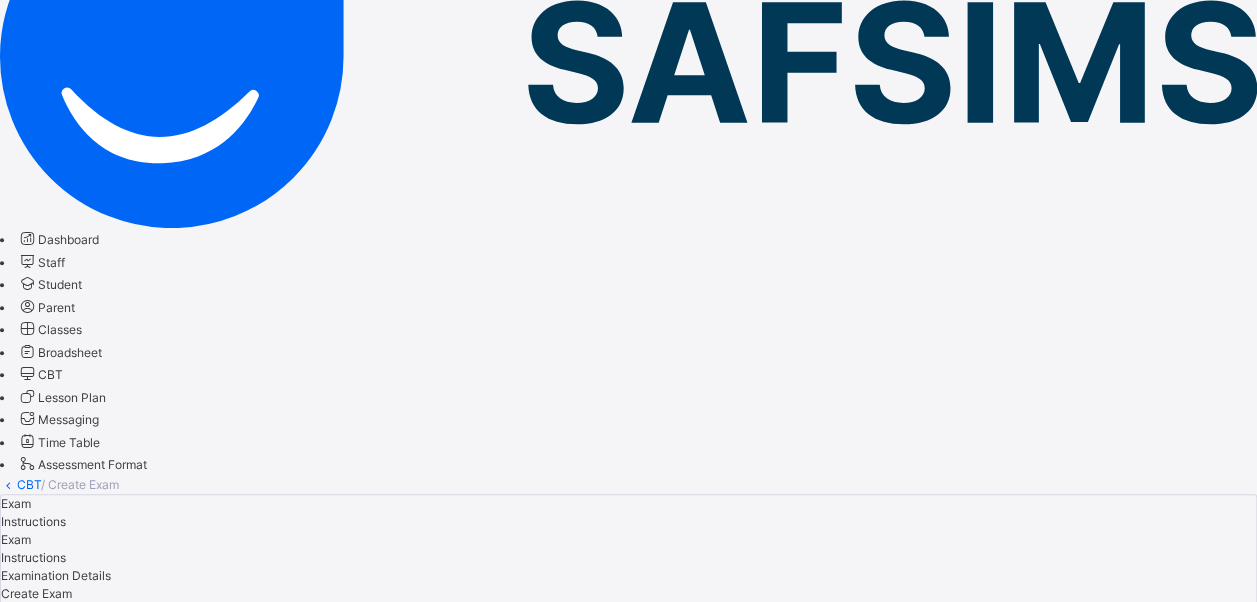 scroll, scrollTop: 242, scrollLeft: 0, axis: vertical 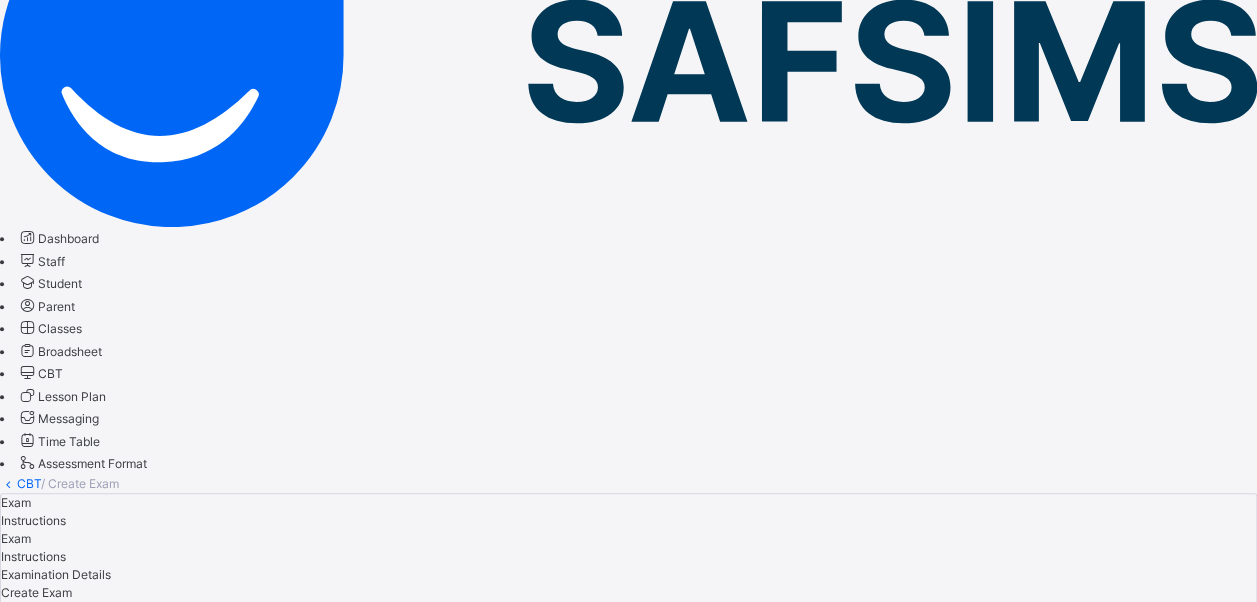 click on "Primary 5" at bounding box center [628, 872] 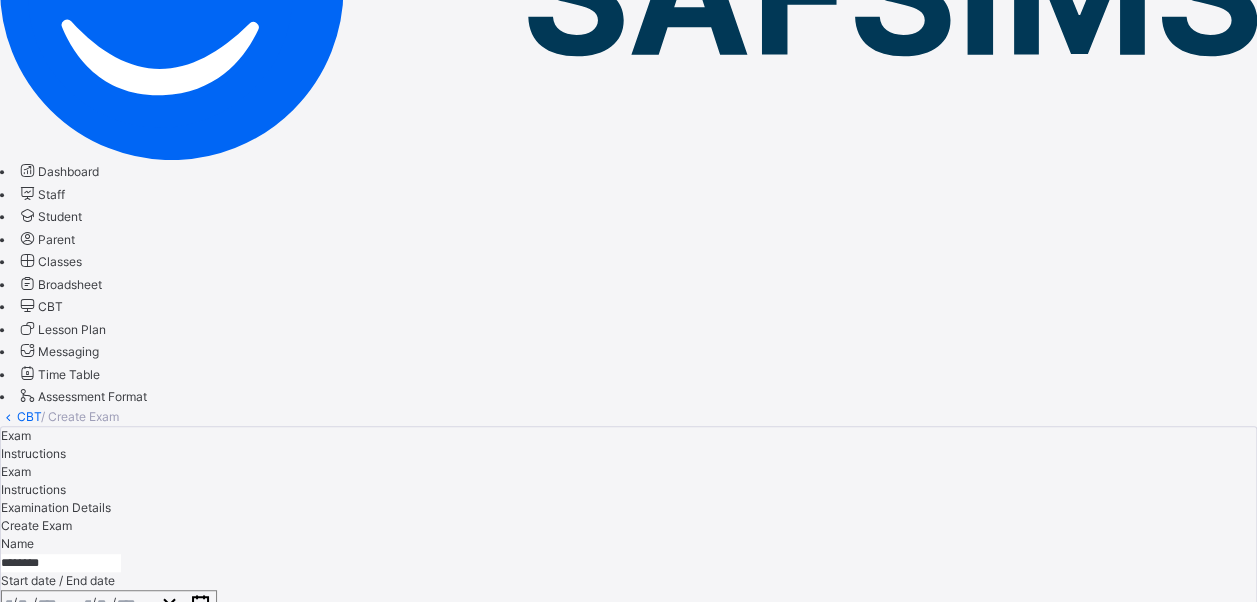 scroll, scrollTop: 223, scrollLeft: 0, axis: vertical 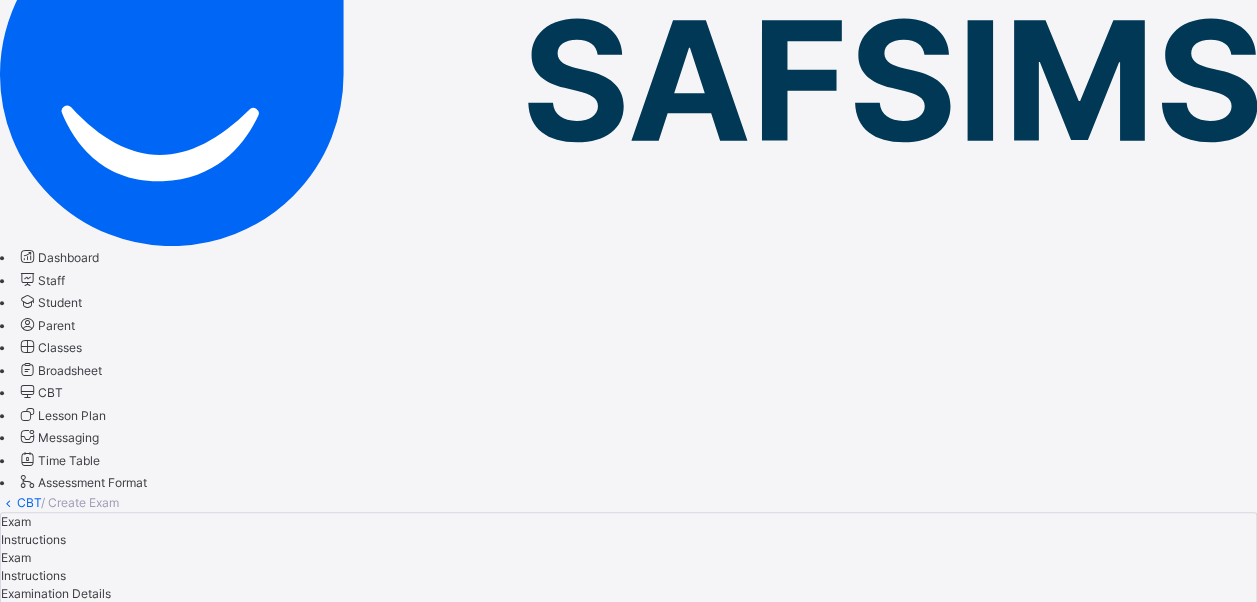 click on "Instructions" at bounding box center [33, 539] 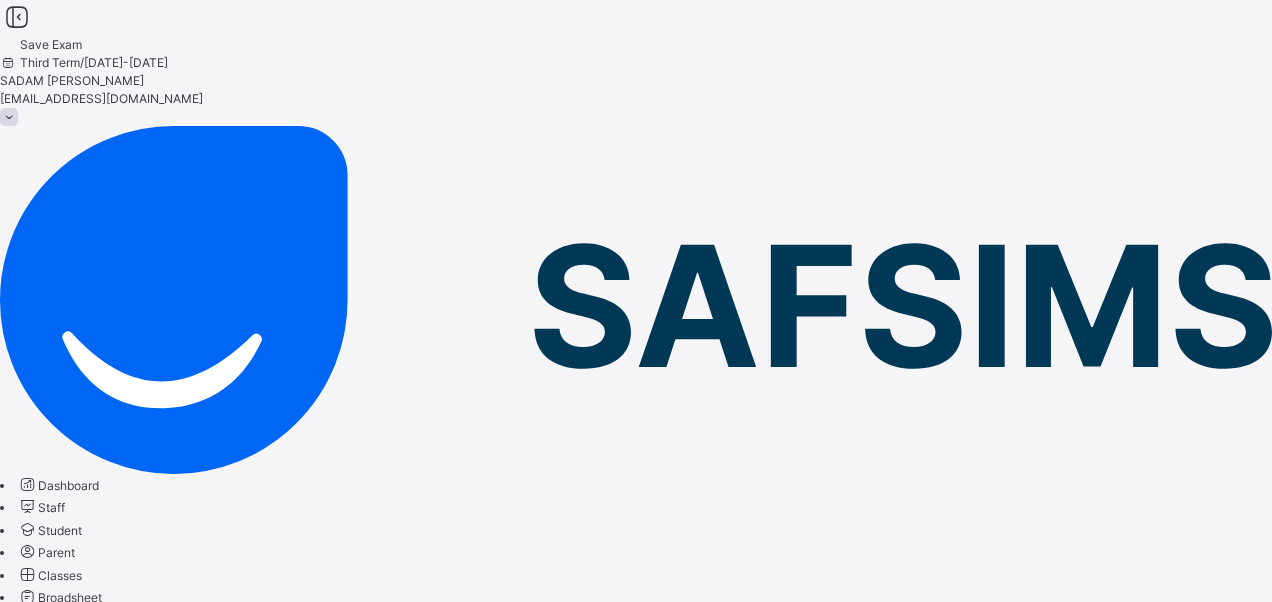 drag, startPoint x: 453, startPoint y: 386, endPoint x: 456, endPoint y: 375, distance: 11.401754 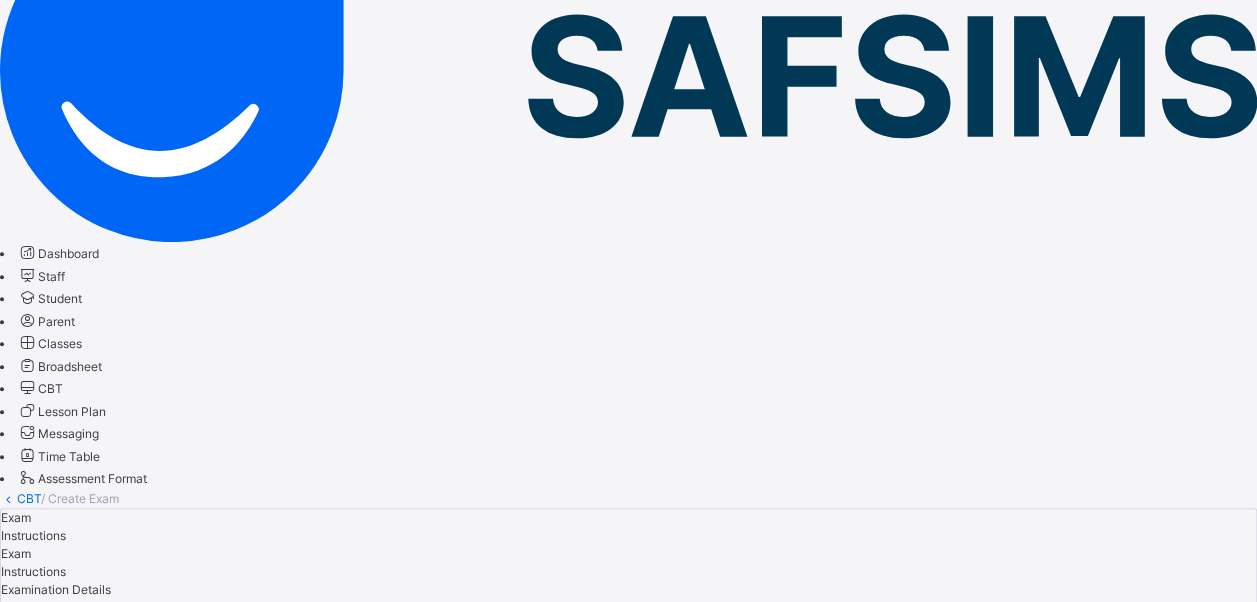scroll, scrollTop: 0, scrollLeft: 0, axis: both 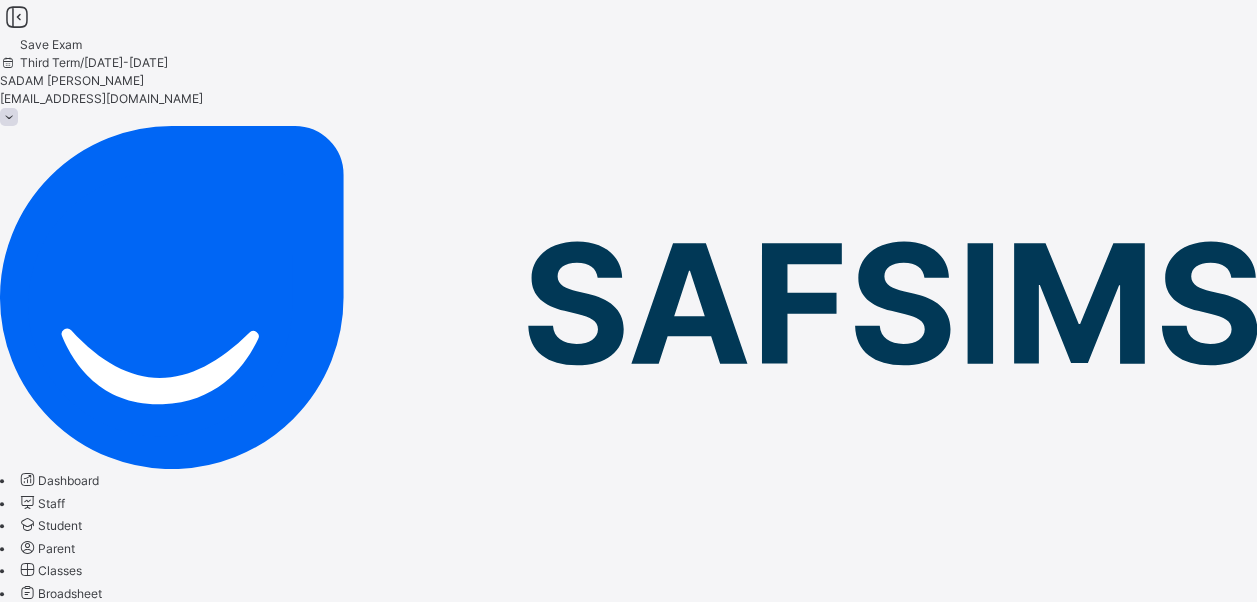 click on "Create Exam" at bounding box center [36, 834] 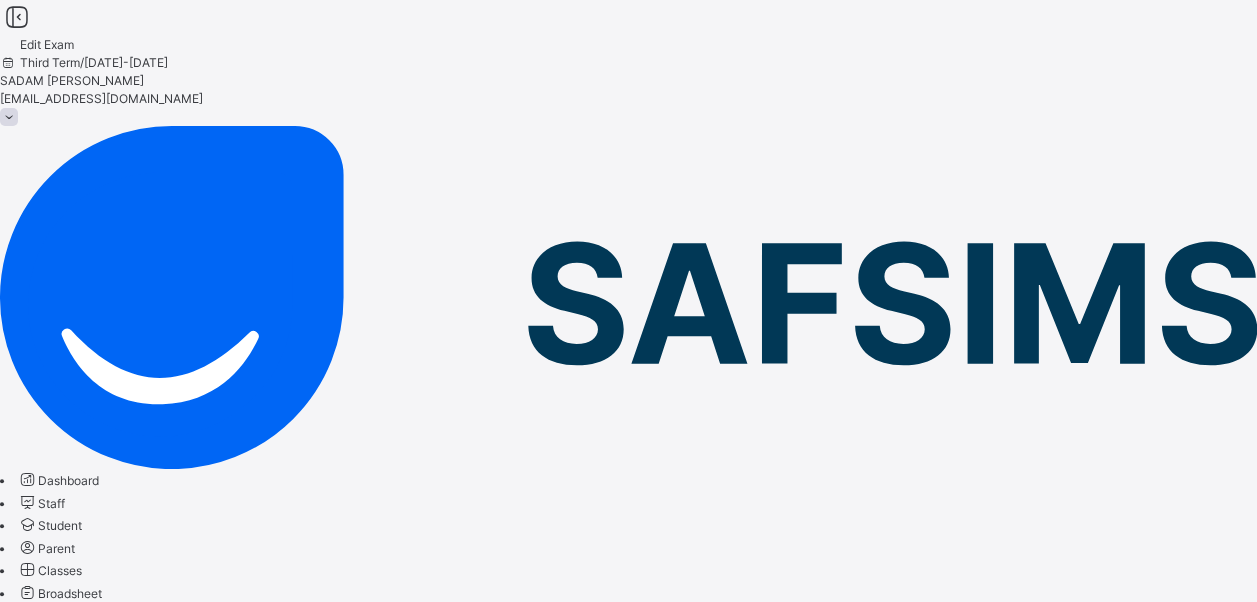 click on "Instructions" at bounding box center (33, 762) 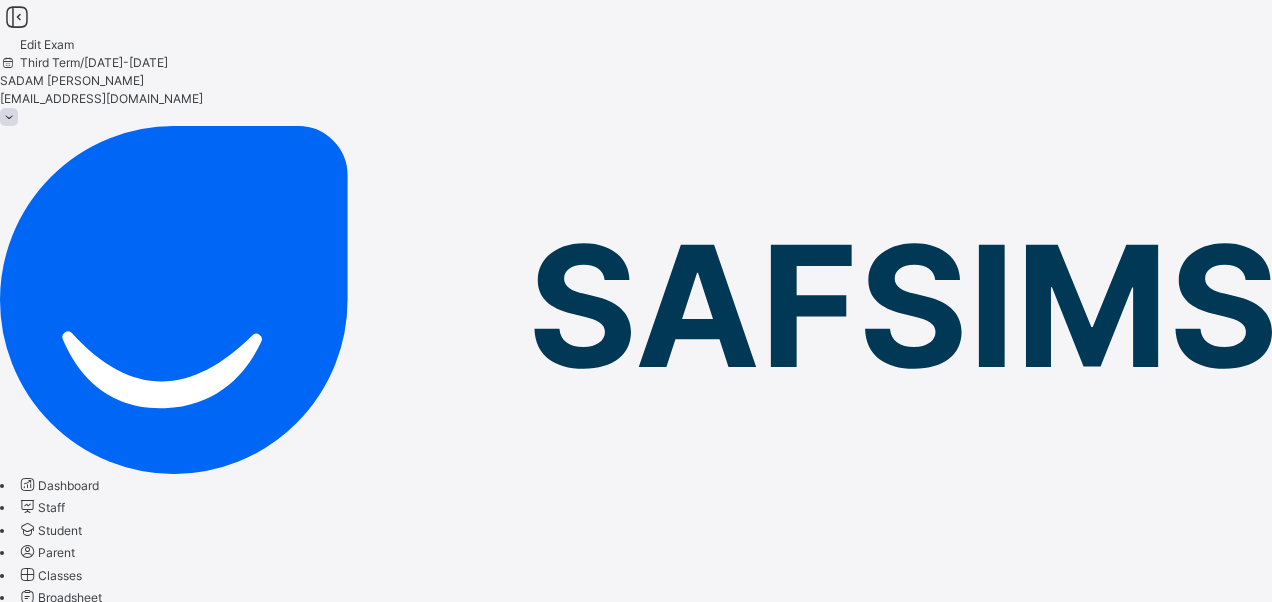 click on "Exam" at bounding box center (636, 749) 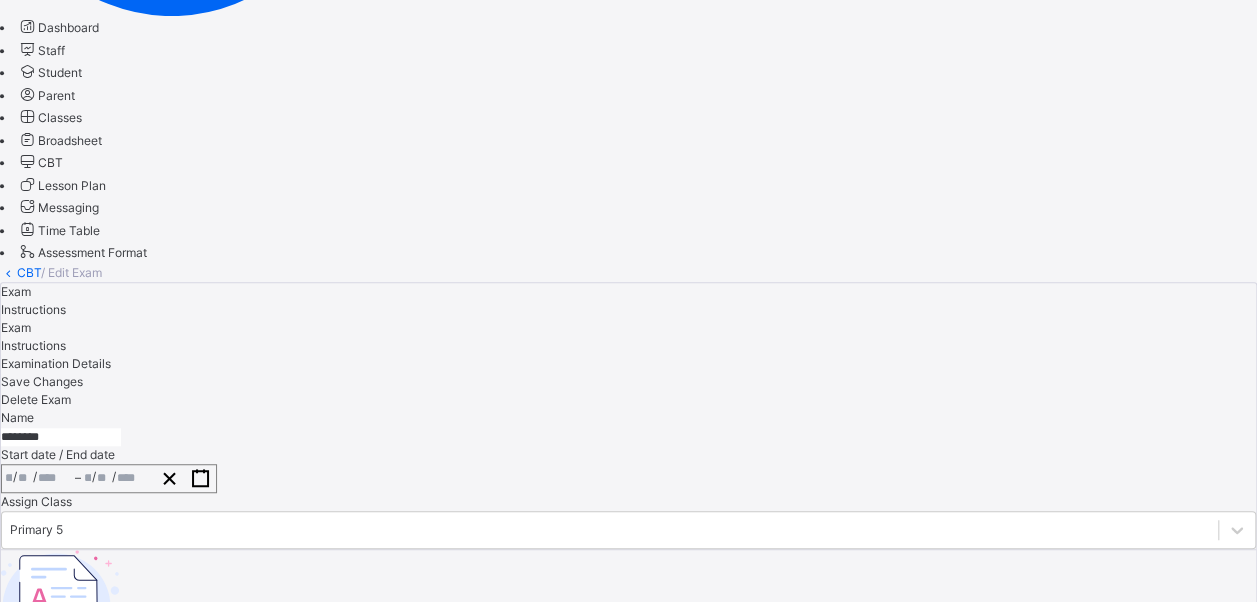 scroll, scrollTop: 500, scrollLeft: 0, axis: vertical 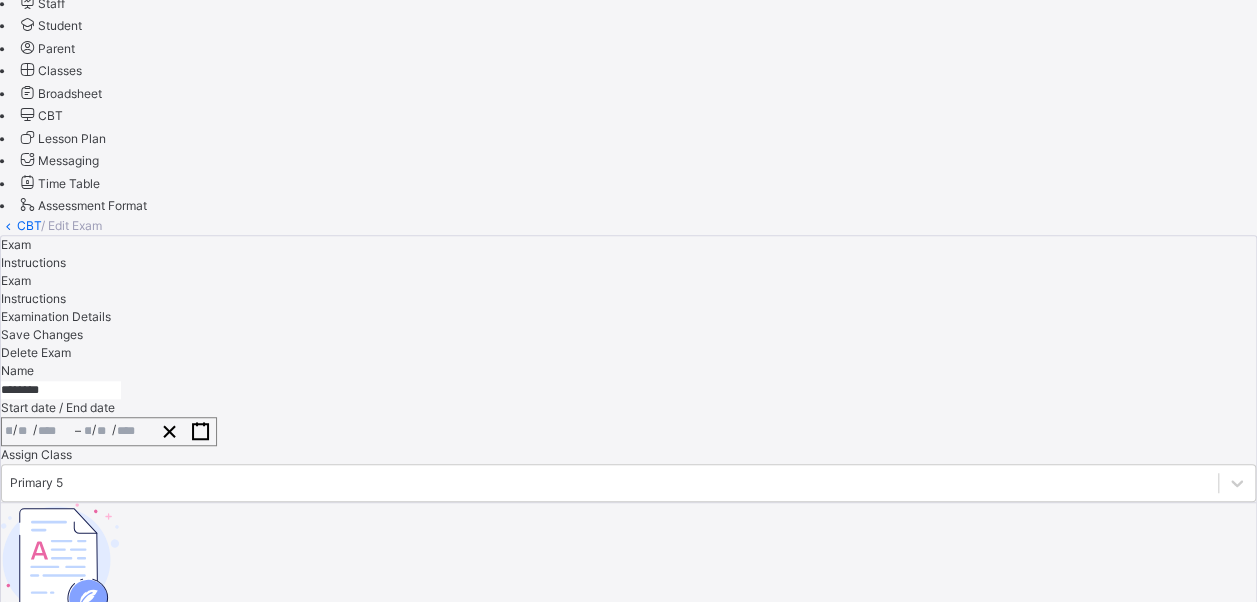 click on "Add paper" at bounding box center (29, 662) 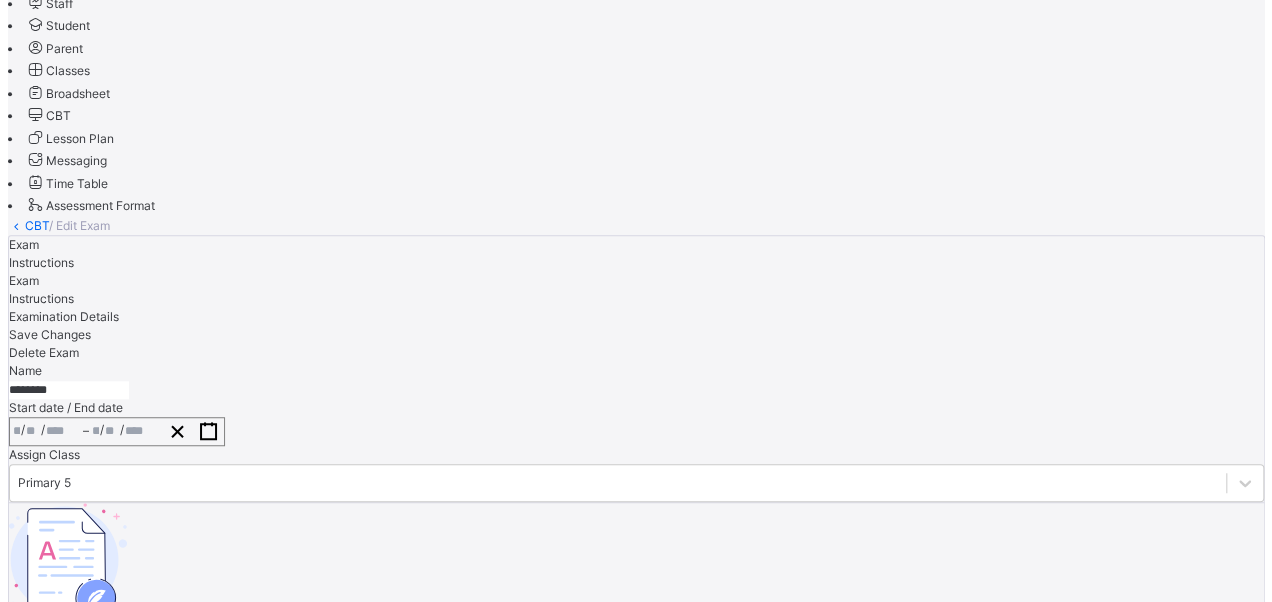 scroll, scrollTop: 210, scrollLeft: 0, axis: vertical 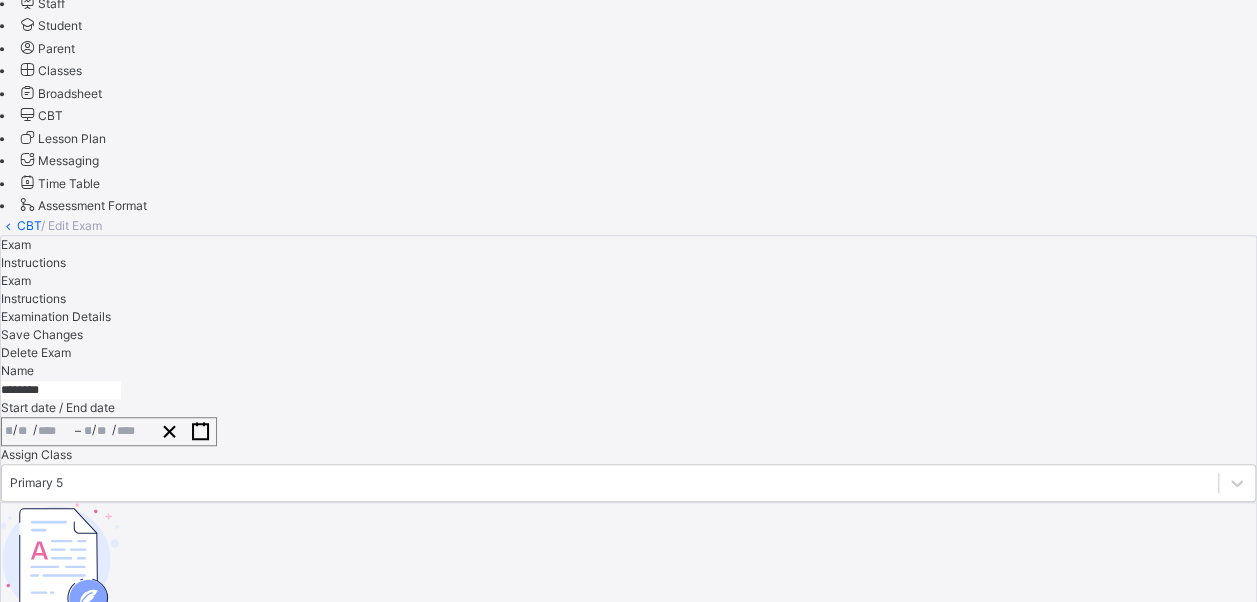 click on "ROBOTICS" at bounding box center [628, 1156] 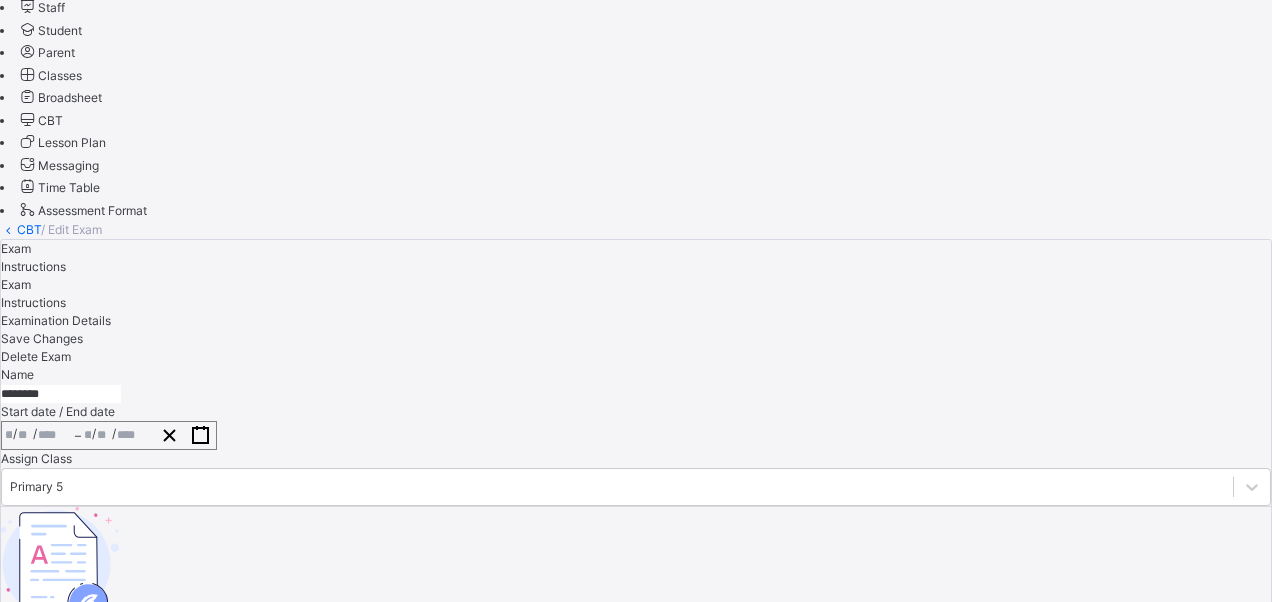 click at bounding box center (635, 896) 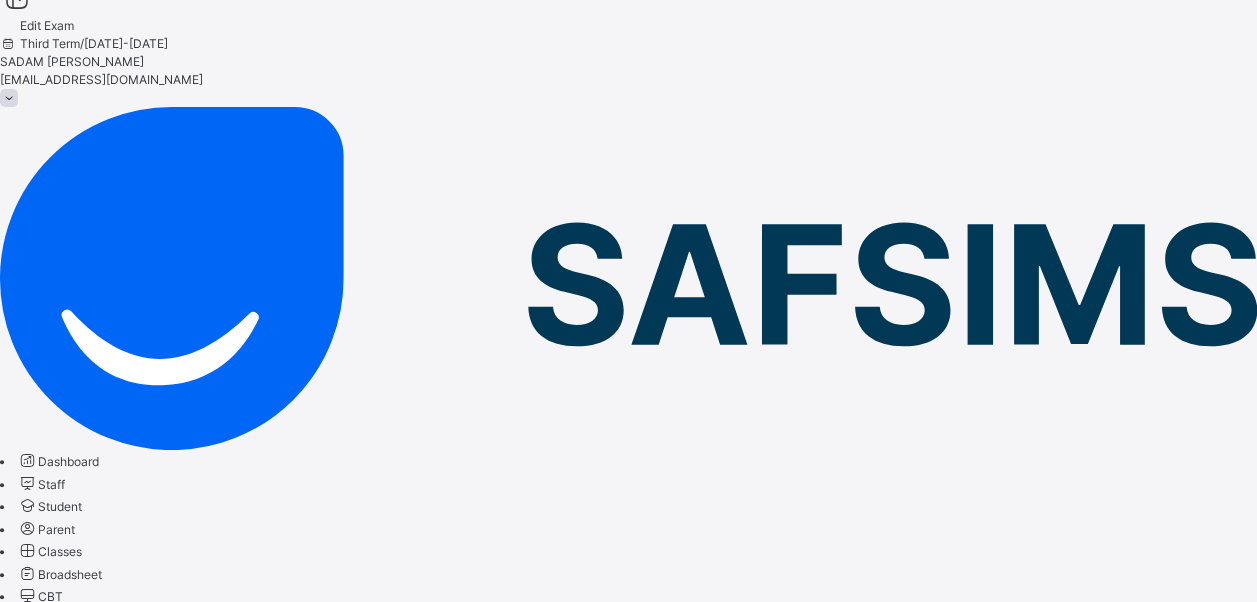 scroll, scrollTop: 0, scrollLeft: 0, axis: both 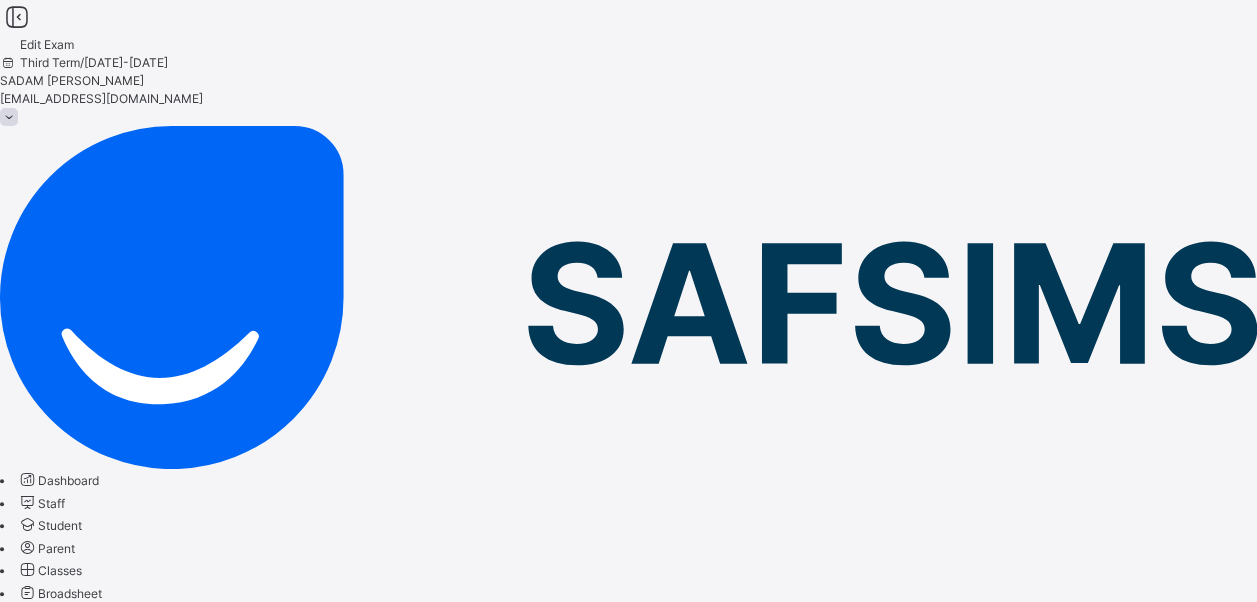 click on "CBT" at bounding box center (29, 725) 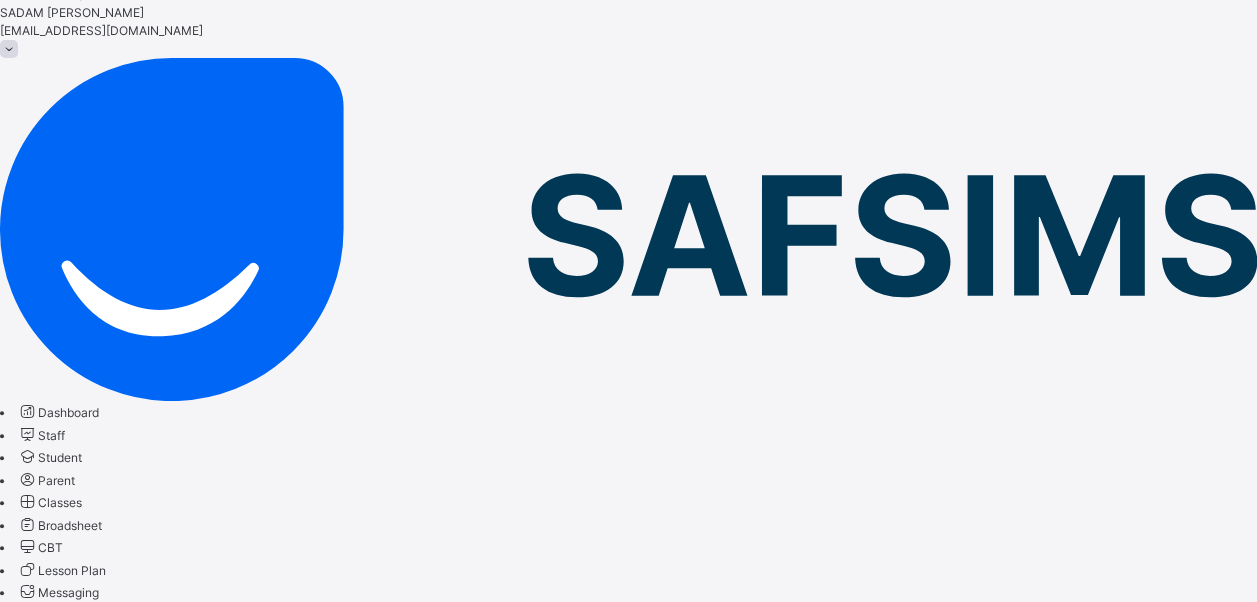 scroll, scrollTop: 100, scrollLeft: 0, axis: vertical 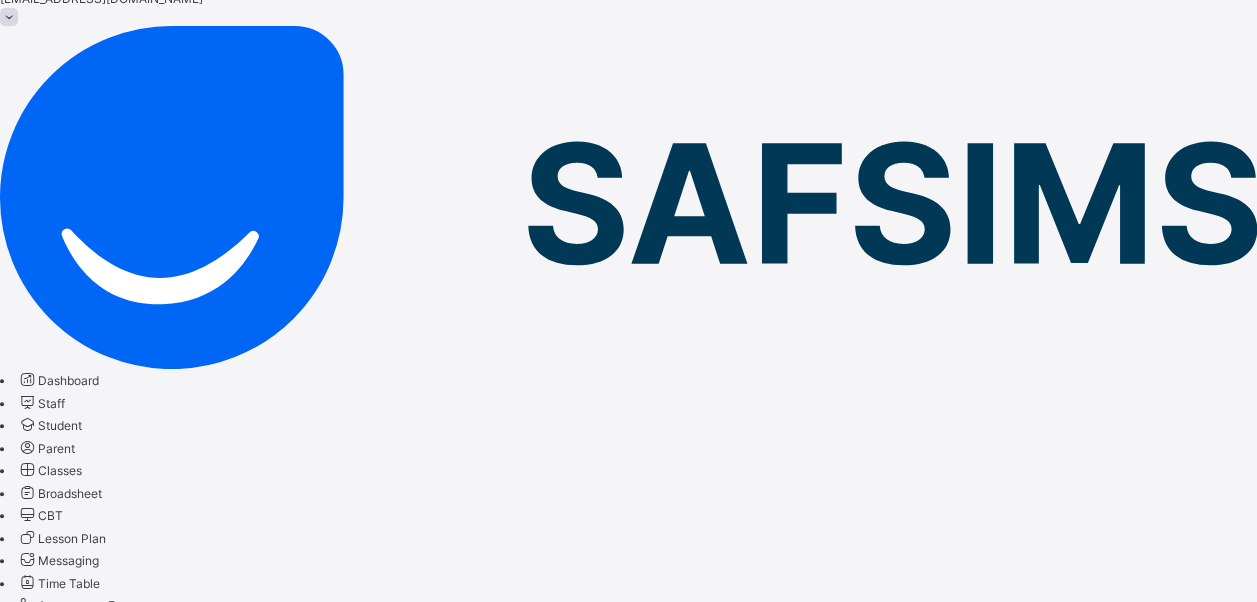 click on "342  Exams created" at bounding box center (628, 4795) 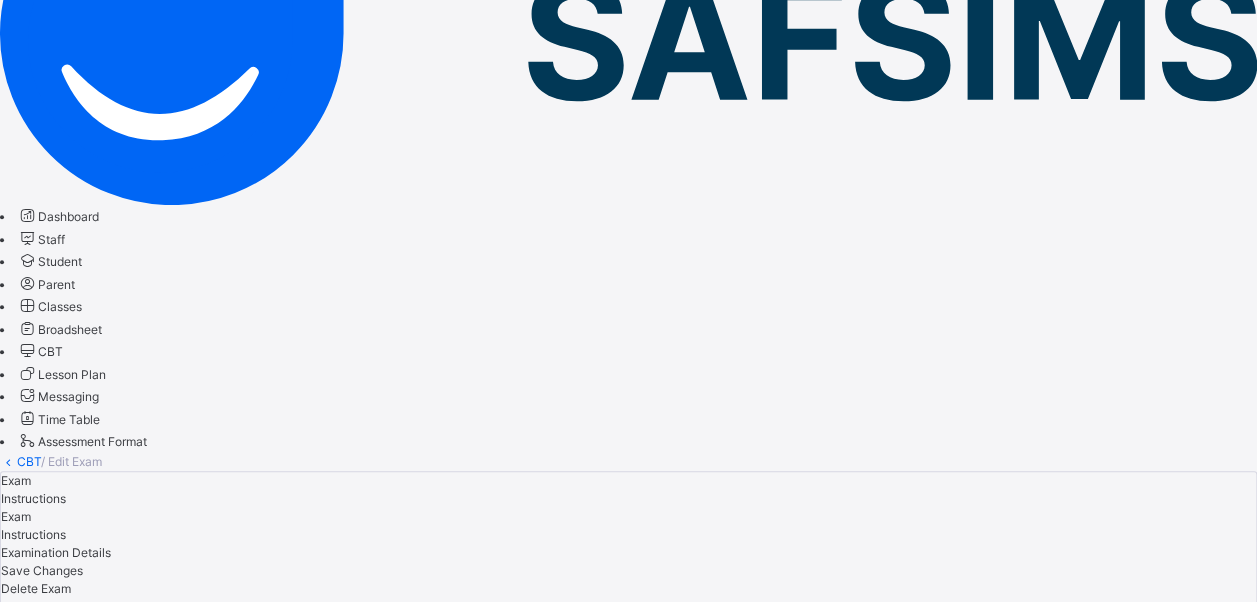 scroll, scrollTop: 283, scrollLeft: 0, axis: vertical 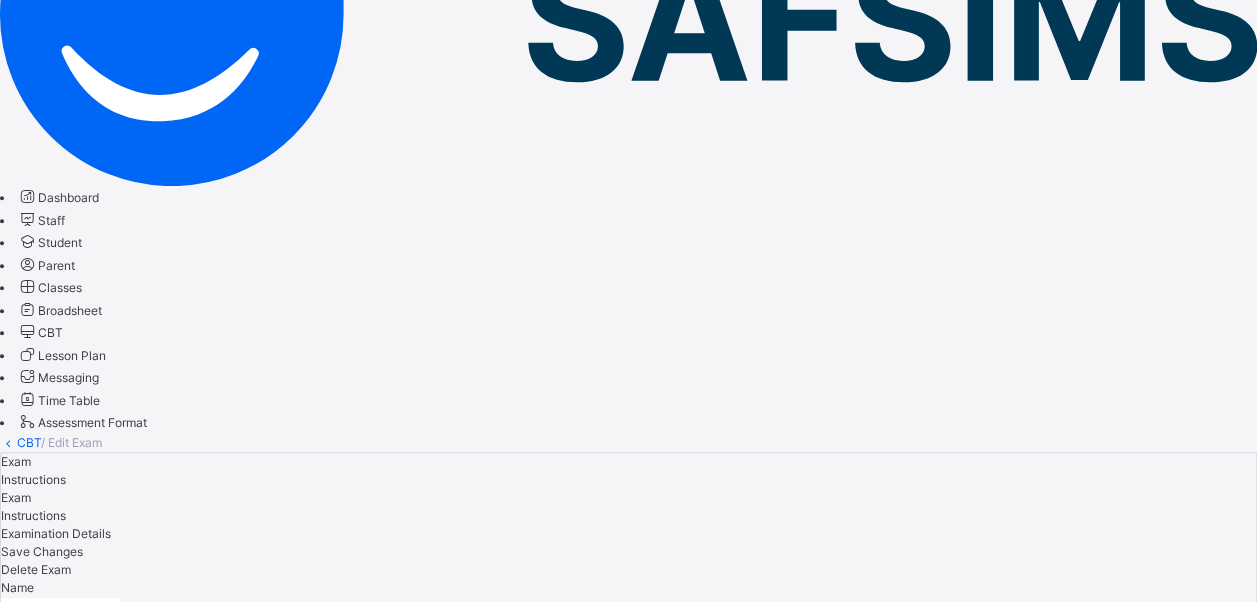 click at bounding box center (204, 809) 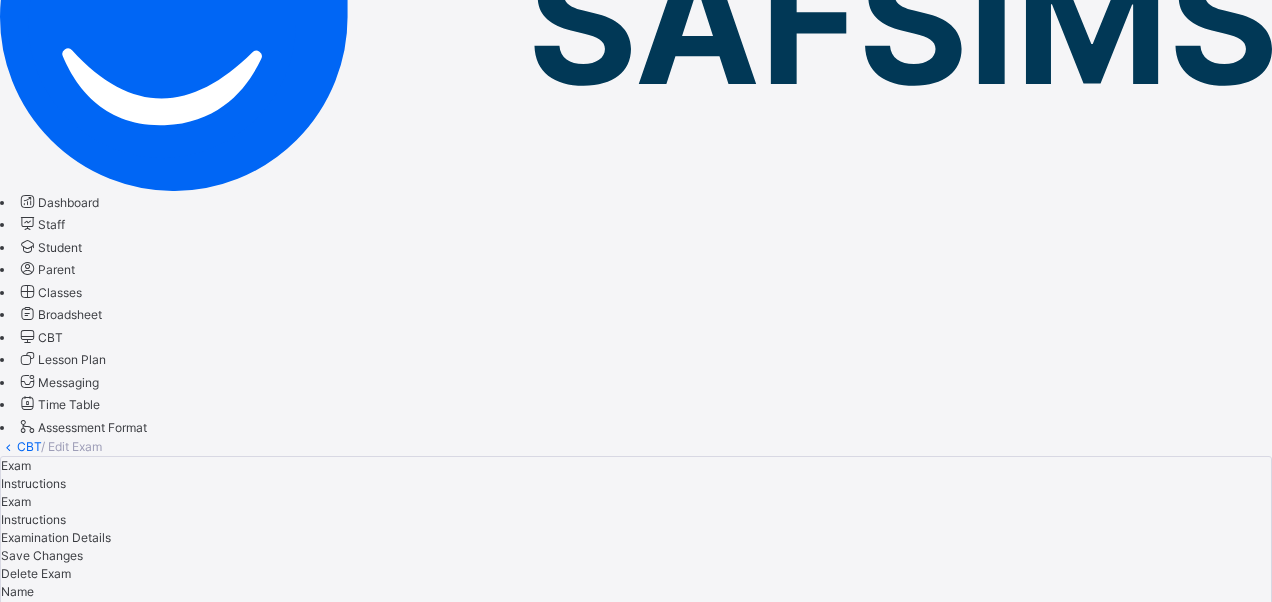 click on "Yes,  Delete" at bounding box center (30, 1132) 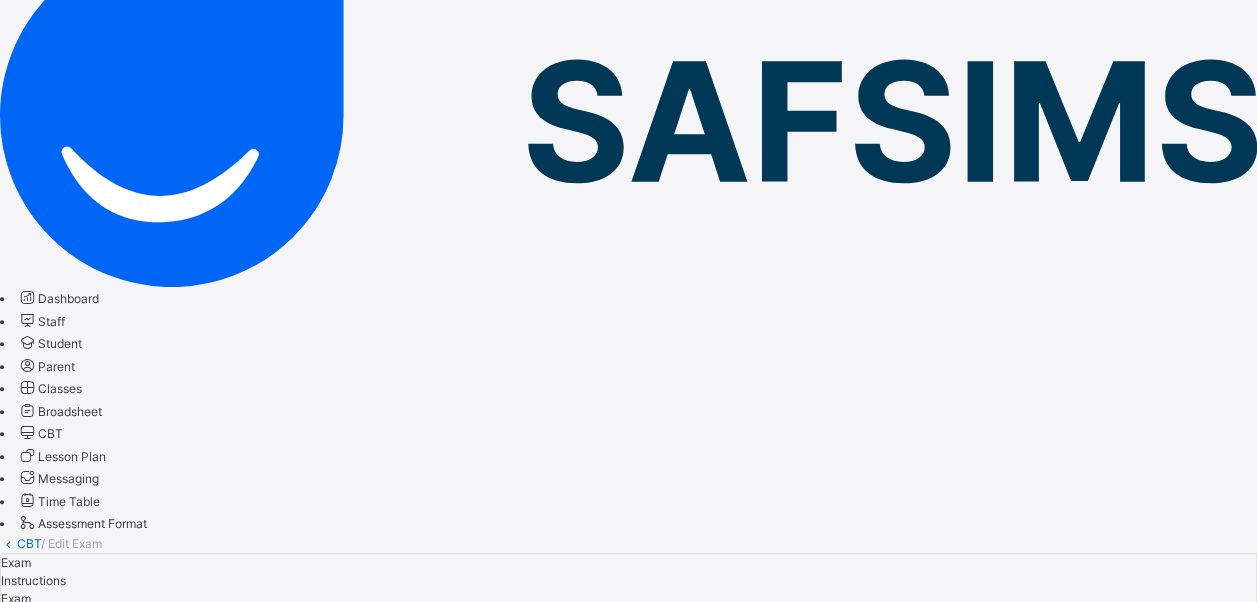 scroll, scrollTop: 123, scrollLeft: 0, axis: vertical 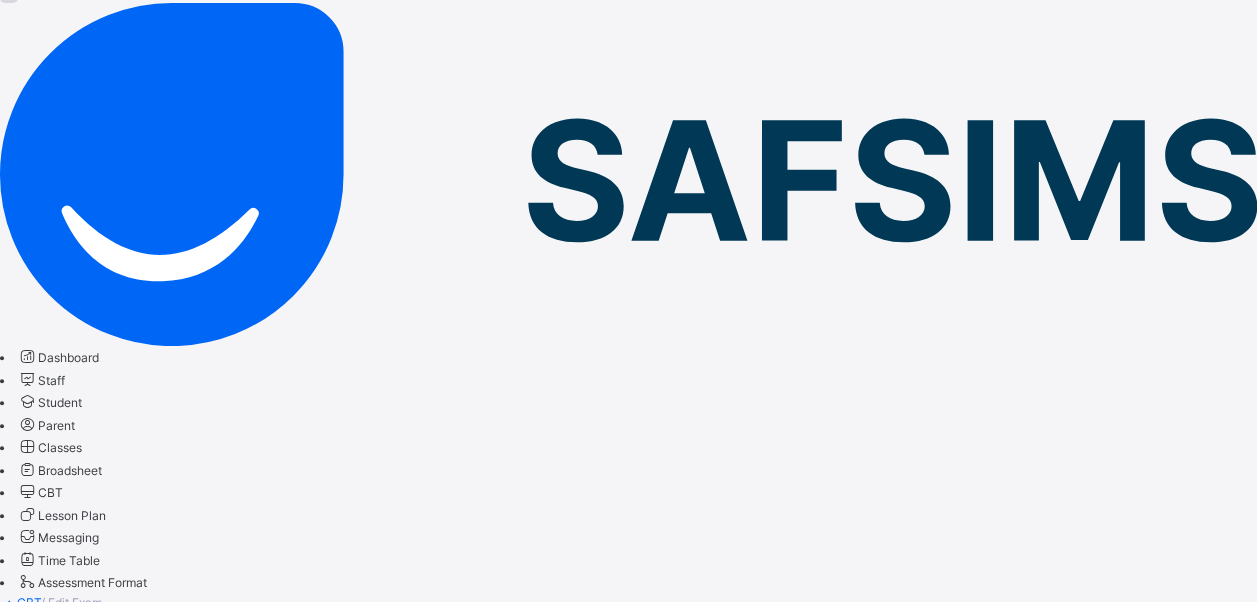 click at bounding box center [8, 602] 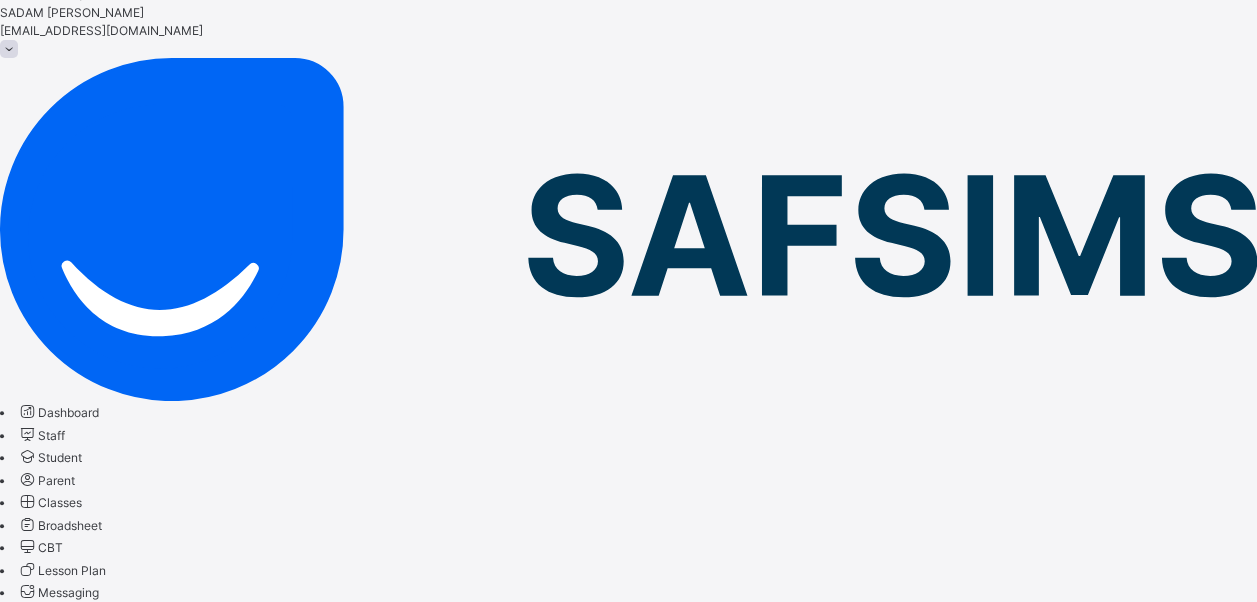 scroll, scrollTop: 100, scrollLeft: 0, axis: vertical 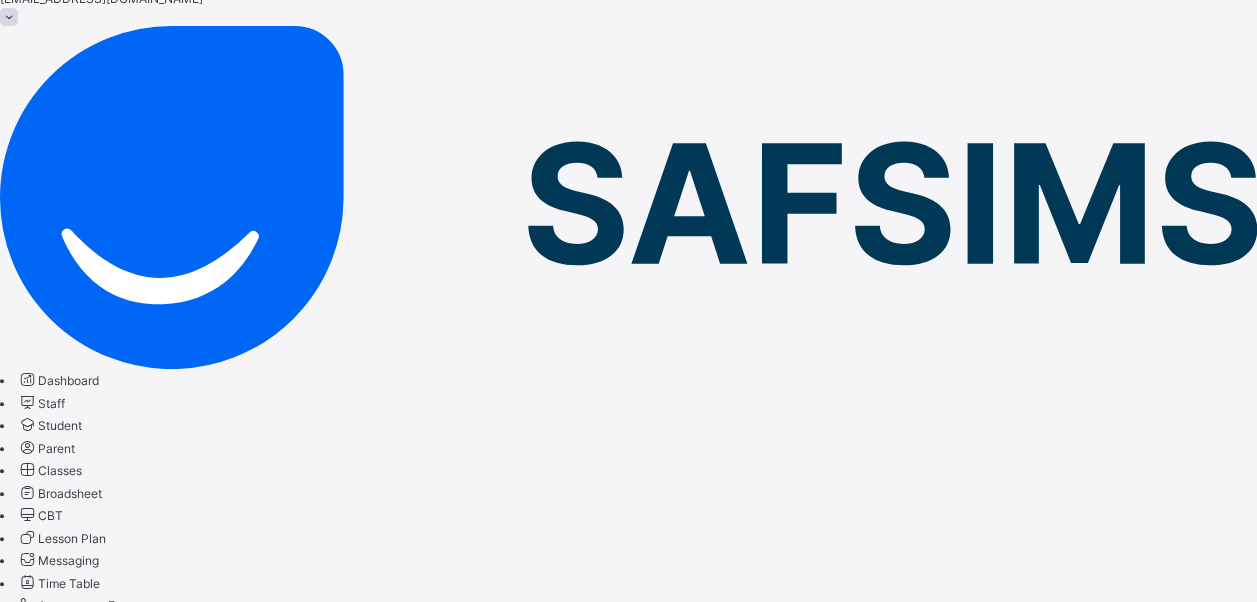 click on "Question bank" at bounding box center [40, 625] 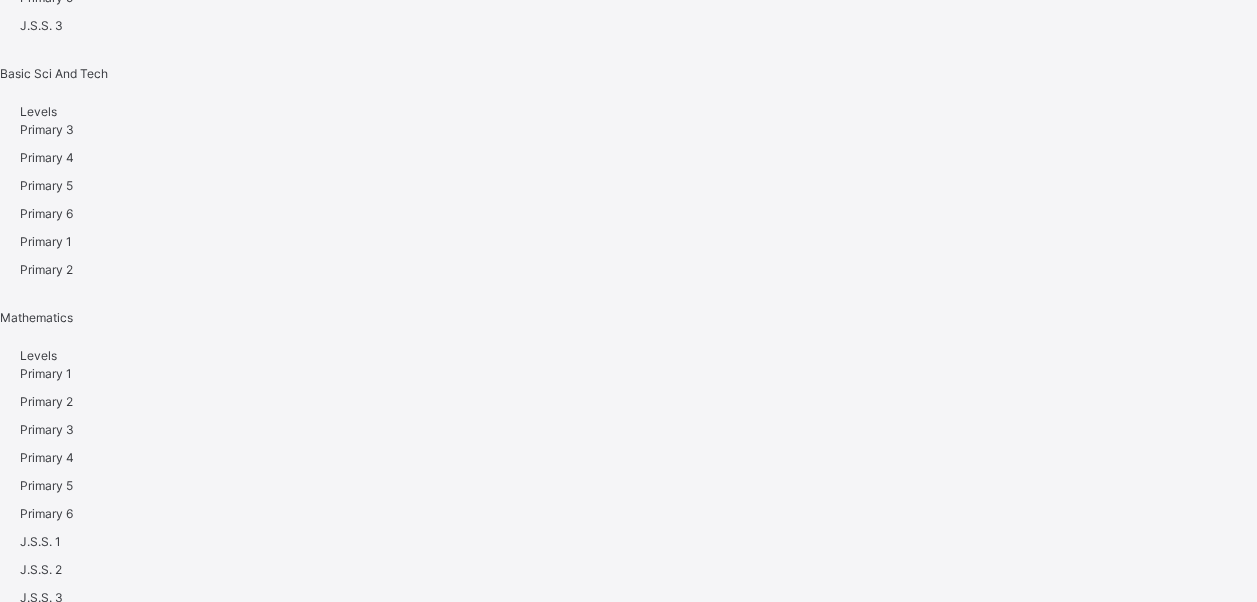 scroll, scrollTop: 1412, scrollLeft: 0, axis: vertical 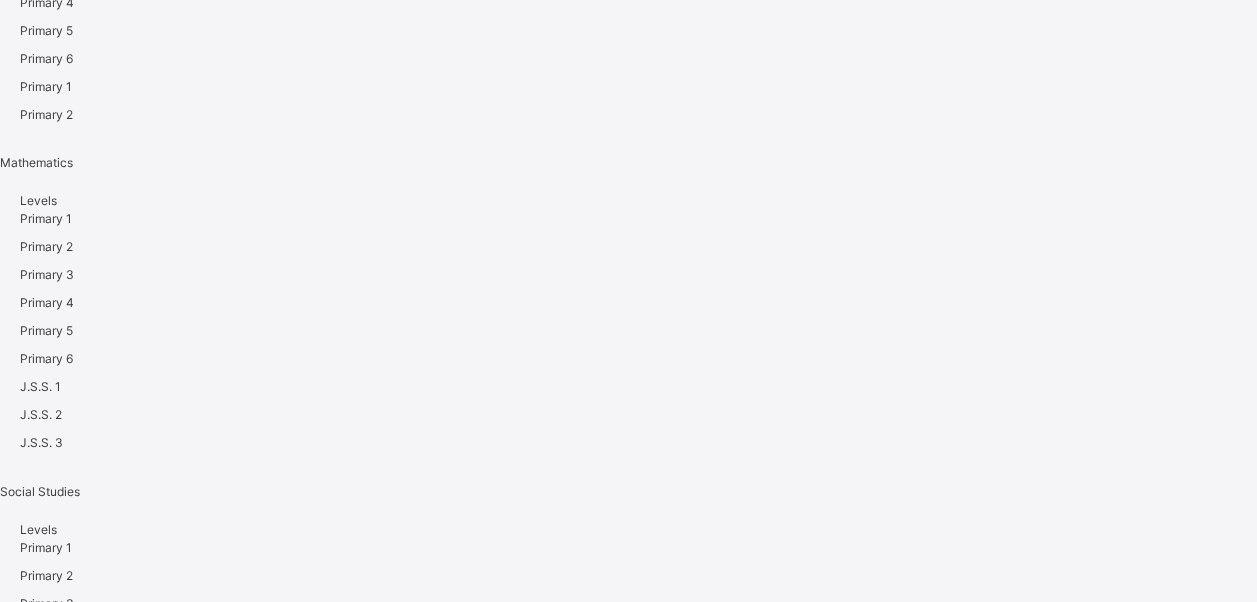 click on "Primary 5" at bounding box center (46, 3322) 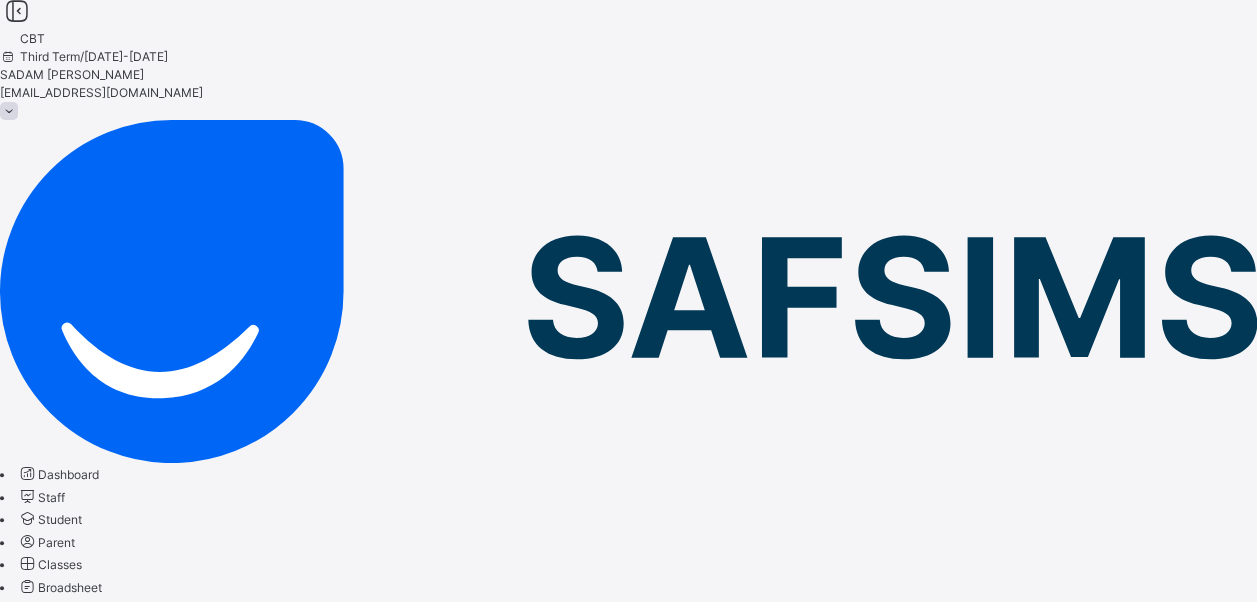scroll, scrollTop: 0, scrollLeft: 0, axis: both 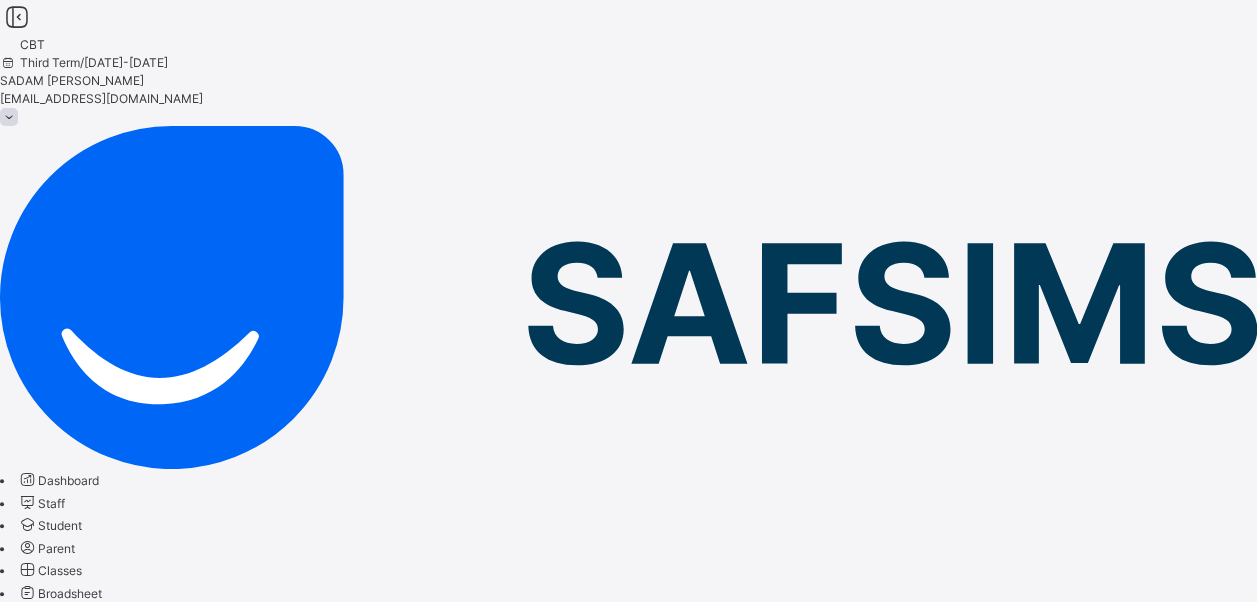 click on "Add question" at bounding box center [53, 836] 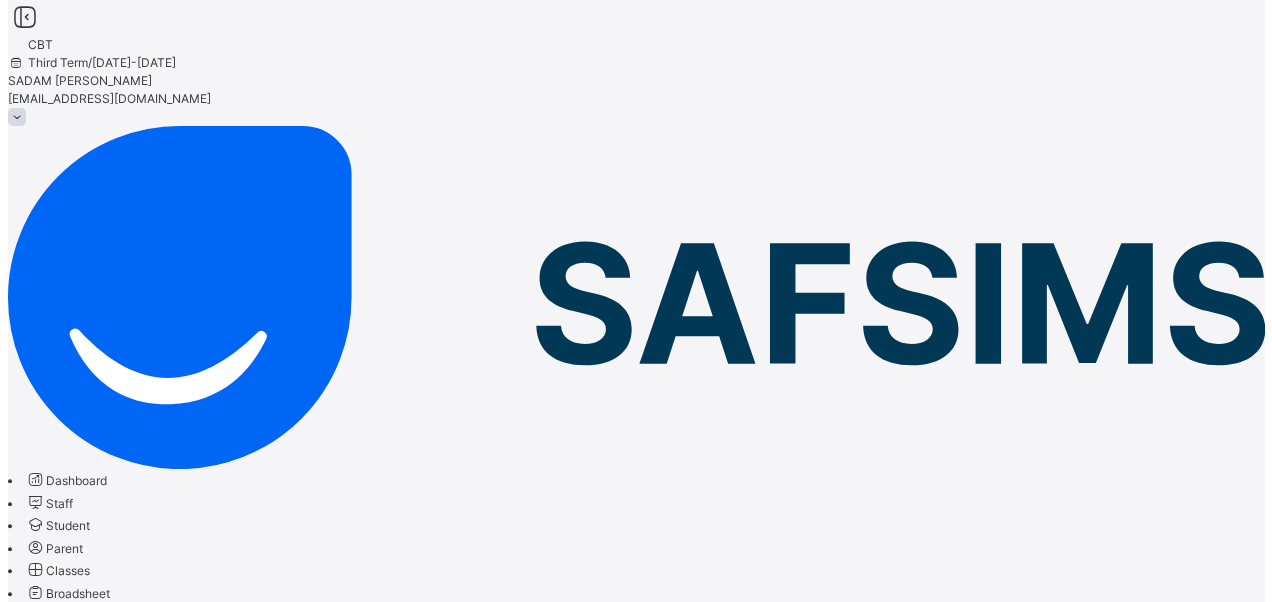 scroll, scrollTop: 356, scrollLeft: 0, axis: vertical 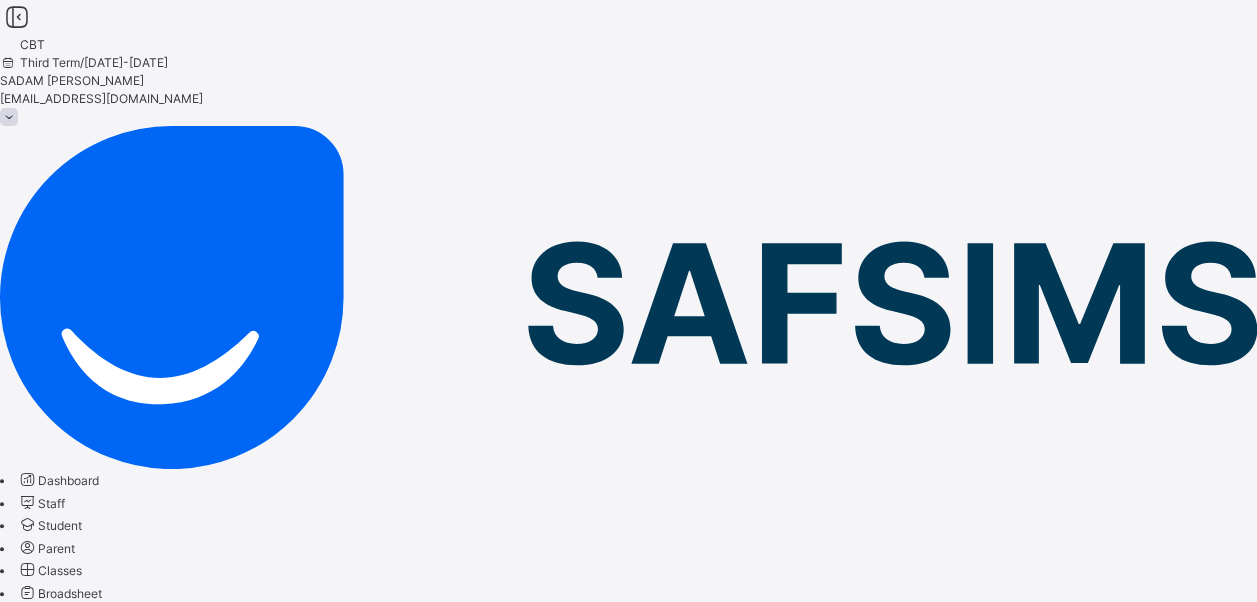 click at bounding box center (12, 2486) 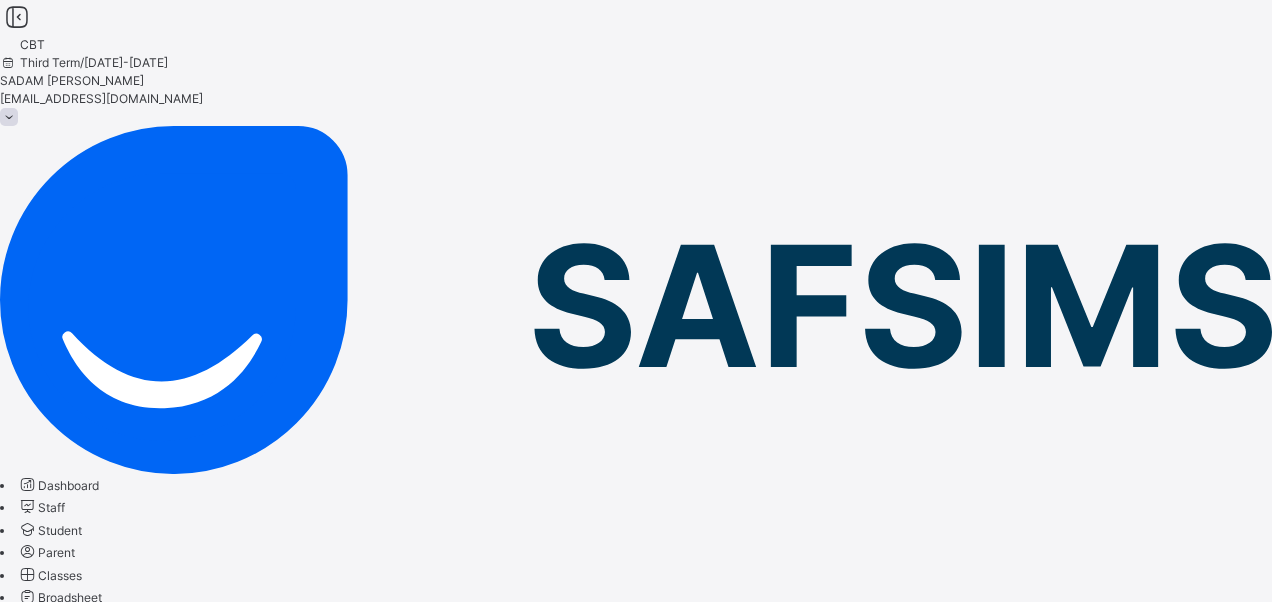 click on "Add option" at bounding box center [55, 2576] 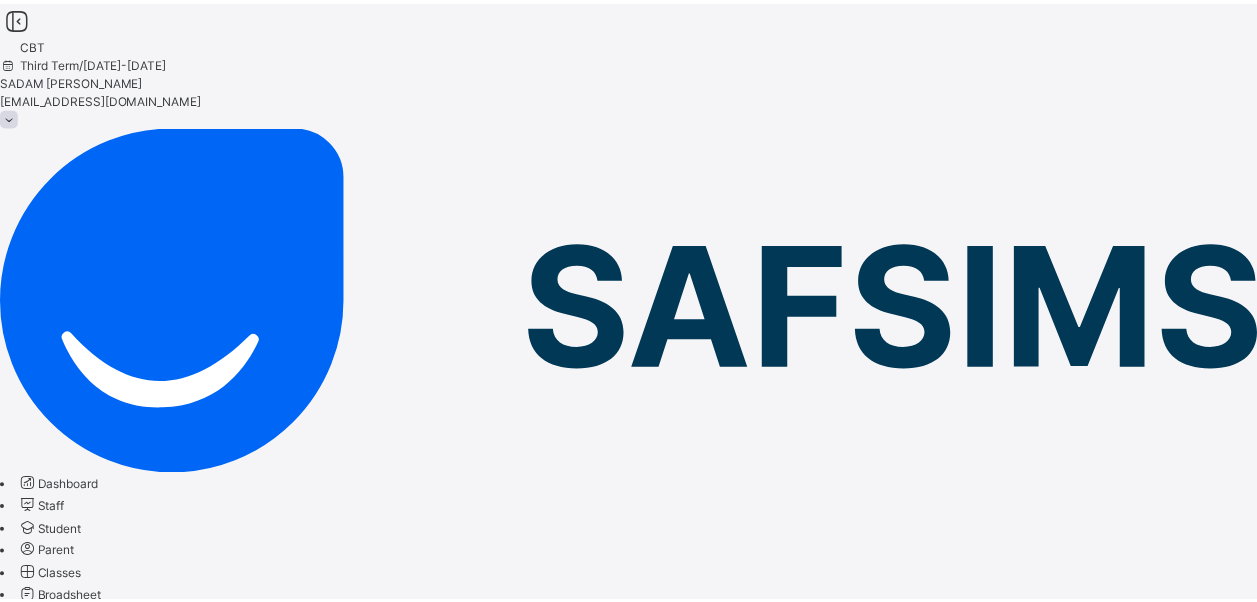 scroll, scrollTop: 20, scrollLeft: 0, axis: vertical 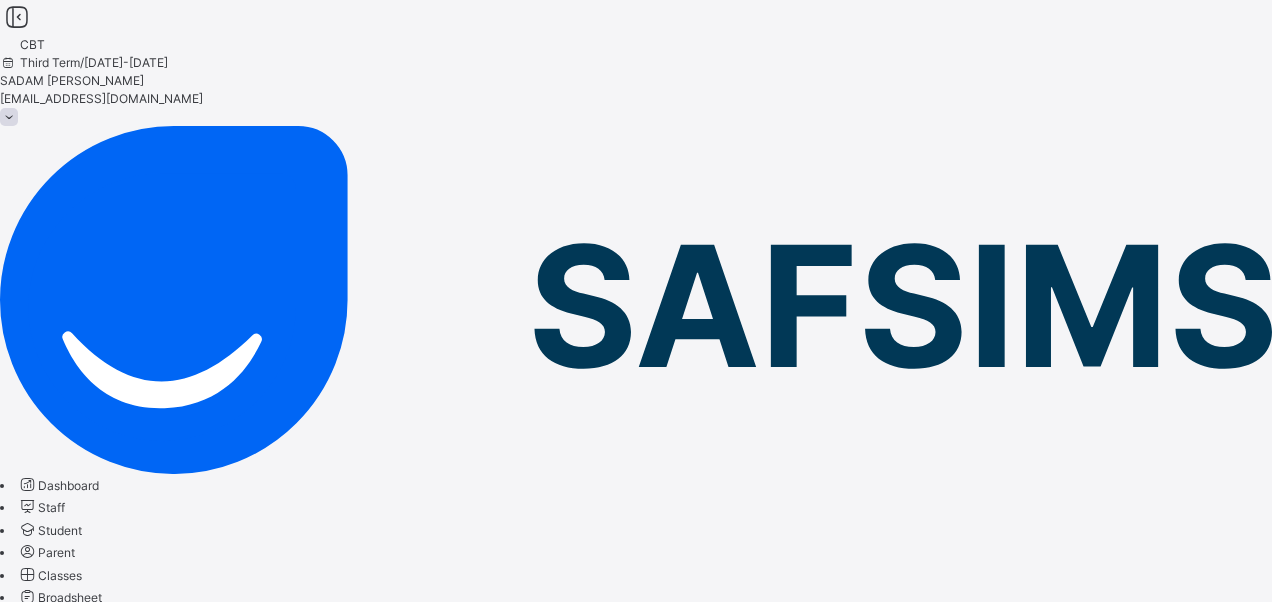 click on "Add Question" at bounding box center (37, 2244) 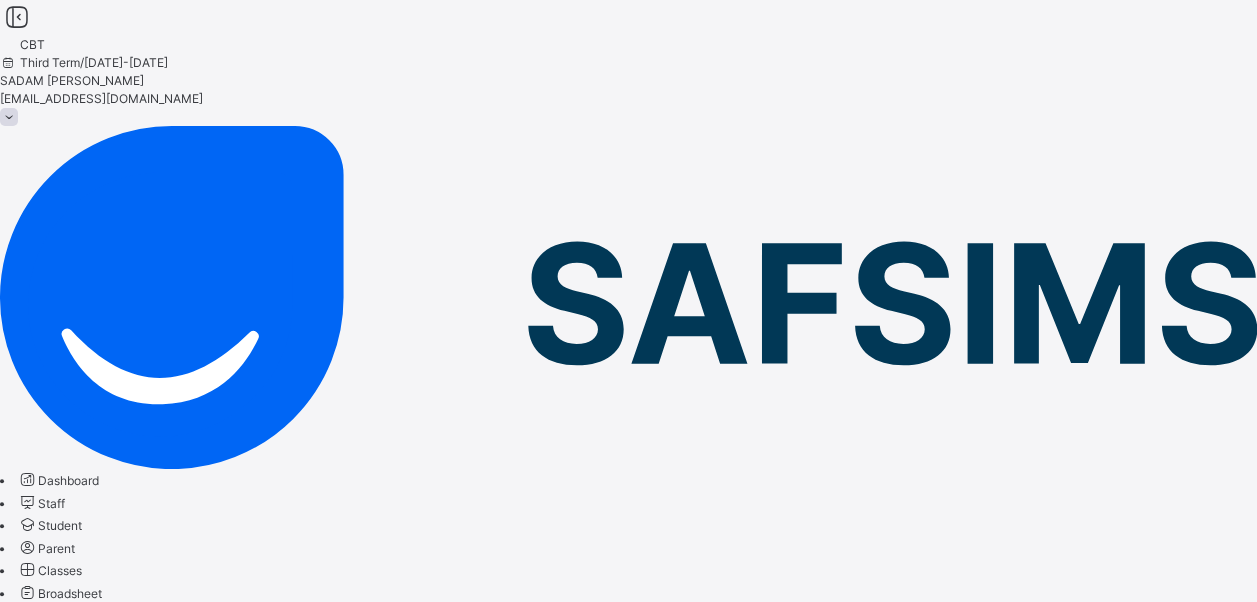 click on "Add question" at bounding box center [53, 836] 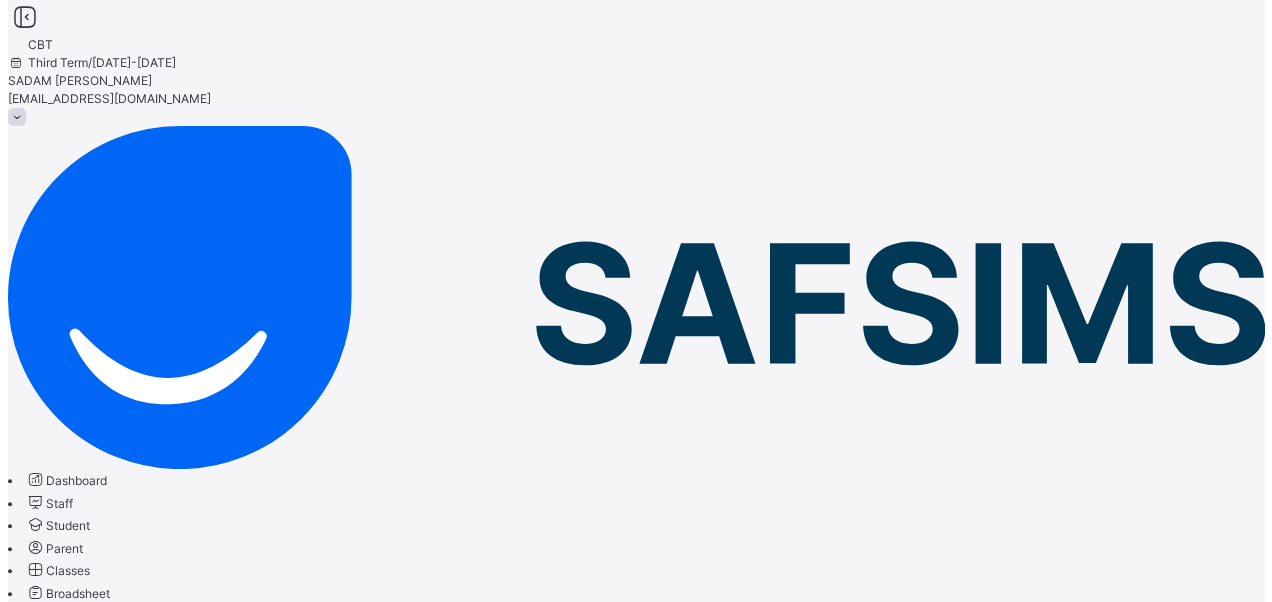 scroll, scrollTop: 356, scrollLeft: 0, axis: vertical 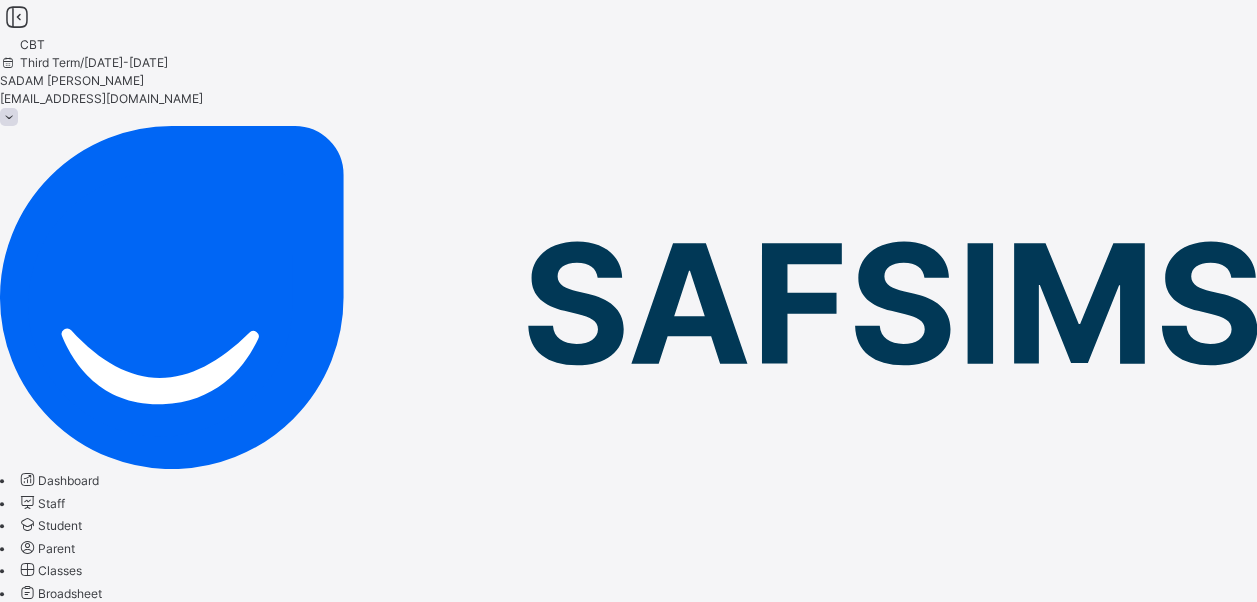click on "Add option" at bounding box center (55, 2470) 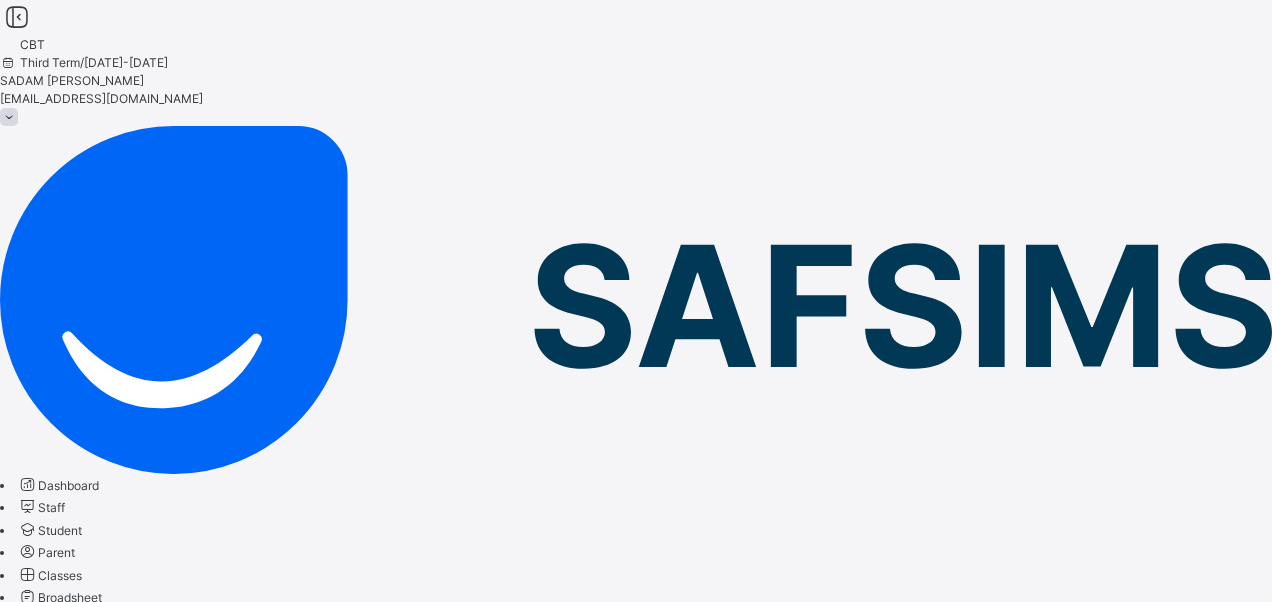click on "Add option" at bounding box center [636, 2556] 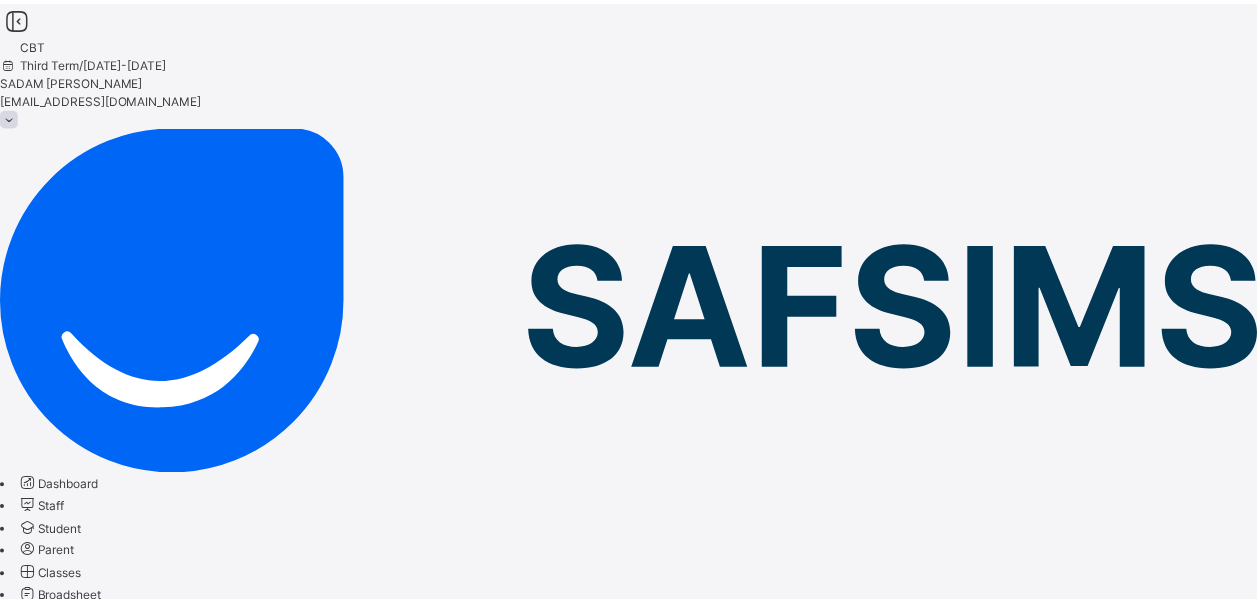 scroll, scrollTop: 20, scrollLeft: 0, axis: vertical 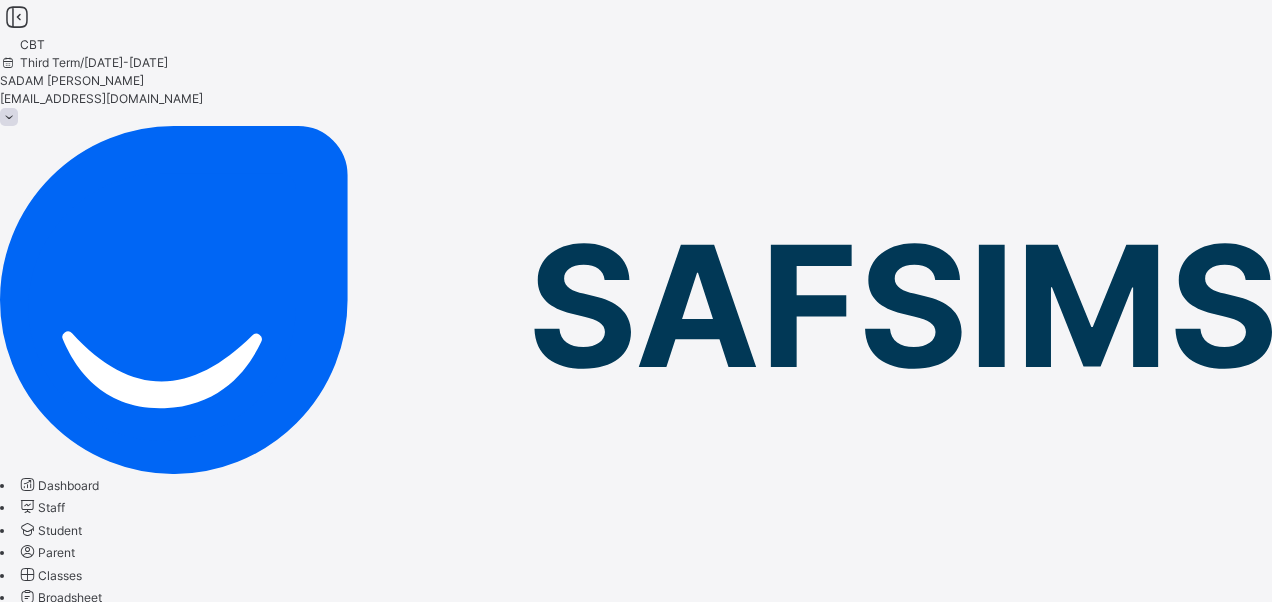 click on "Add Question" at bounding box center (37, 2226) 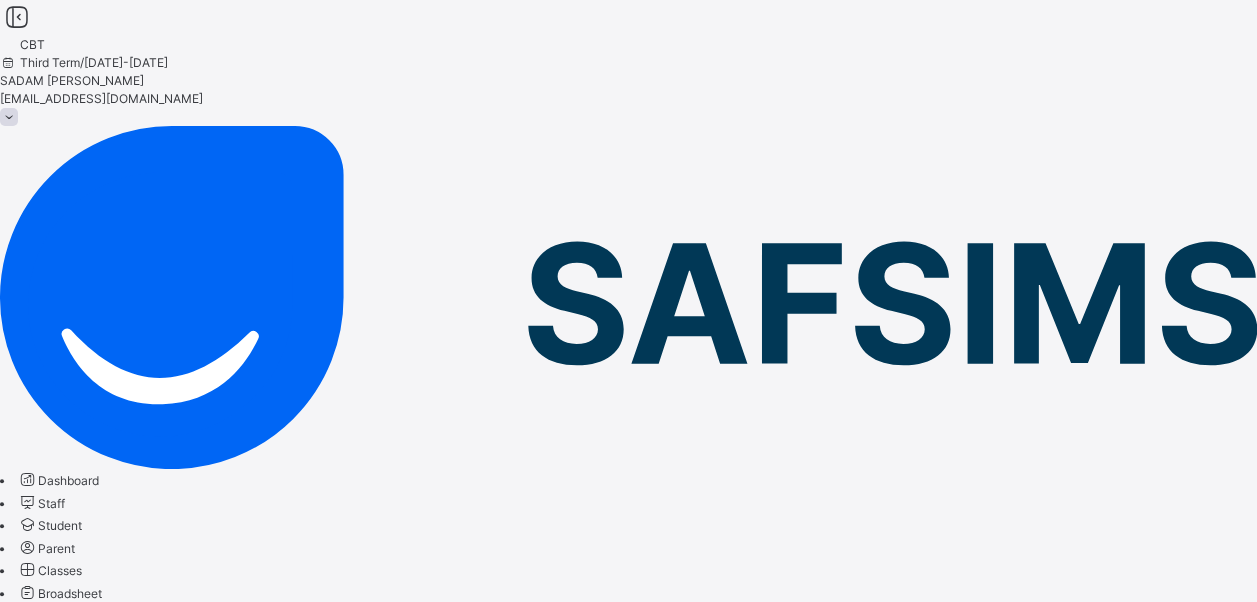 click on "Add question" at bounding box center (53, 836) 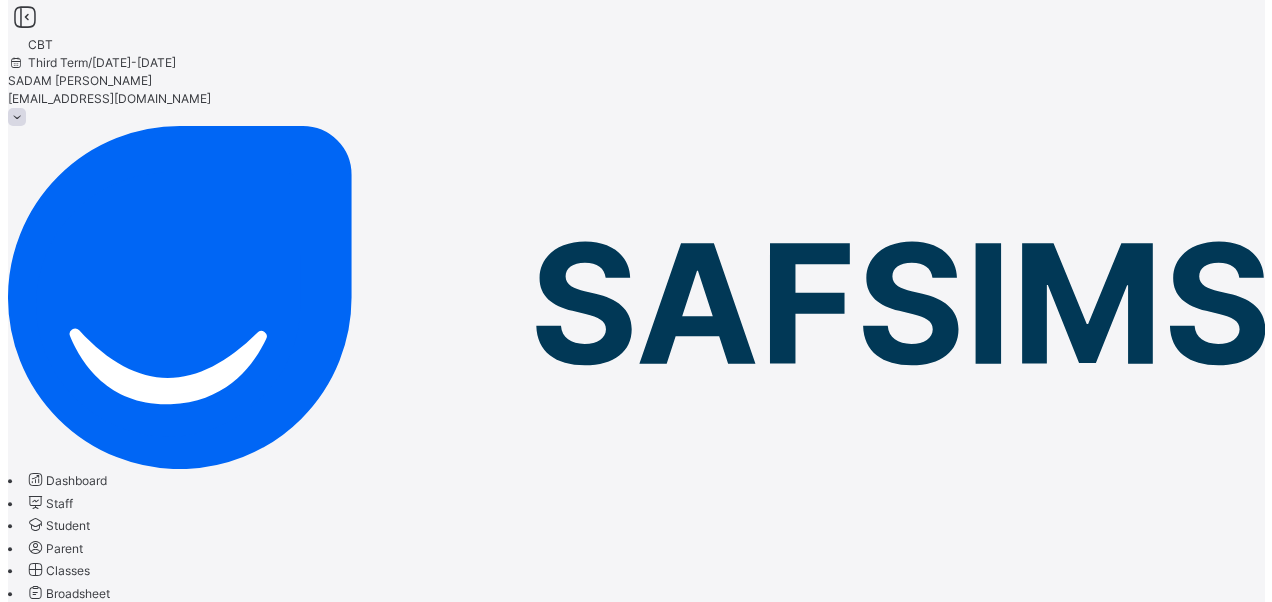 scroll, scrollTop: 356, scrollLeft: 0, axis: vertical 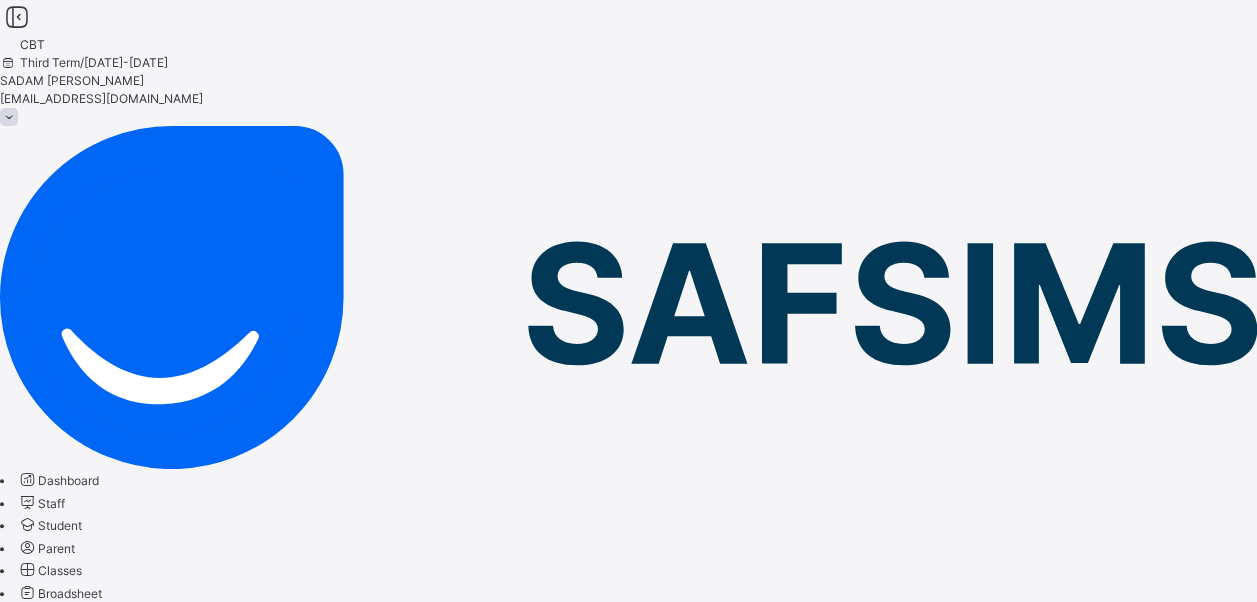 click on "Add option" at bounding box center [55, 2452] 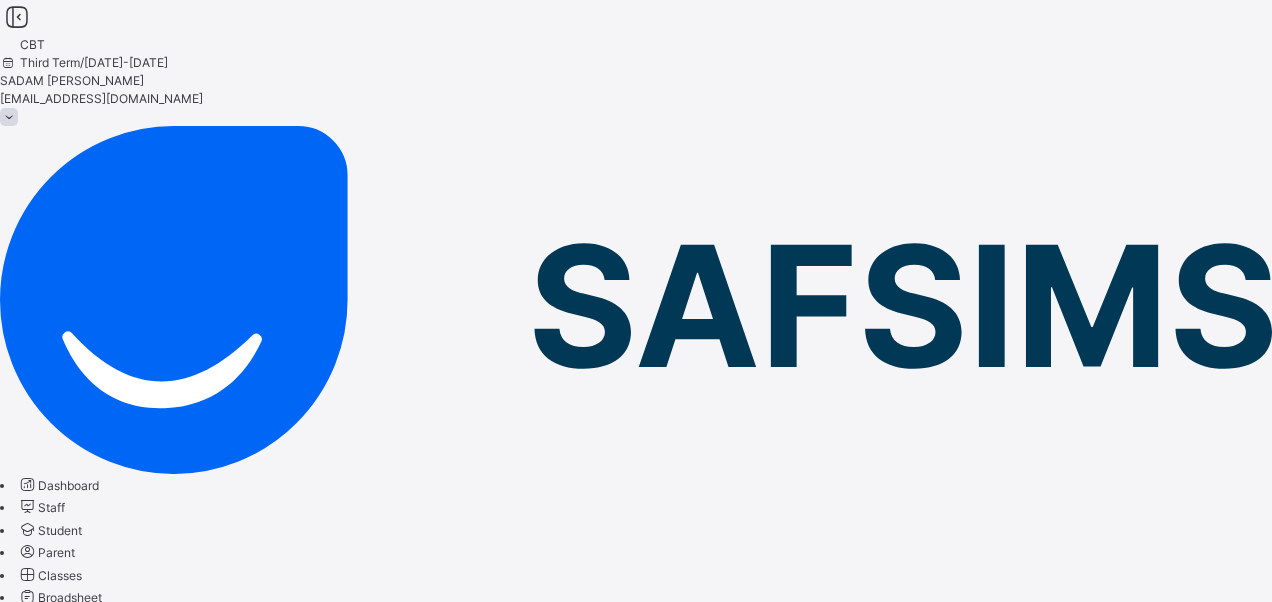 click on "Add option" at bounding box center [55, 2540] 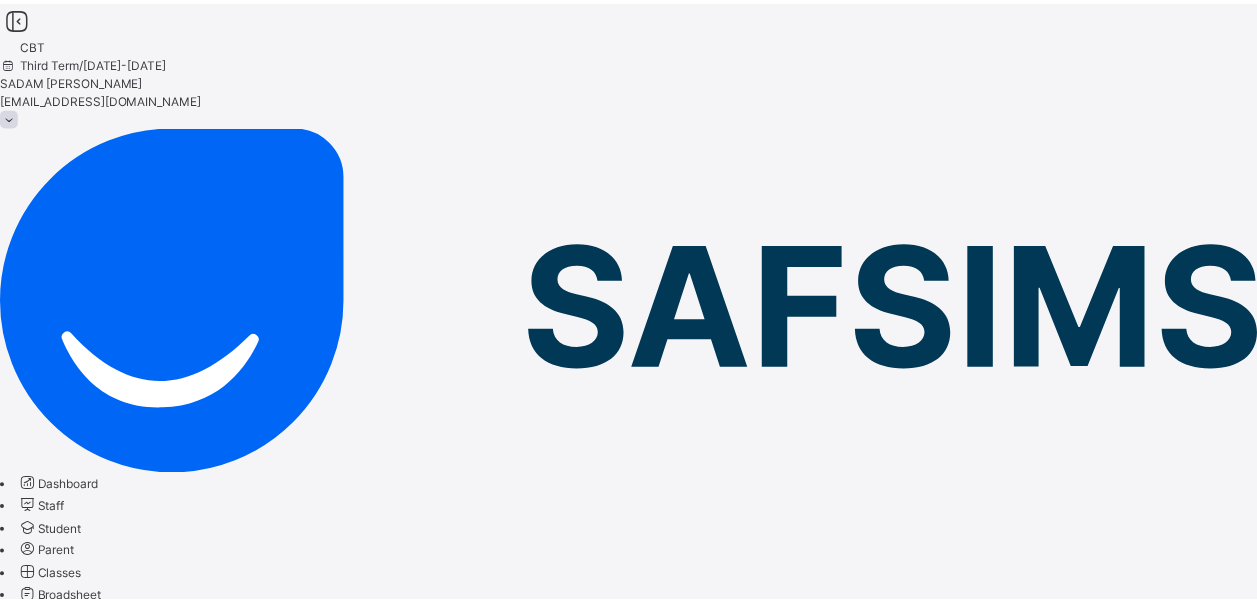 scroll, scrollTop: 0, scrollLeft: 0, axis: both 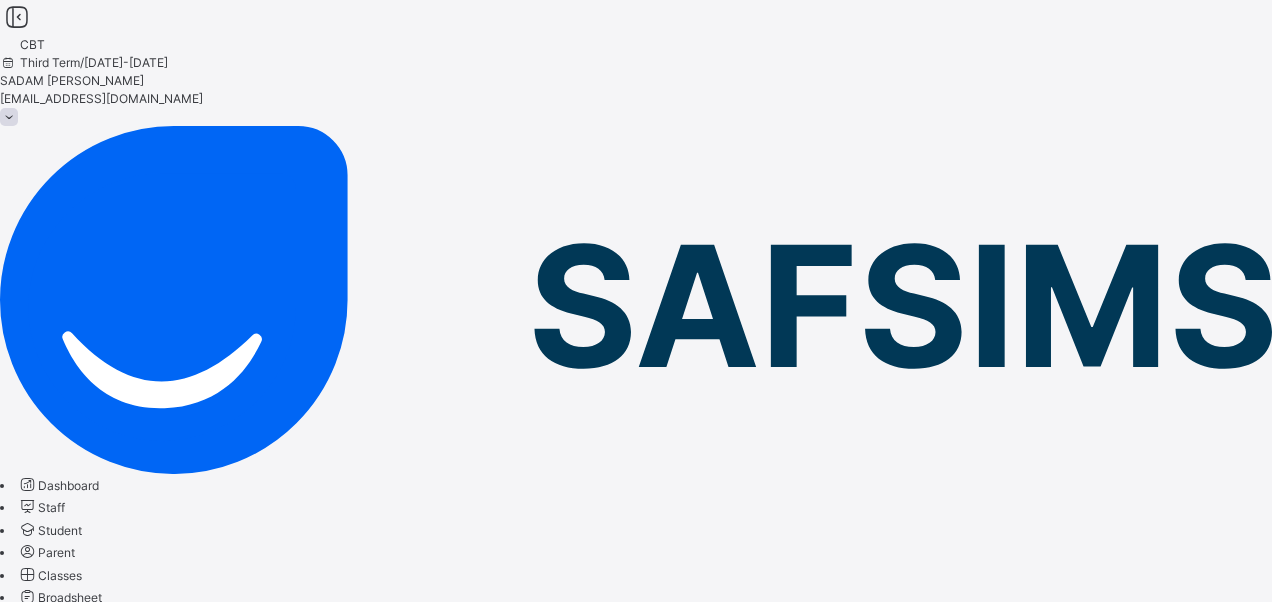 click on "Add Question" at bounding box center [37, 2179] 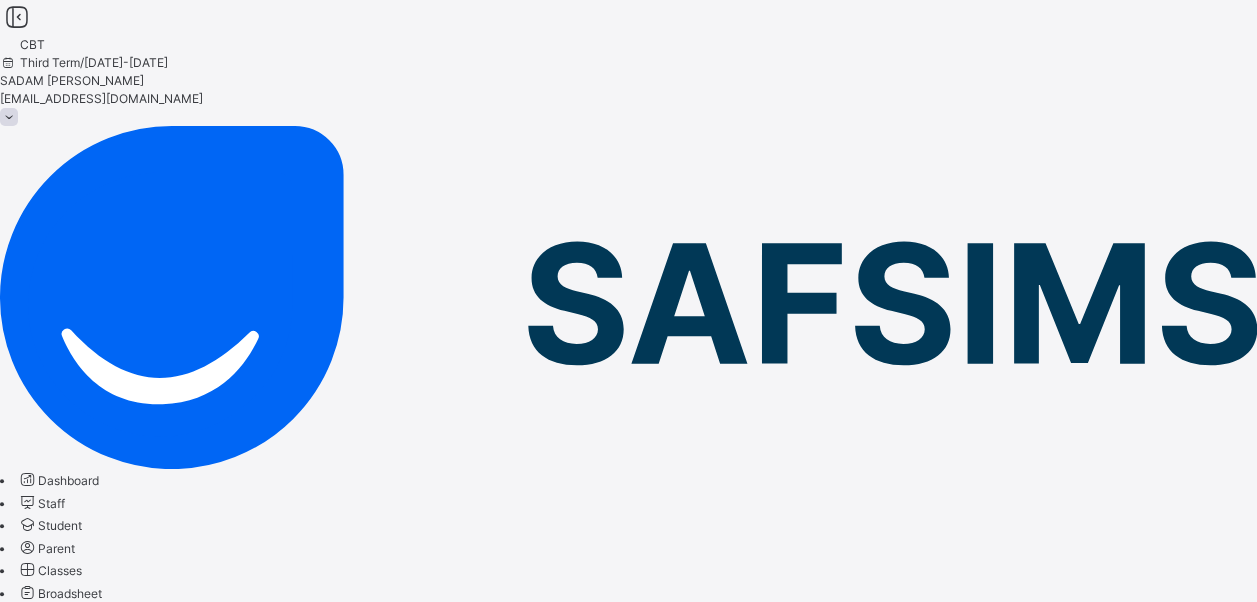 click on "Add question" at bounding box center [53, 836] 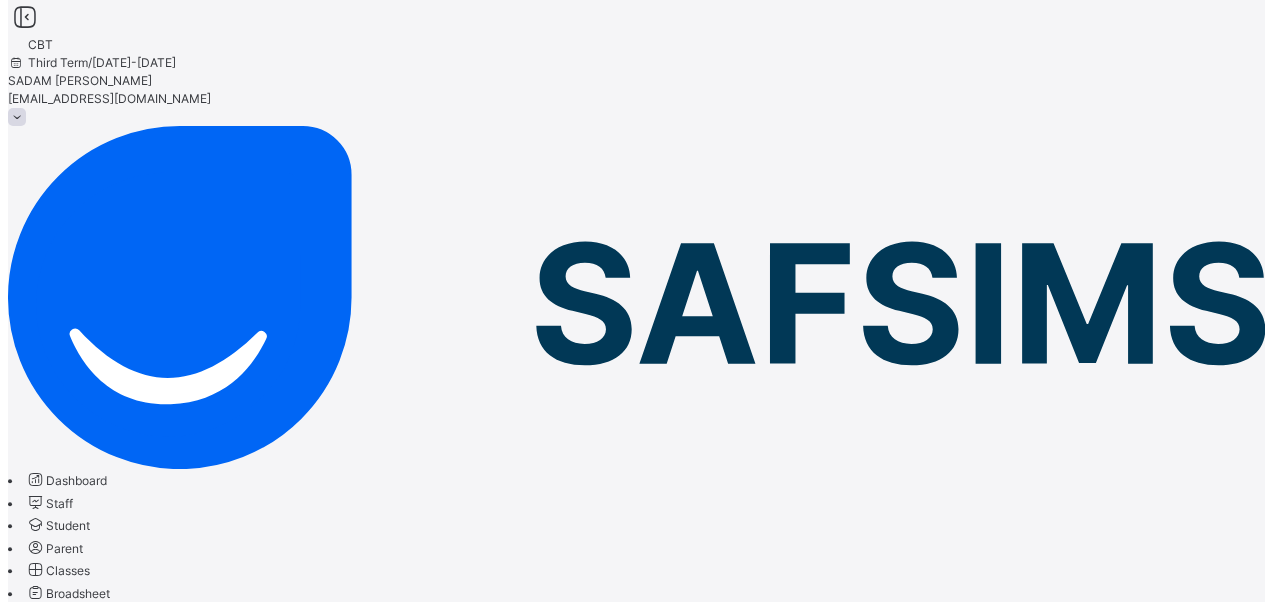 scroll, scrollTop: 356, scrollLeft: 0, axis: vertical 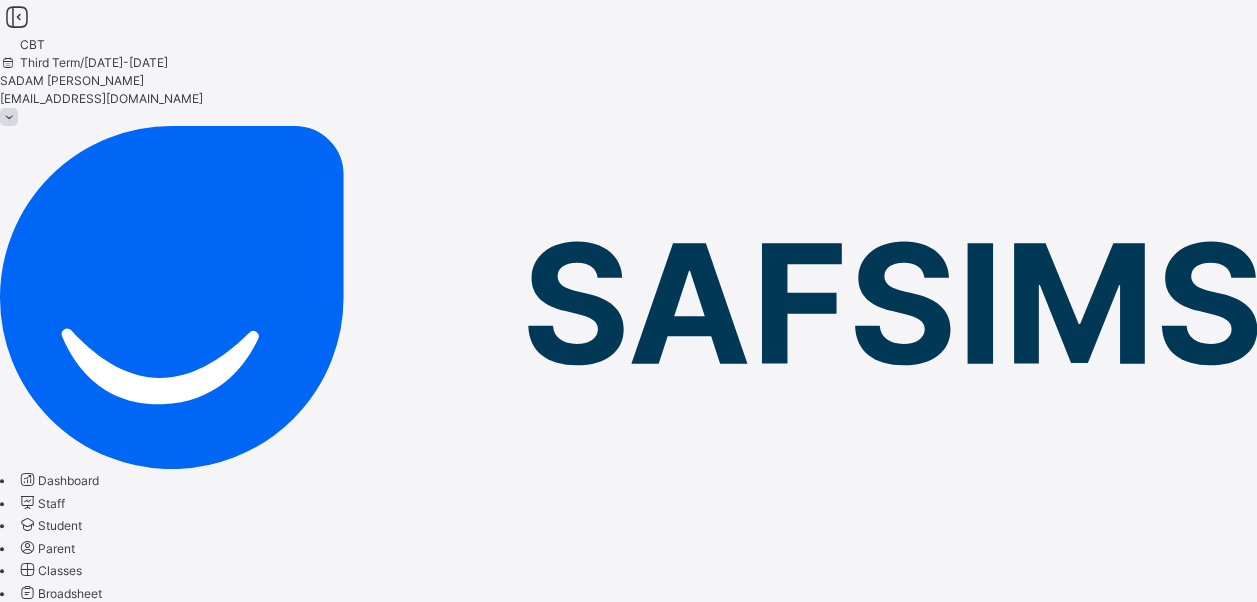 click on "Add option" at bounding box center [628, 2450] 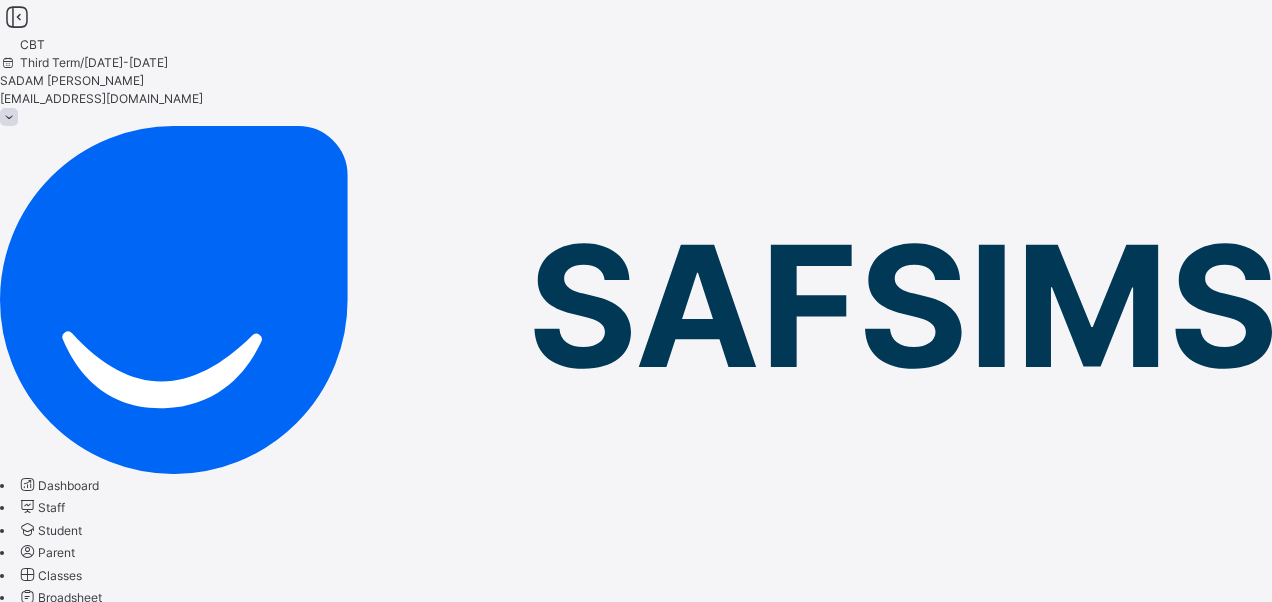click on "Add option" at bounding box center (55, 2540) 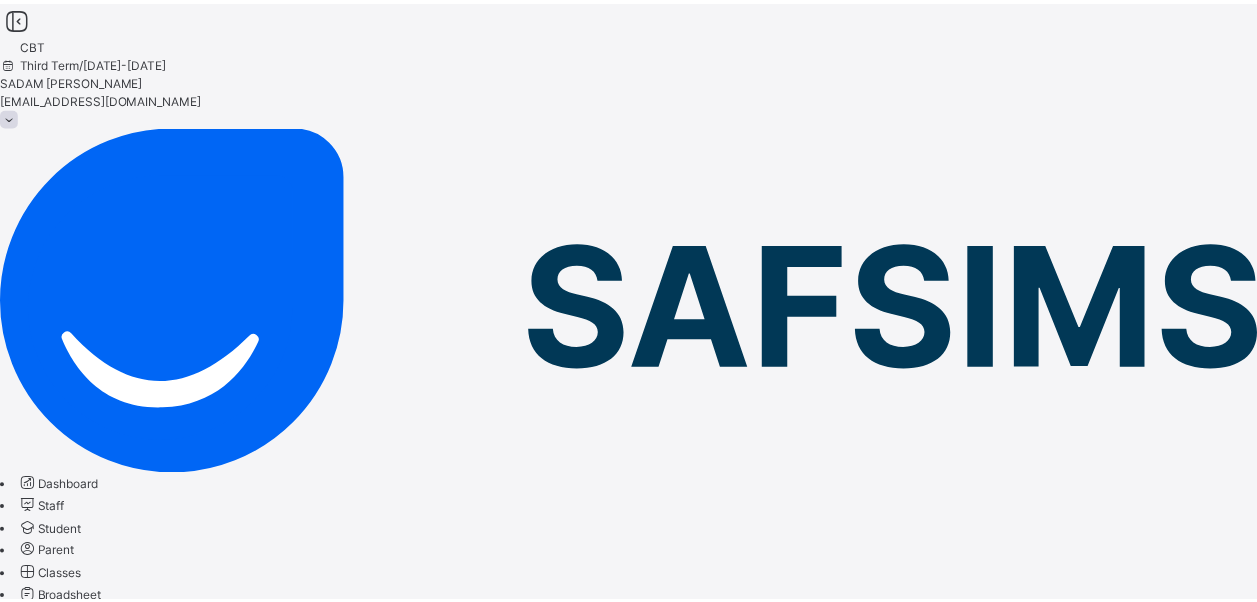 scroll, scrollTop: 38, scrollLeft: 0, axis: vertical 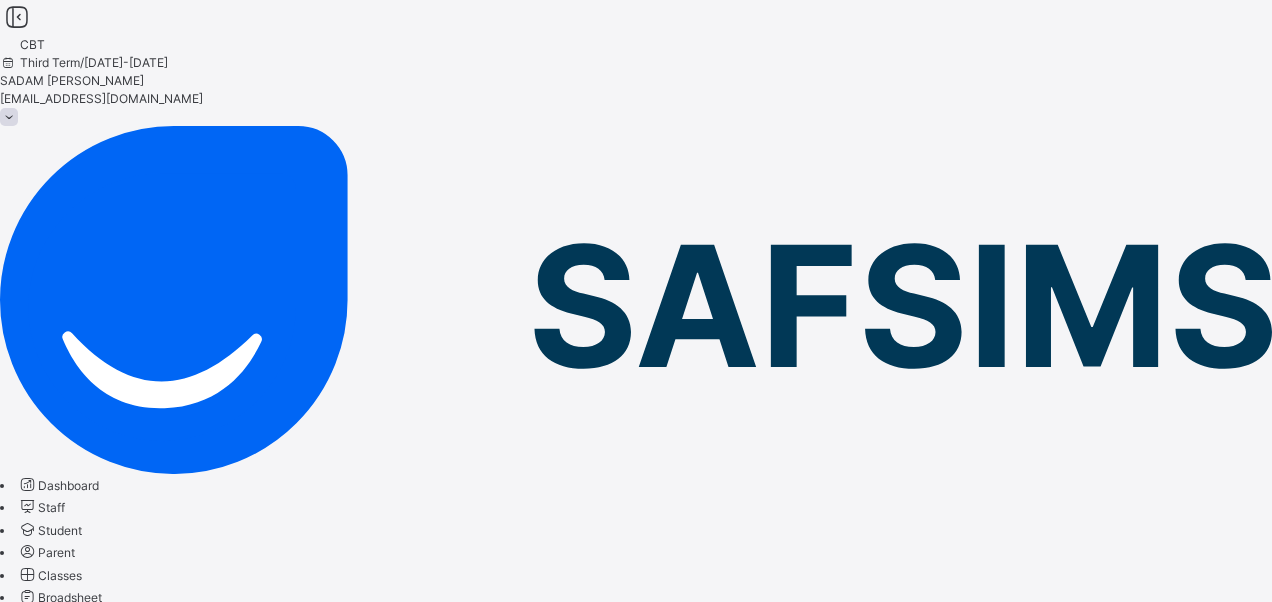 click on "Add Question" at bounding box center (37, 2226) 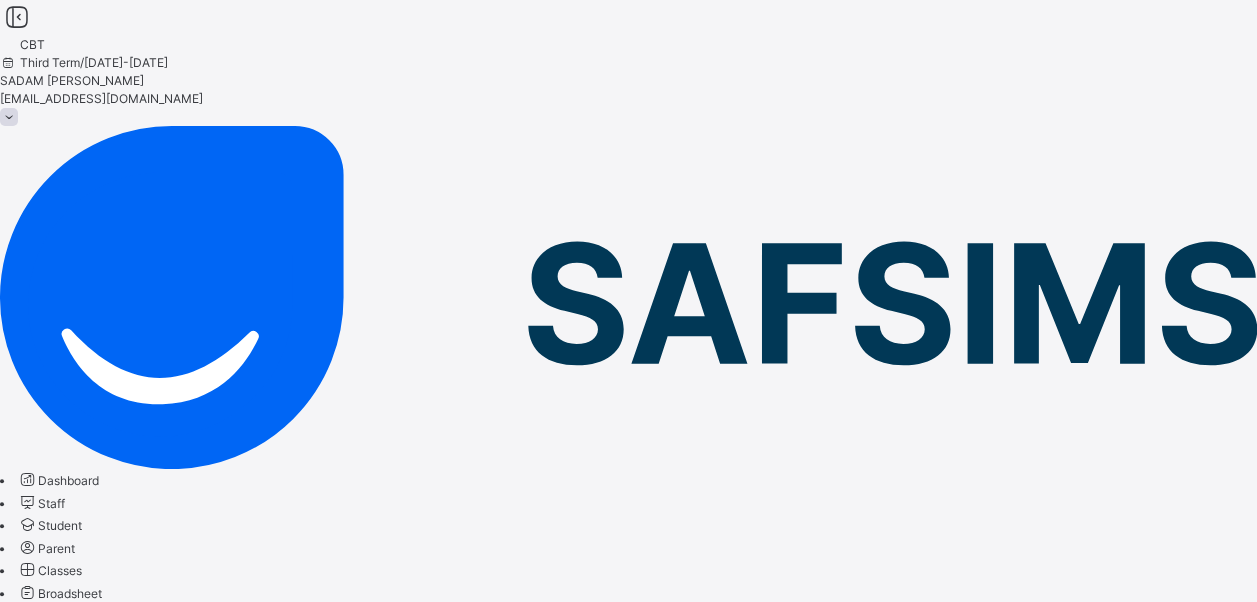 click on "Add question" at bounding box center (628, 837) 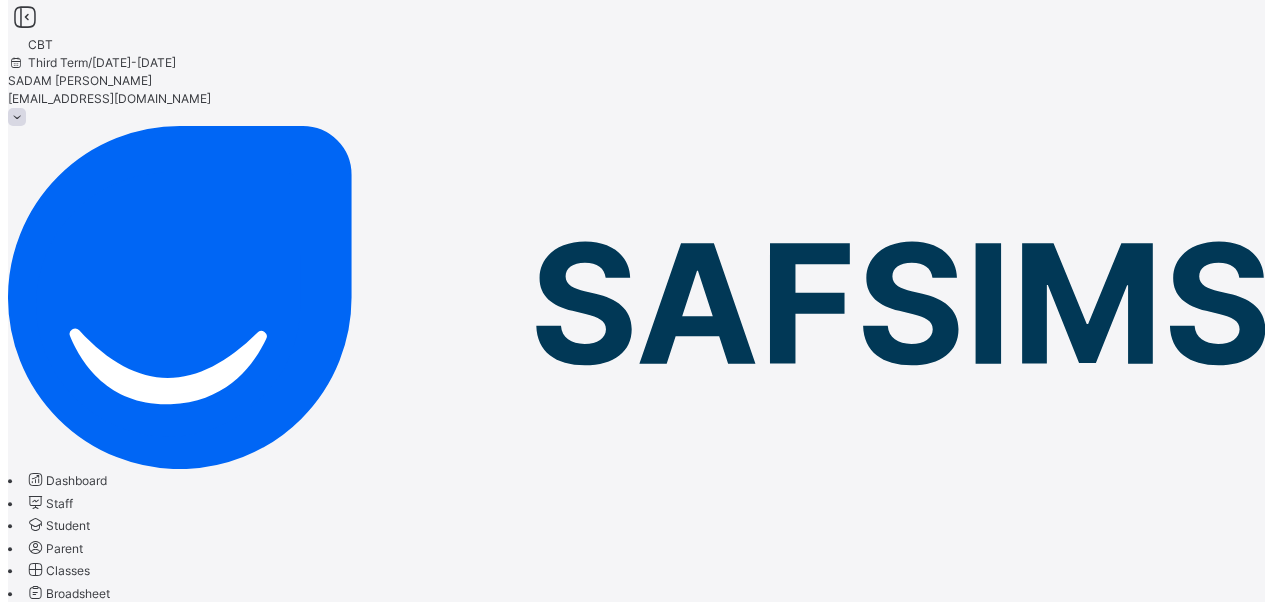 scroll, scrollTop: 356, scrollLeft: 0, axis: vertical 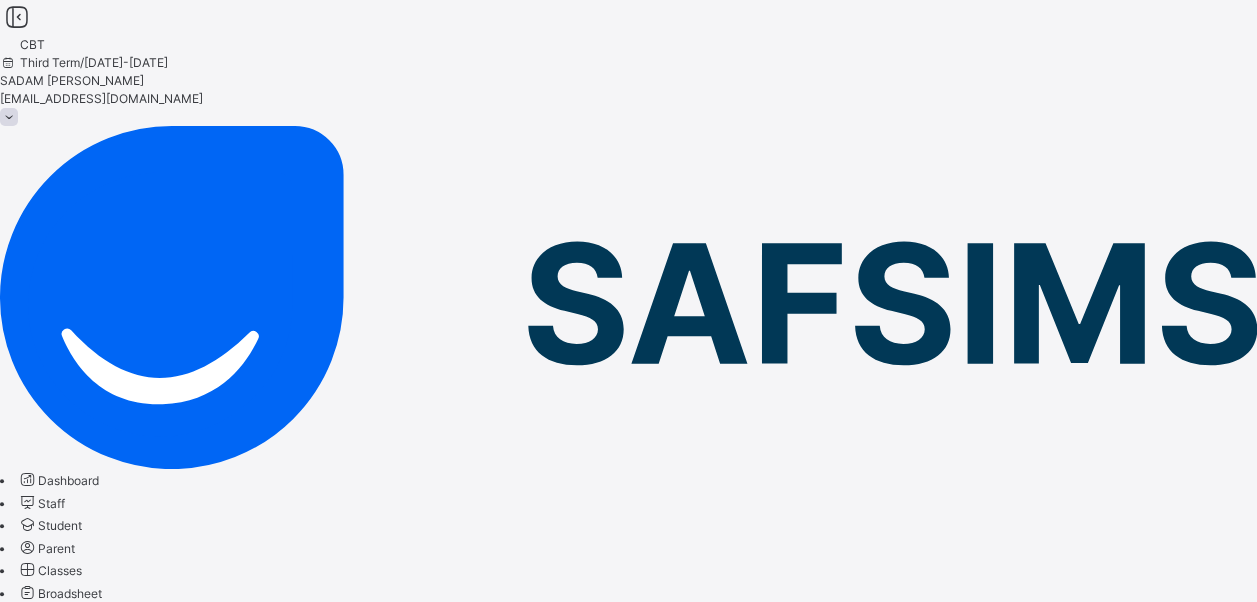 click on "Add option" at bounding box center (55, 2452) 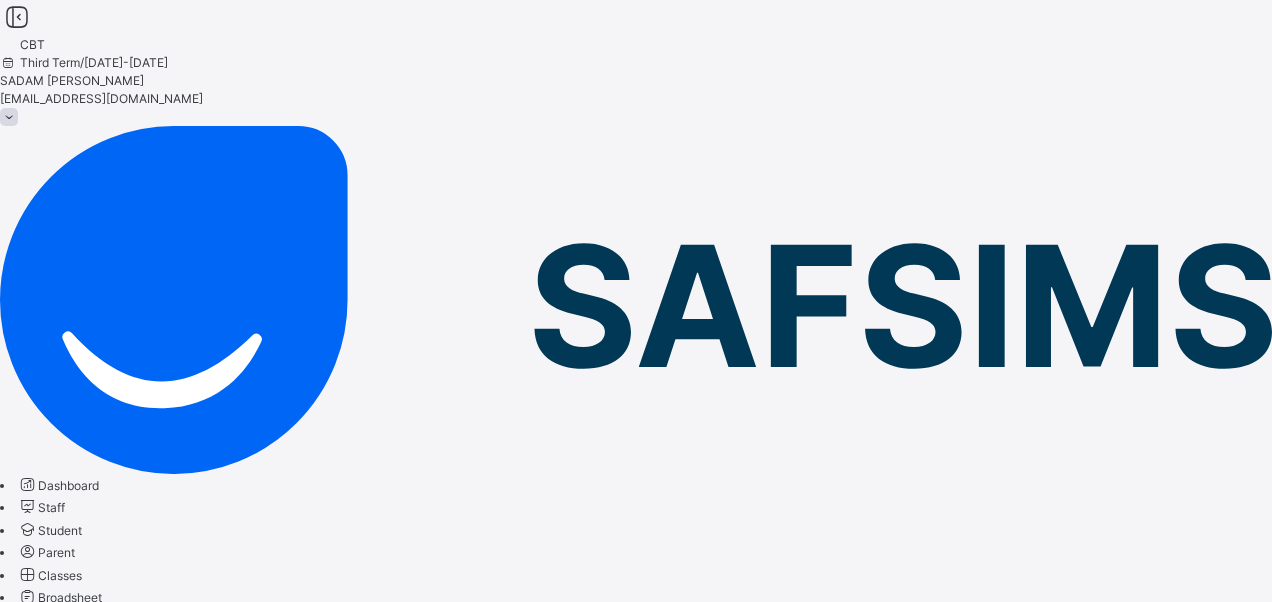 click on "Add option" at bounding box center (55, 2540) 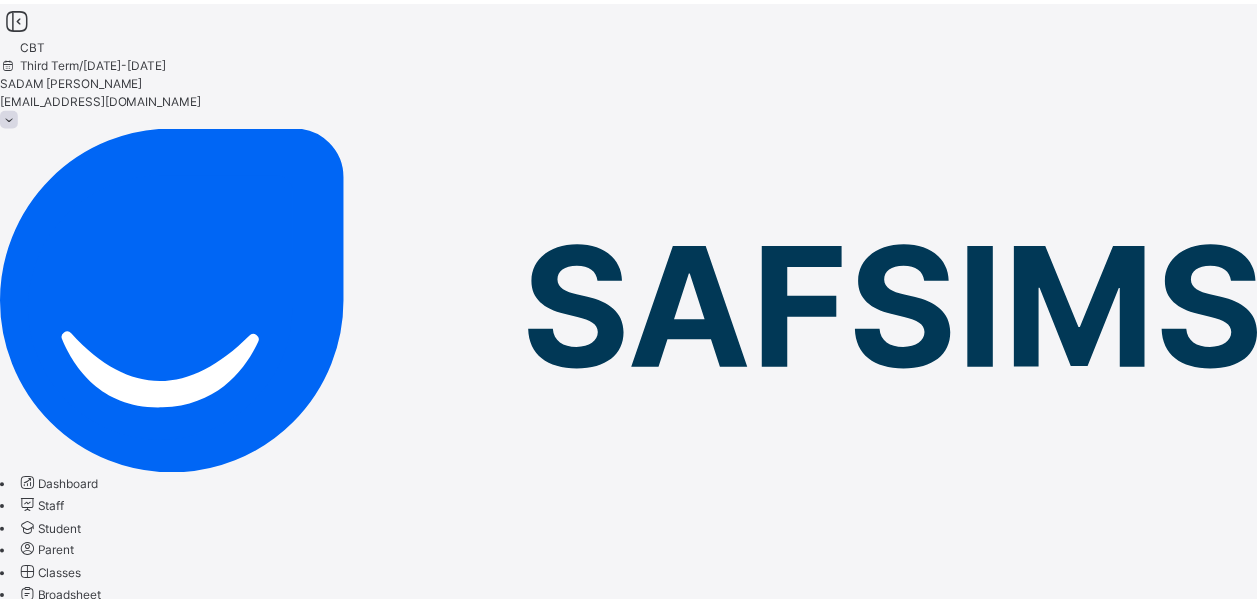 scroll, scrollTop: 38, scrollLeft: 0, axis: vertical 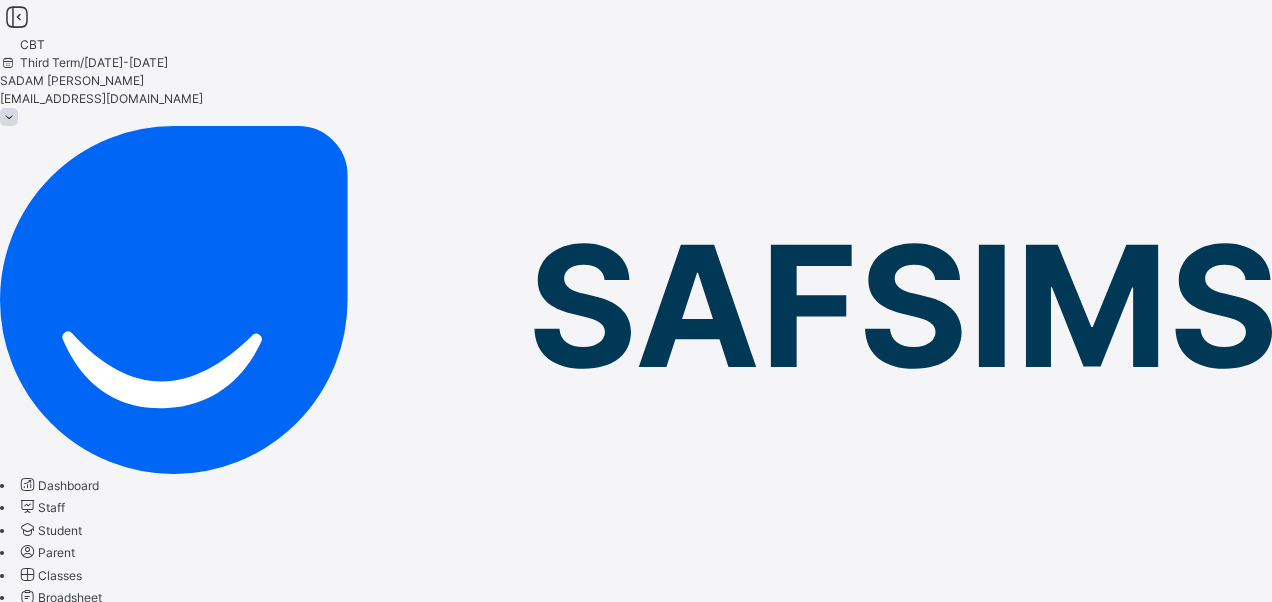 click on "Add Question" at bounding box center (37, 2226) 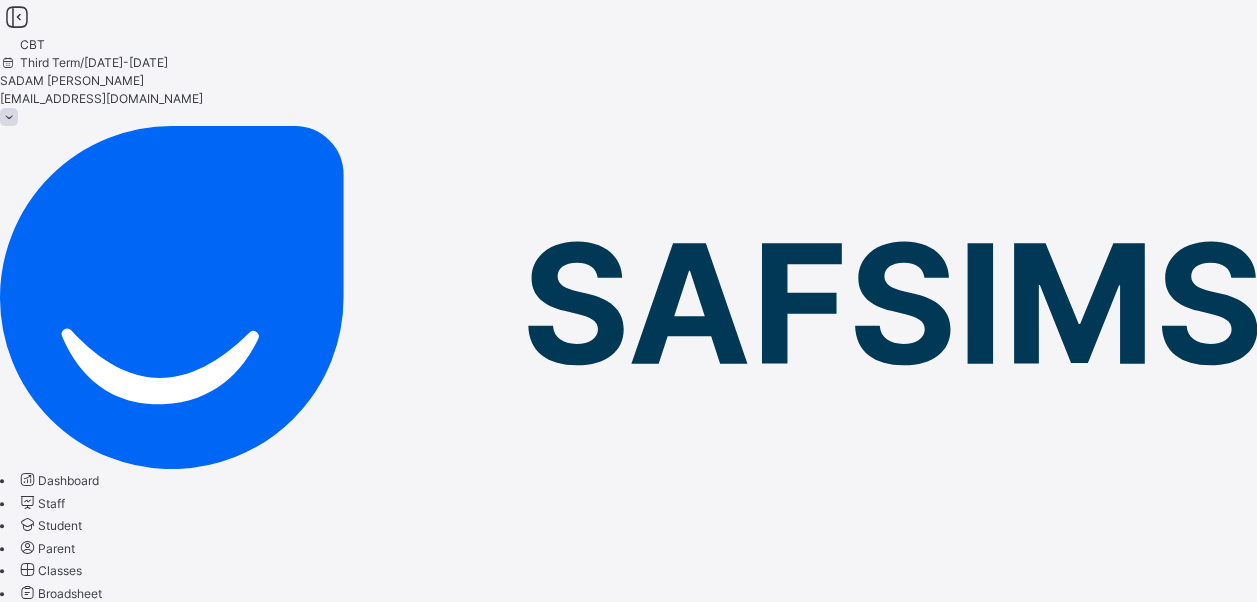 click on "Add question" at bounding box center (53, 836) 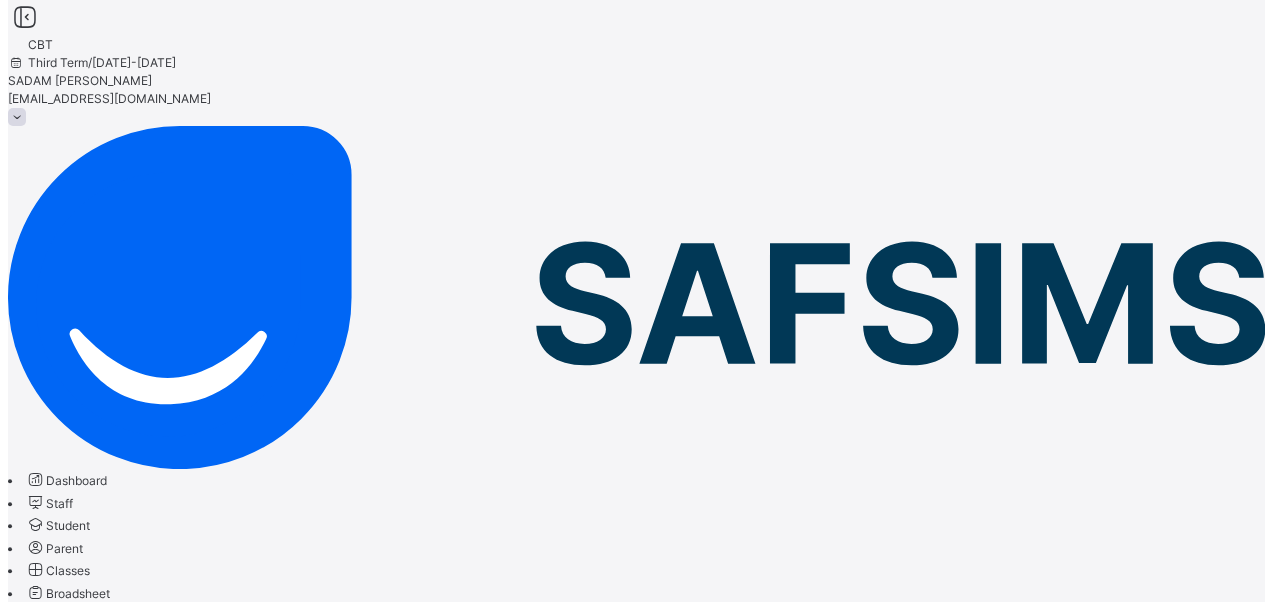 scroll, scrollTop: 356, scrollLeft: 0, axis: vertical 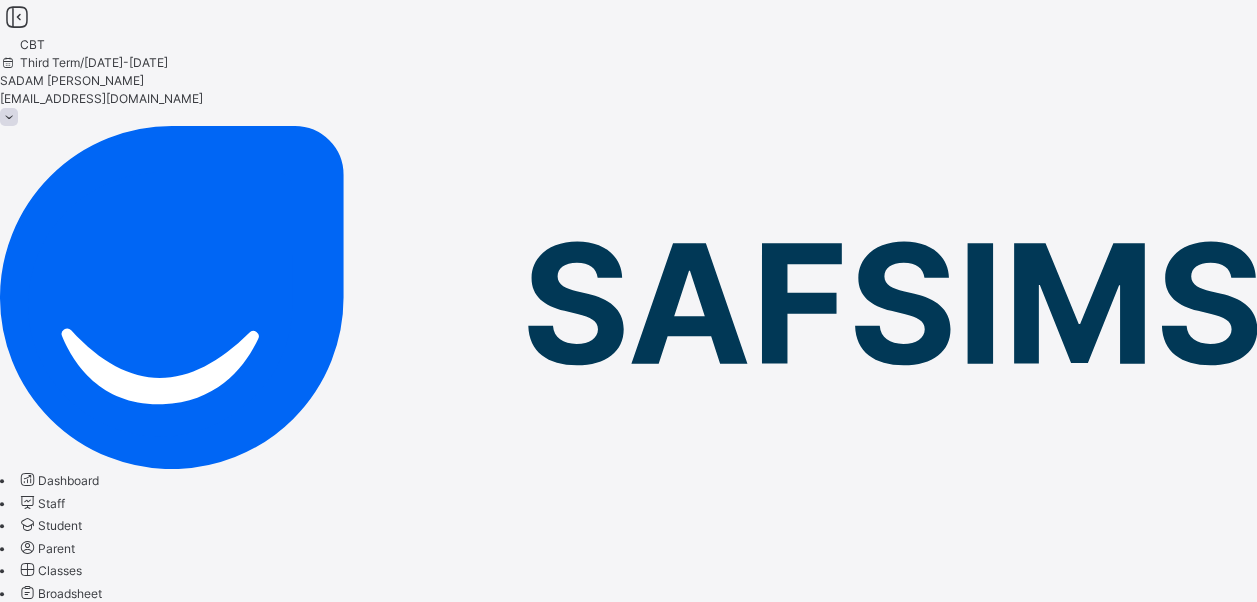 click on "Add option" at bounding box center [55, 2452] 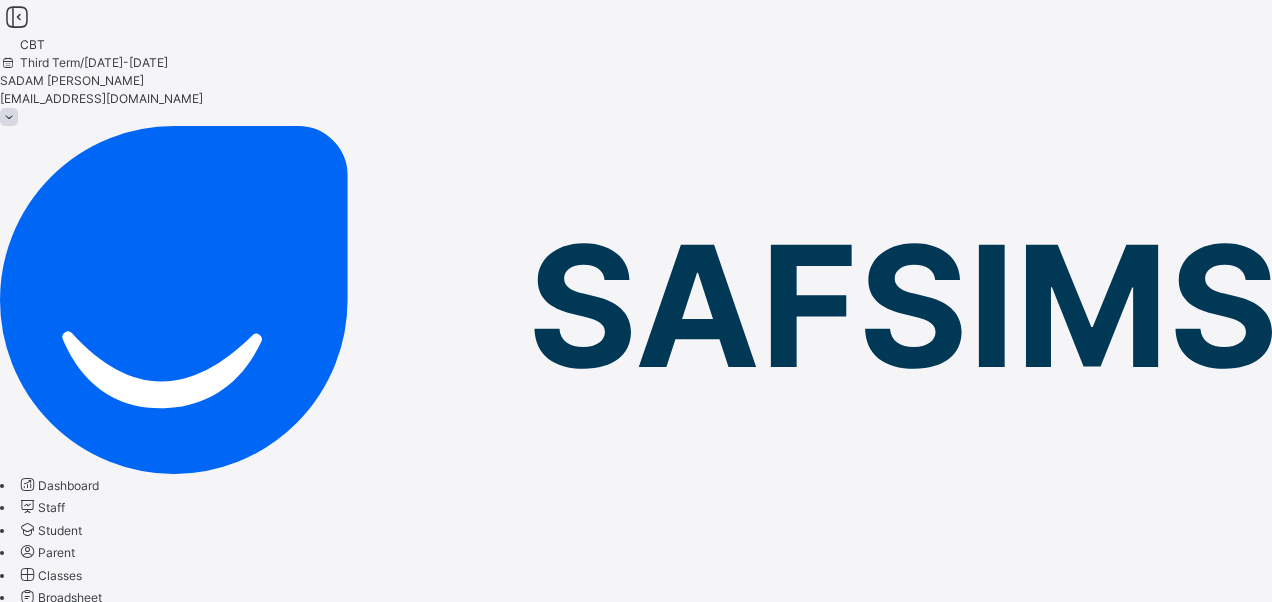 click on "Add option" at bounding box center (55, 2540) 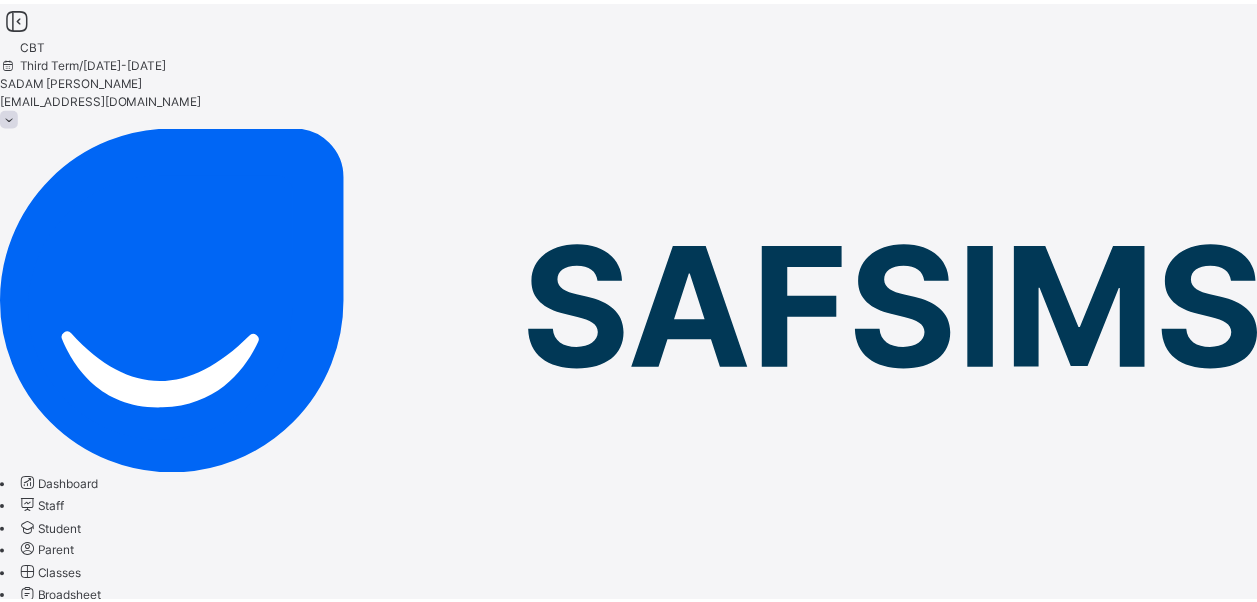 scroll, scrollTop: 0, scrollLeft: 0, axis: both 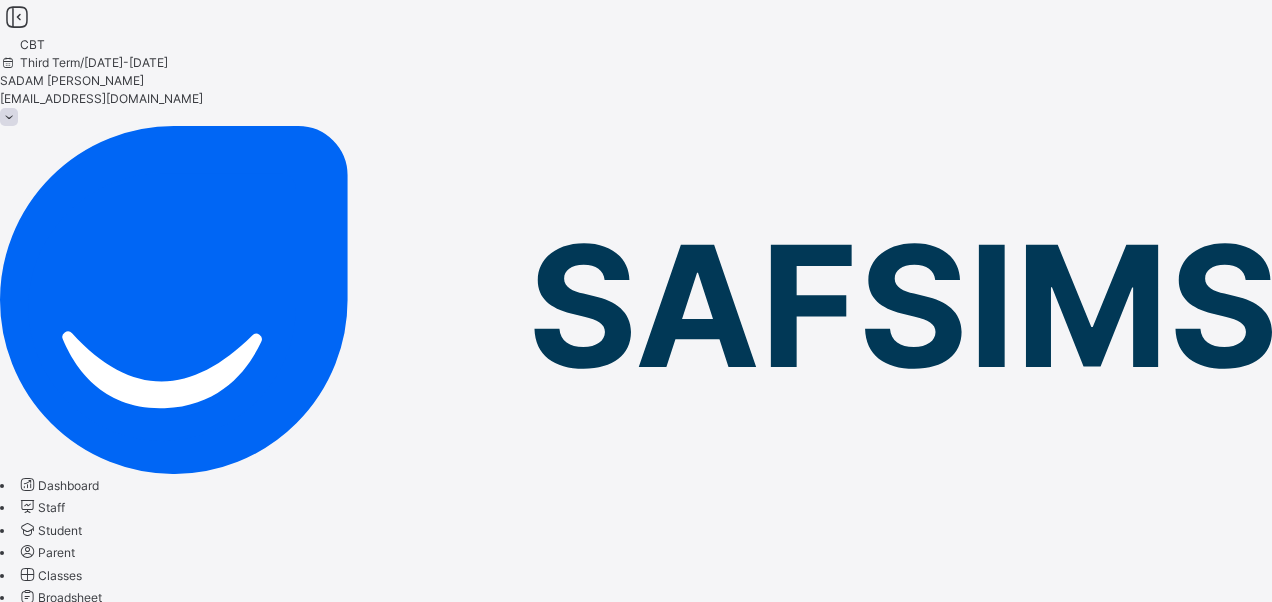 click on "Add Question" at bounding box center [636, 2180] 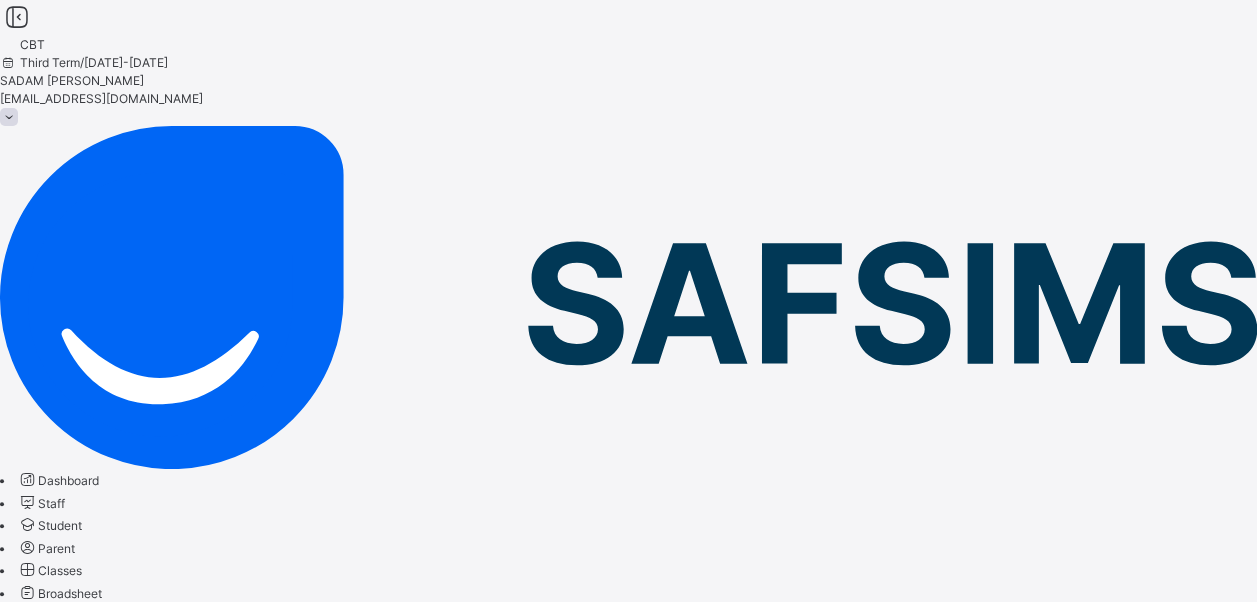 click at bounding box center [8, 836] 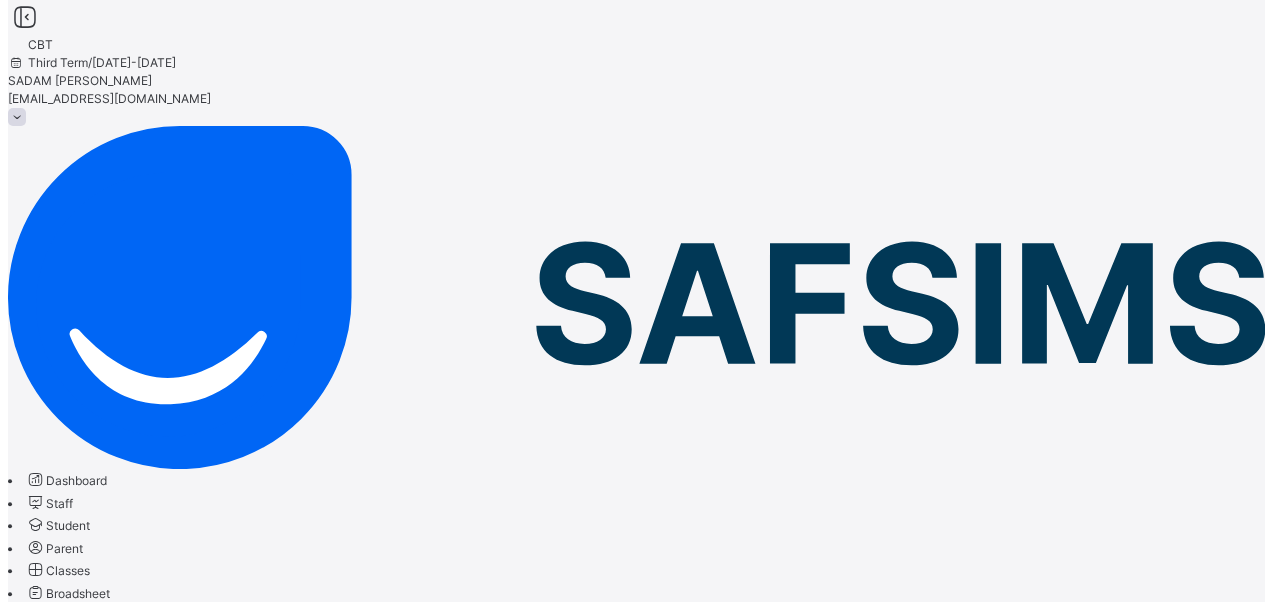 scroll, scrollTop: 356, scrollLeft: 0, axis: vertical 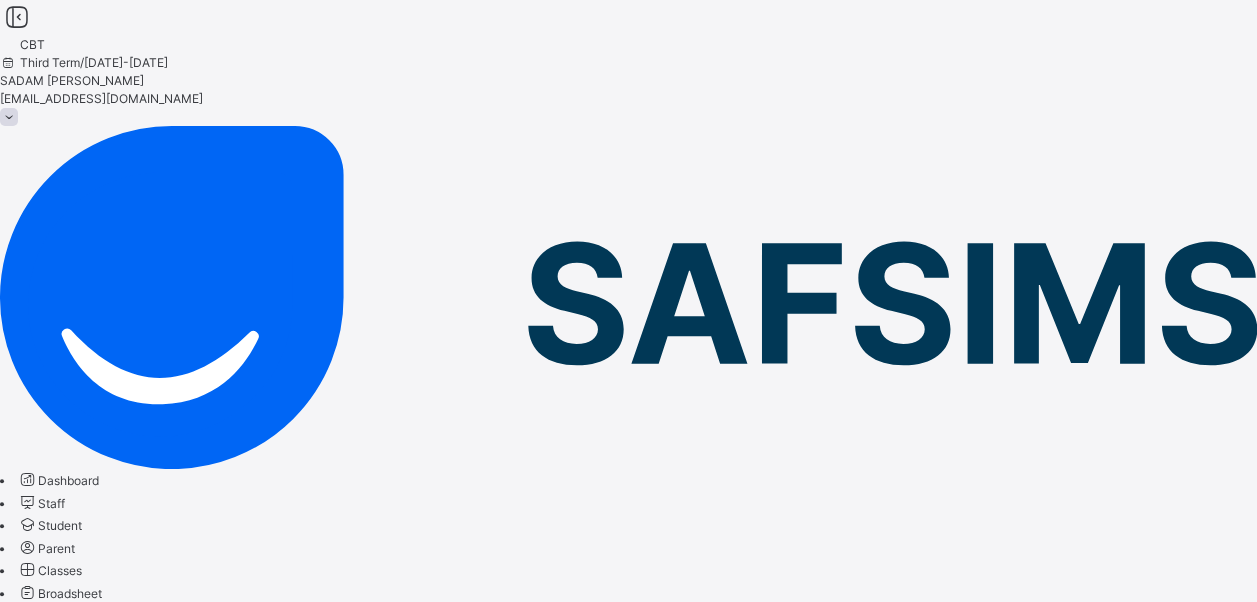 click on "Add option" at bounding box center (55, 2452) 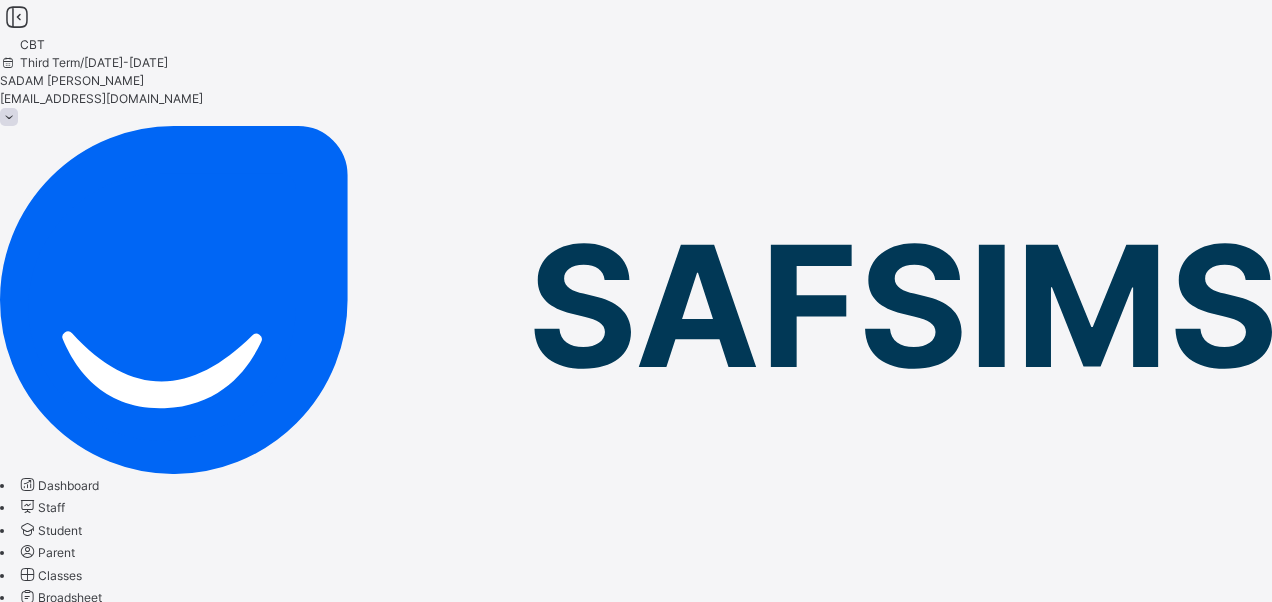 click on "Add option" at bounding box center [636, 2538] 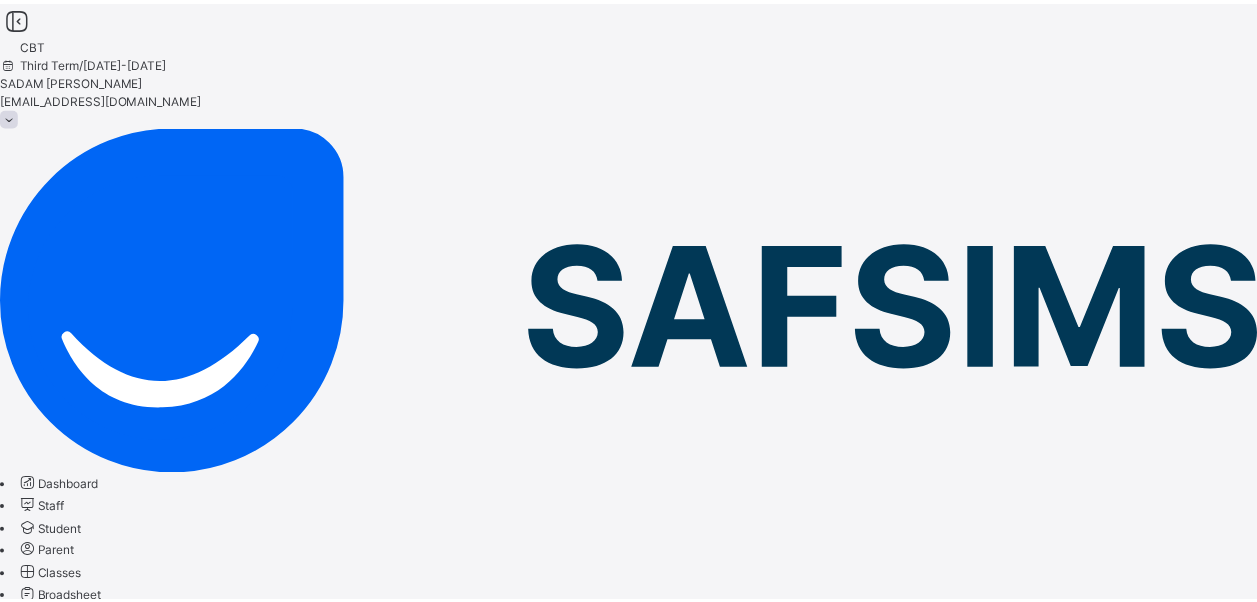 scroll, scrollTop: 38, scrollLeft: 0, axis: vertical 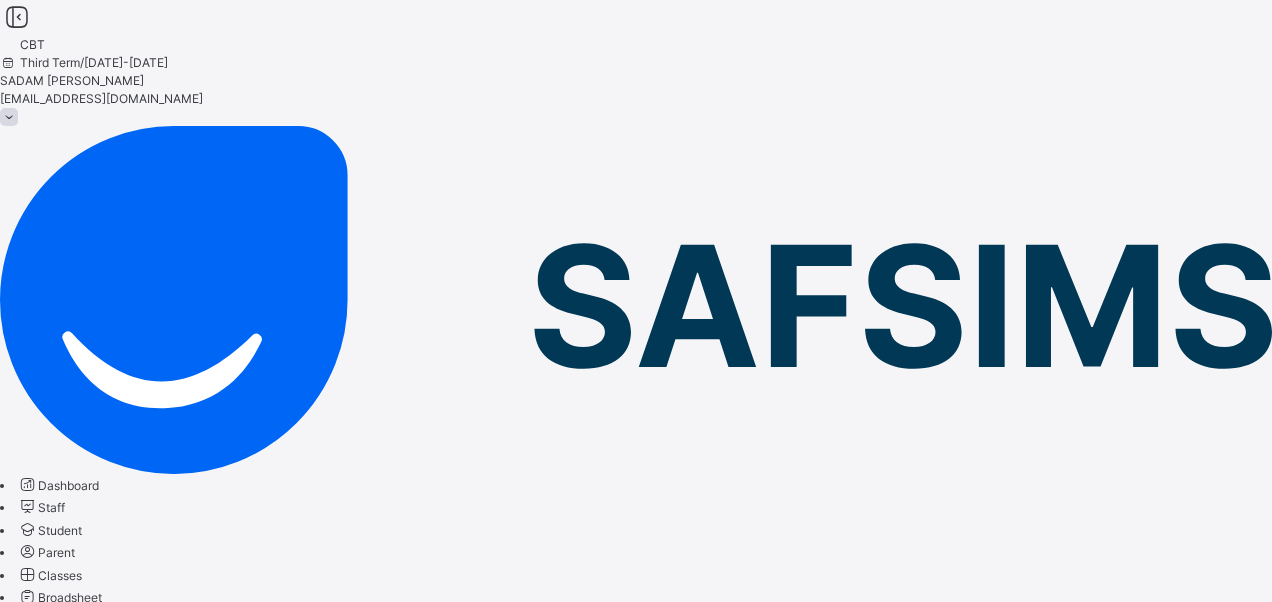 click on "Add Question" at bounding box center (636, 2227) 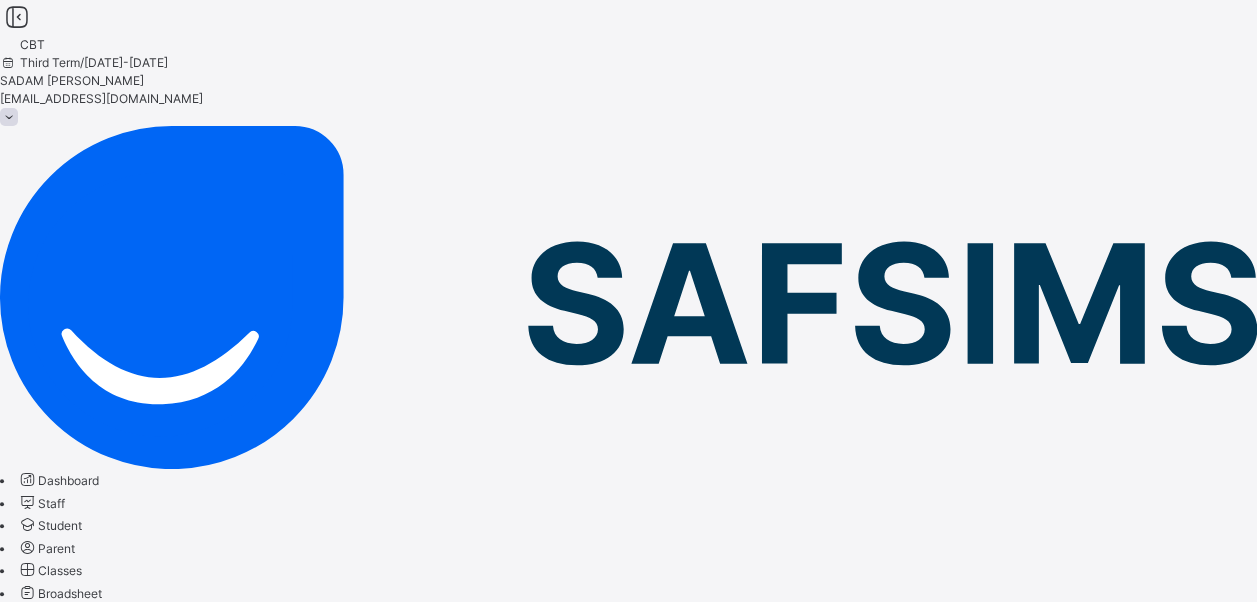 click on "Add question" at bounding box center [53, 836] 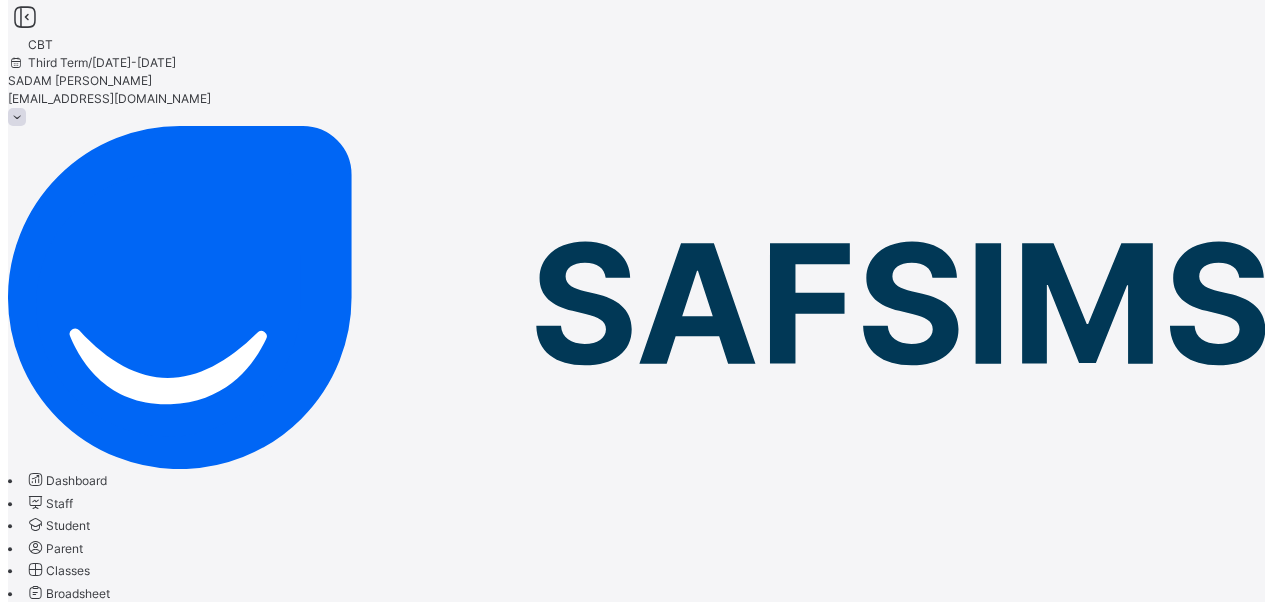 scroll, scrollTop: 356, scrollLeft: 0, axis: vertical 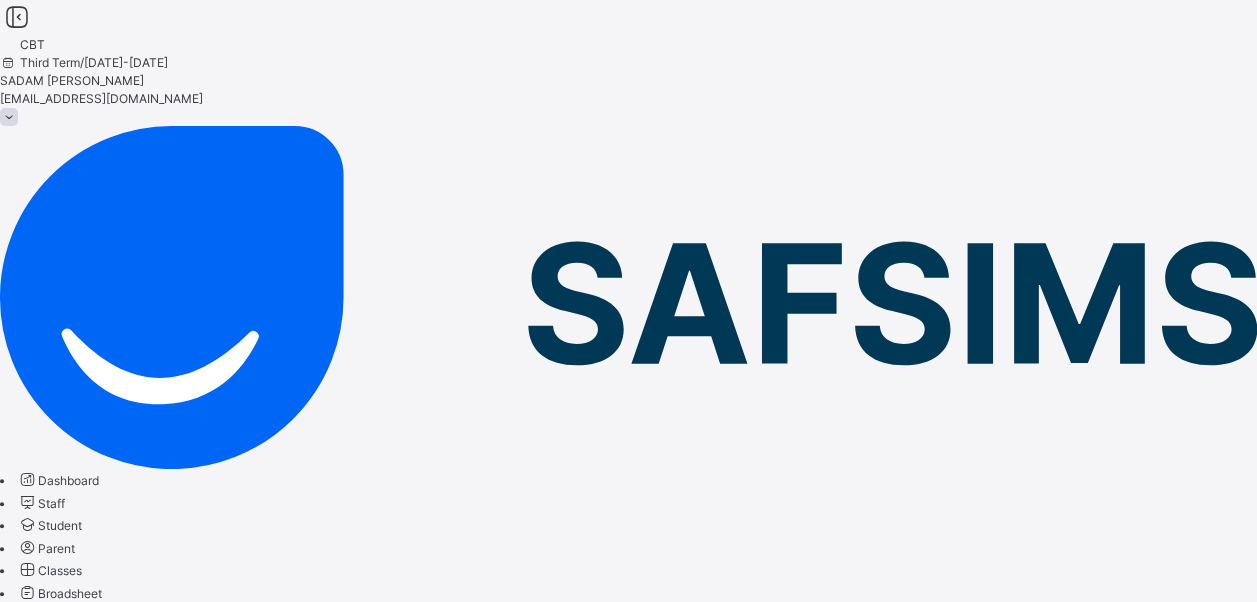 click at bounding box center [12, 2446] 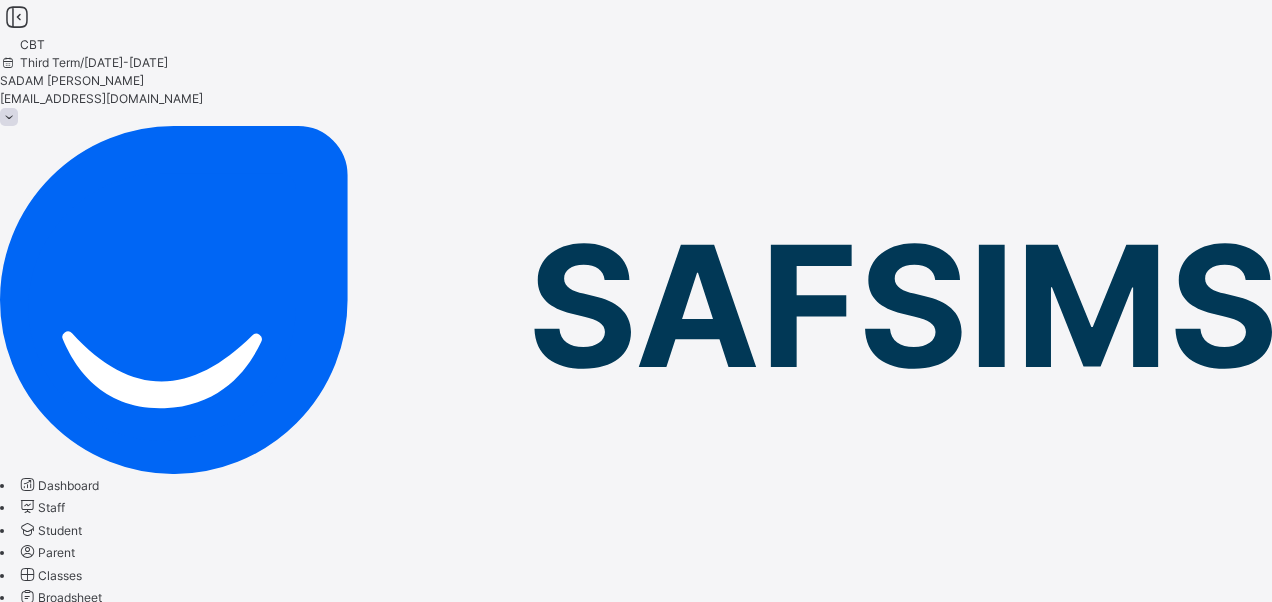 click on "Add option" at bounding box center [55, 2534] 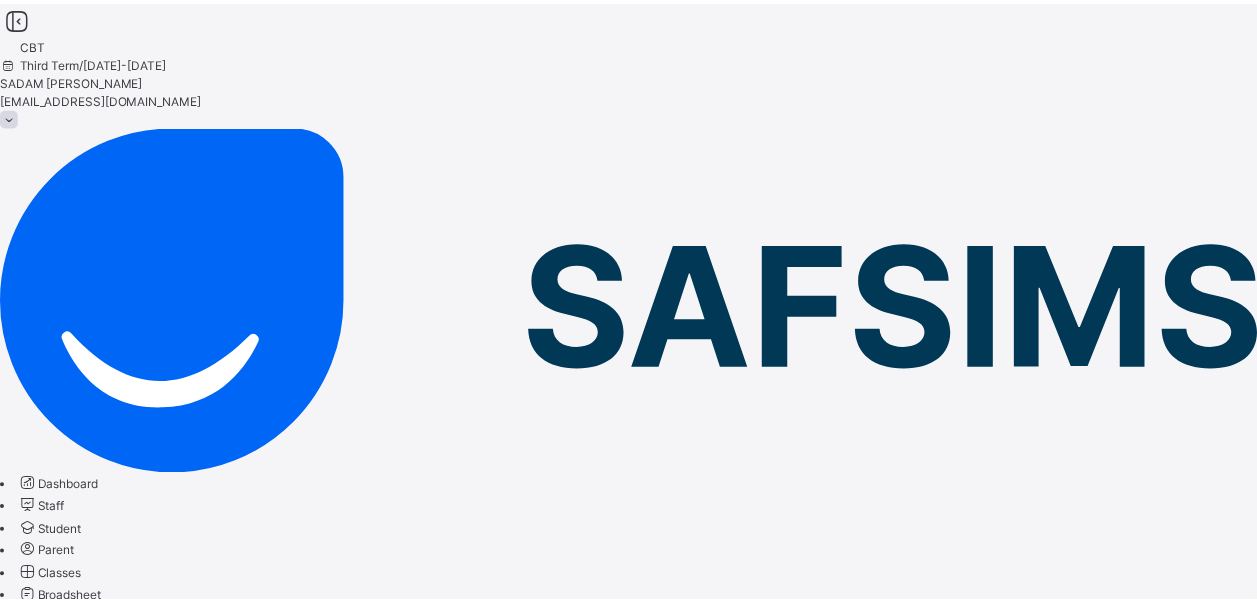 scroll, scrollTop: 38, scrollLeft: 0, axis: vertical 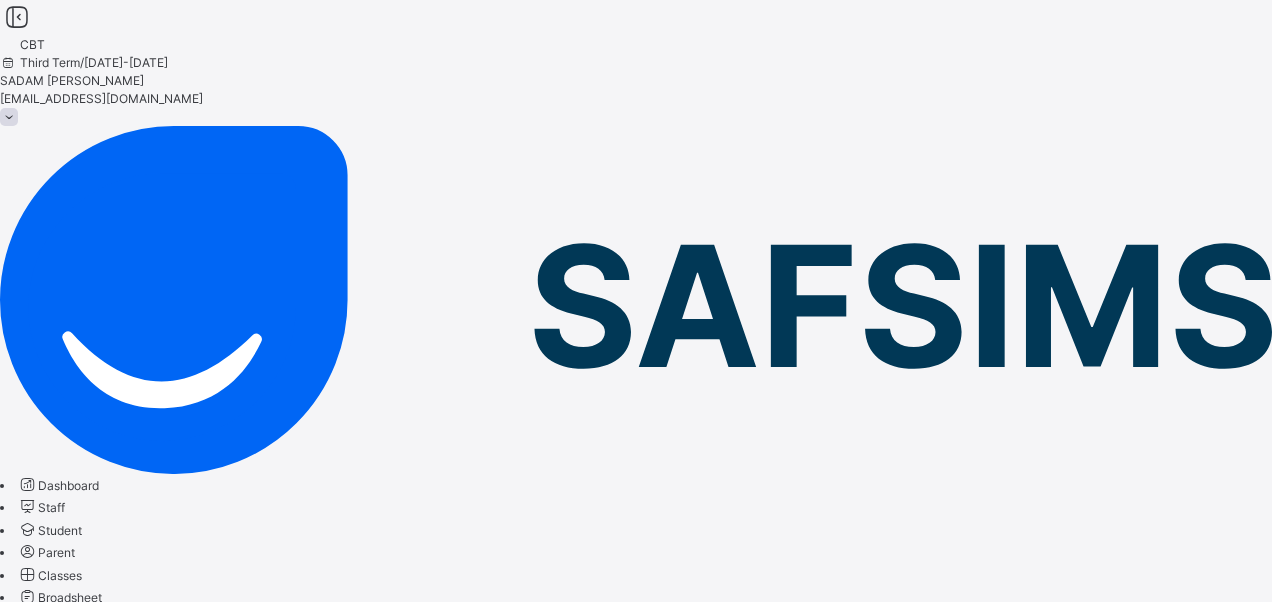 click on "Add Question" at bounding box center (37, 2220) 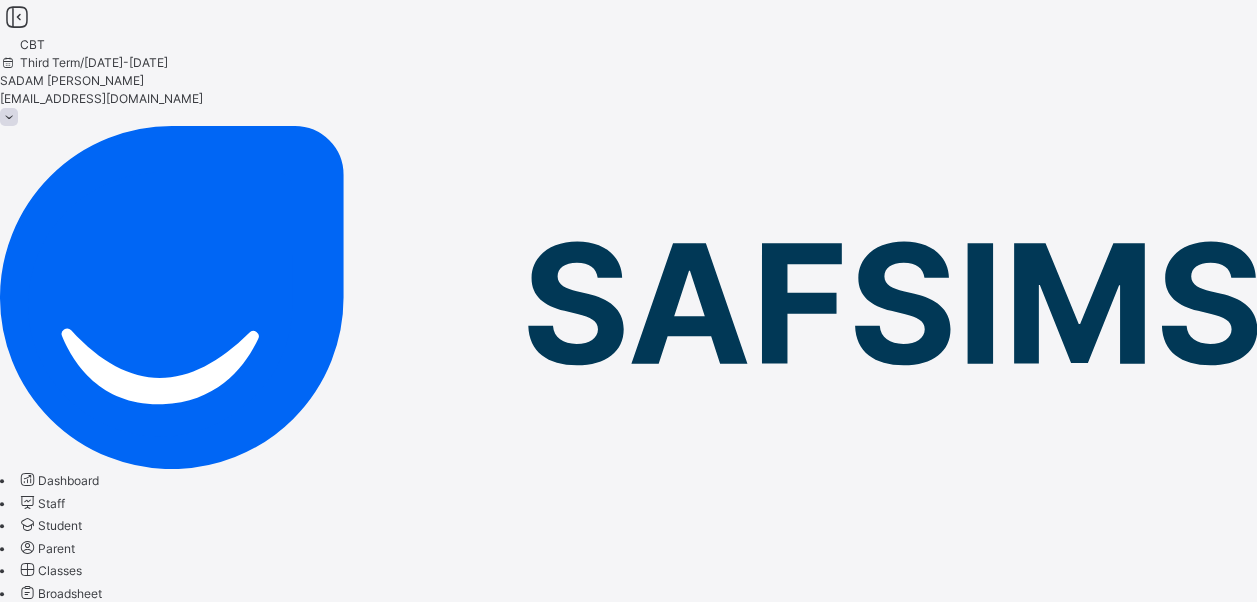 click on "Add question" at bounding box center (53, 836) 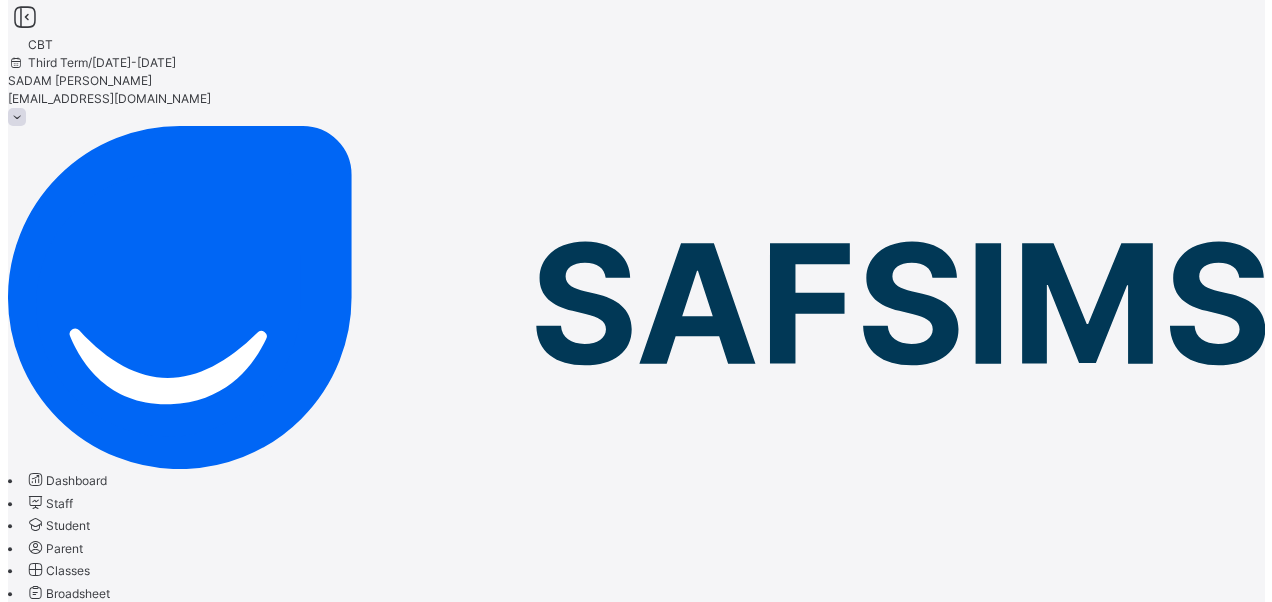 scroll, scrollTop: 356, scrollLeft: 0, axis: vertical 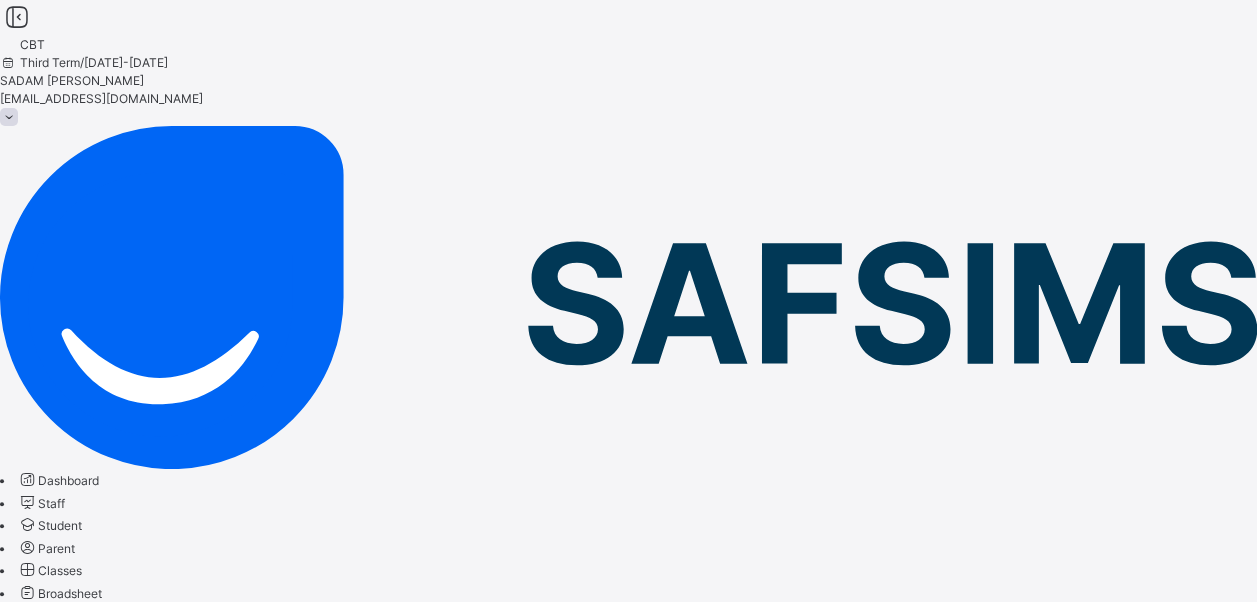 drag, startPoint x: 291, startPoint y: 435, endPoint x: 286, endPoint y: 470, distance: 35.35534 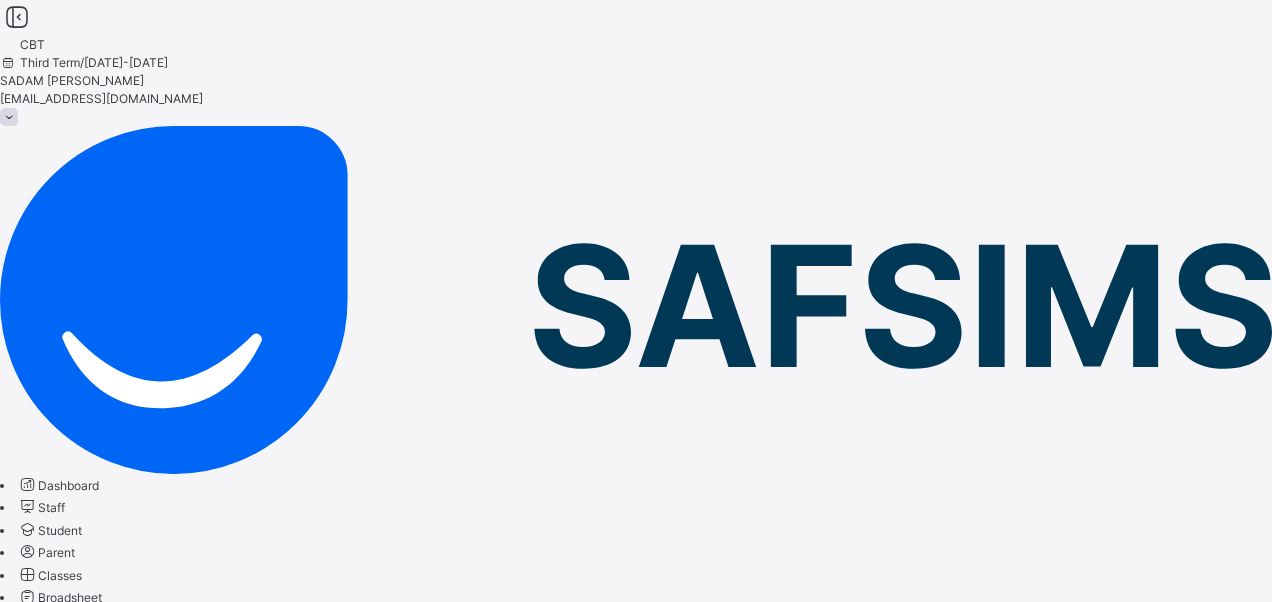 click on "Add option" at bounding box center (55, 2534) 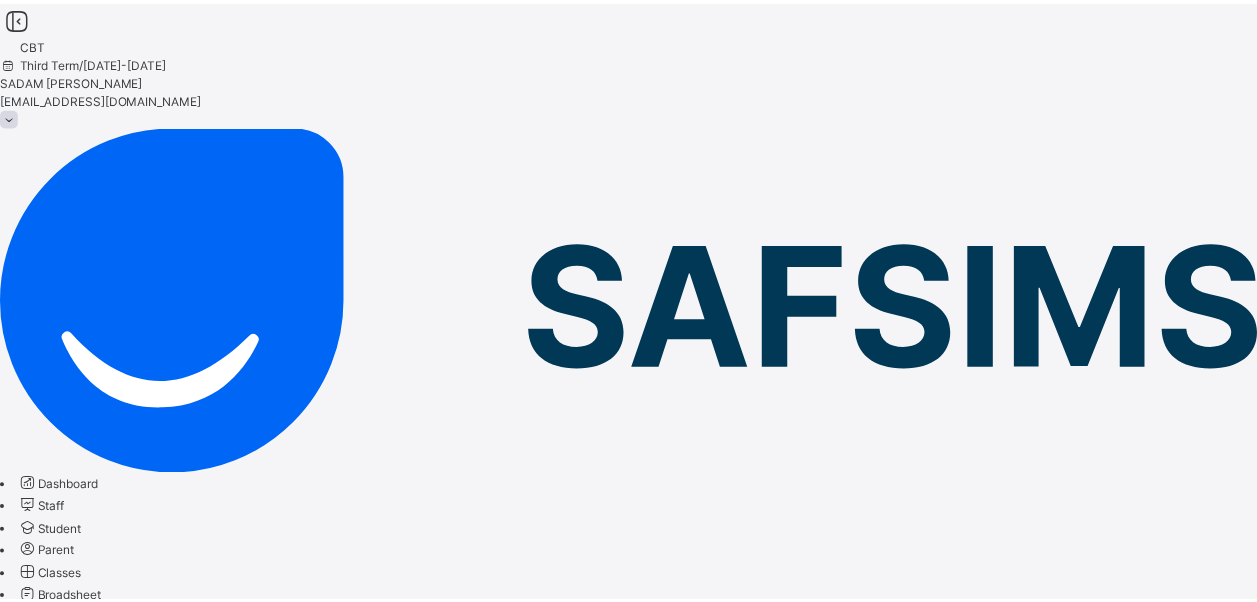 scroll, scrollTop: 0, scrollLeft: 0, axis: both 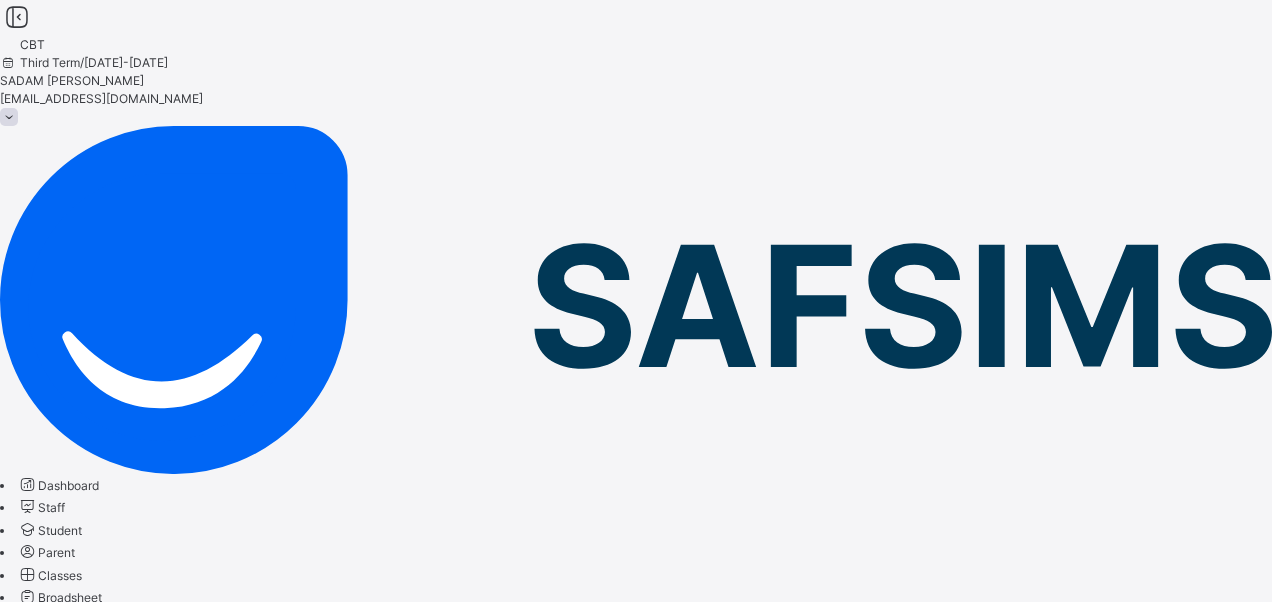 click on "Add Question" at bounding box center (37, 2173) 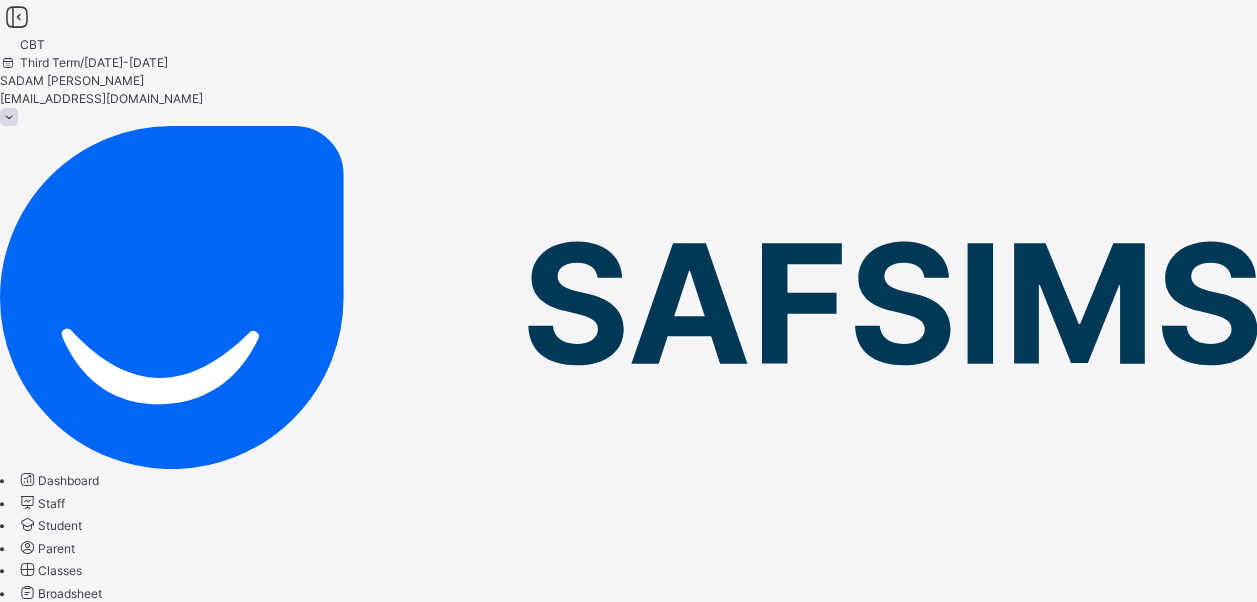 click on "Add question" at bounding box center (53, 836) 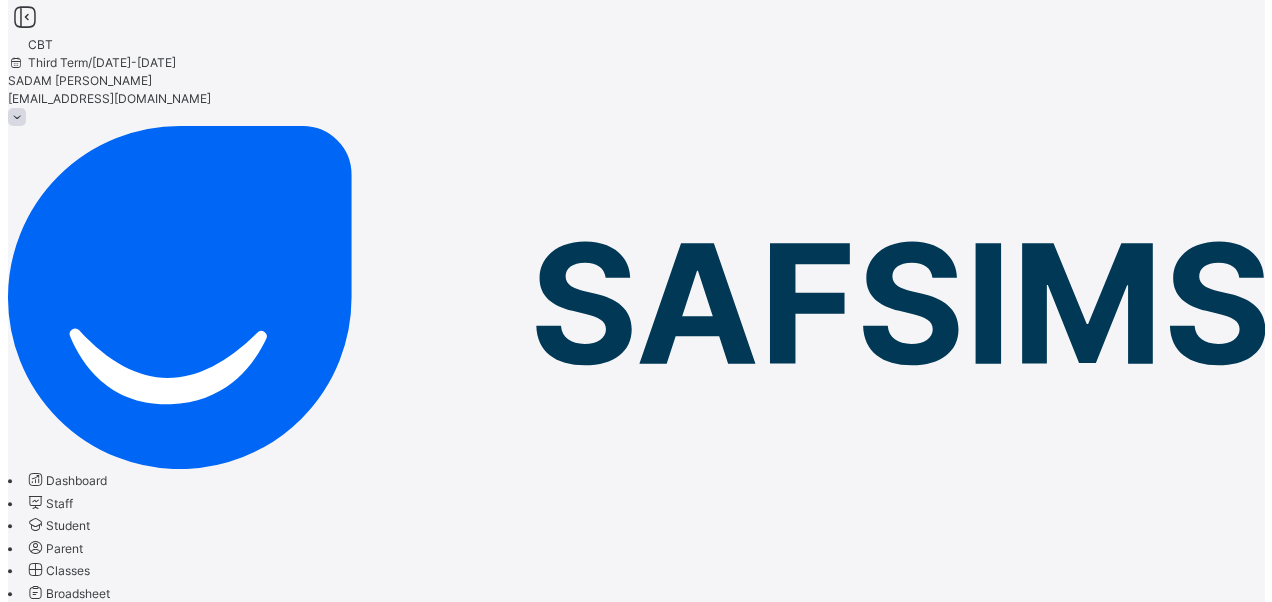 scroll, scrollTop: 356, scrollLeft: 0, axis: vertical 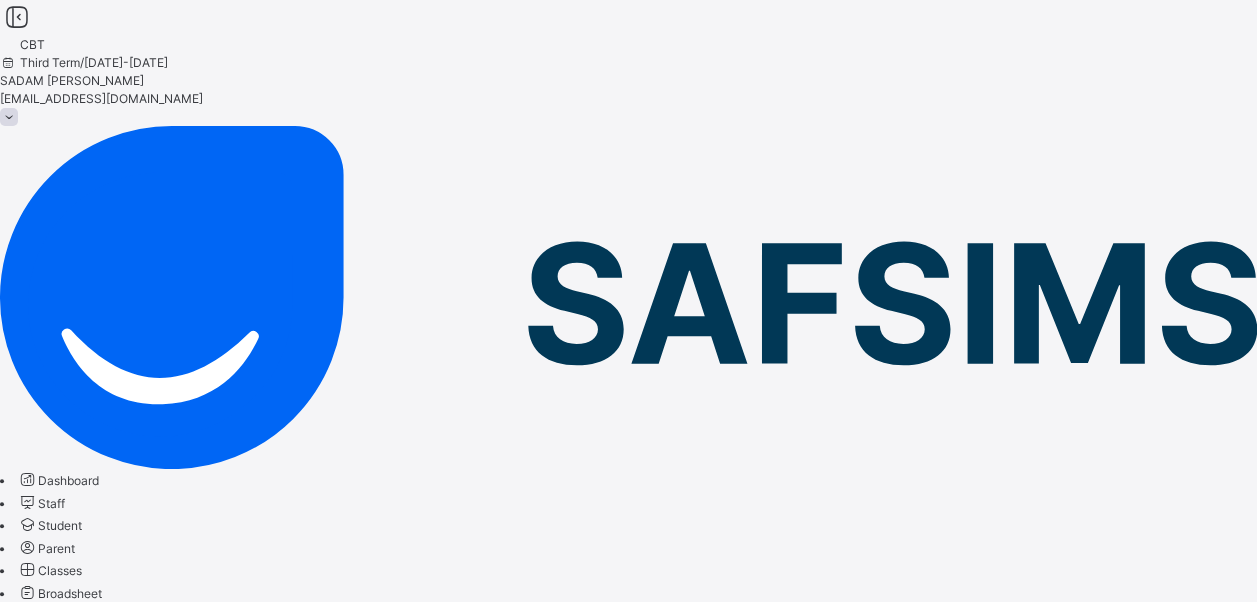 click on "Add option" at bounding box center [55, 2440] 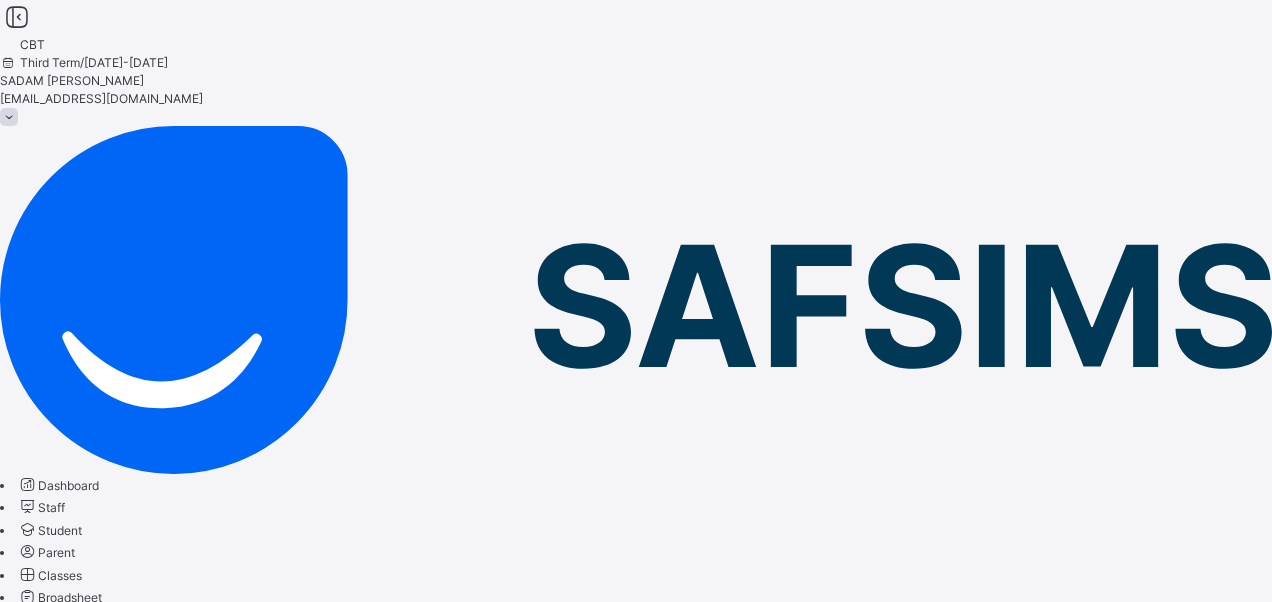 click on "Add option" at bounding box center [55, 2528] 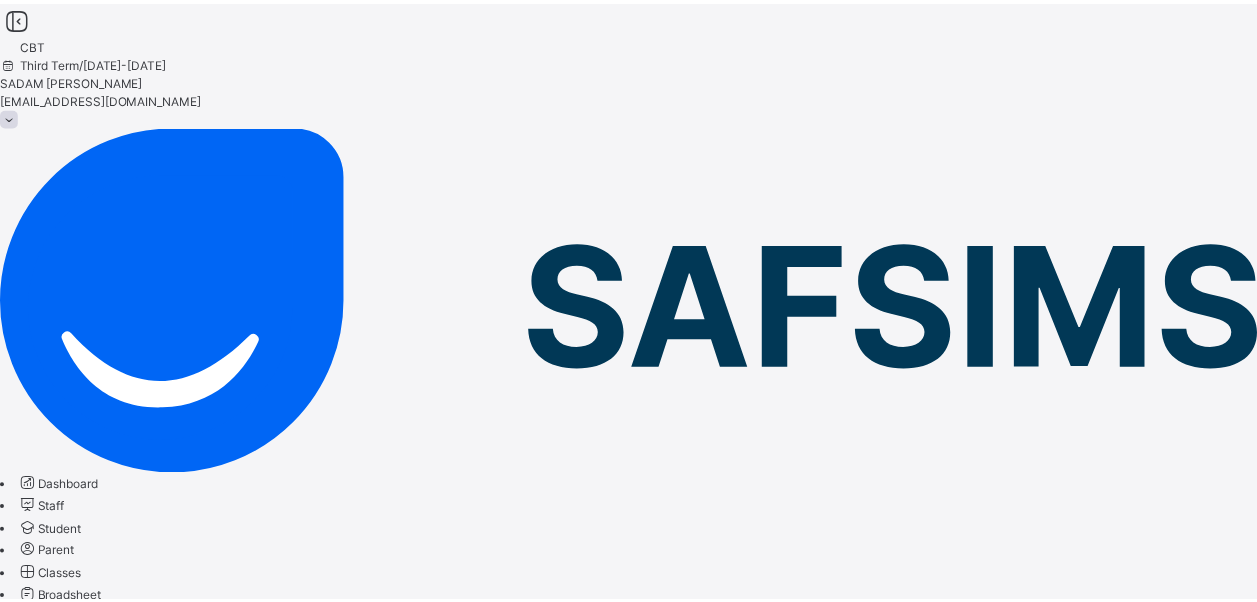 scroll, scrollTop: 20, scrollLeft: 0, axis: vertical 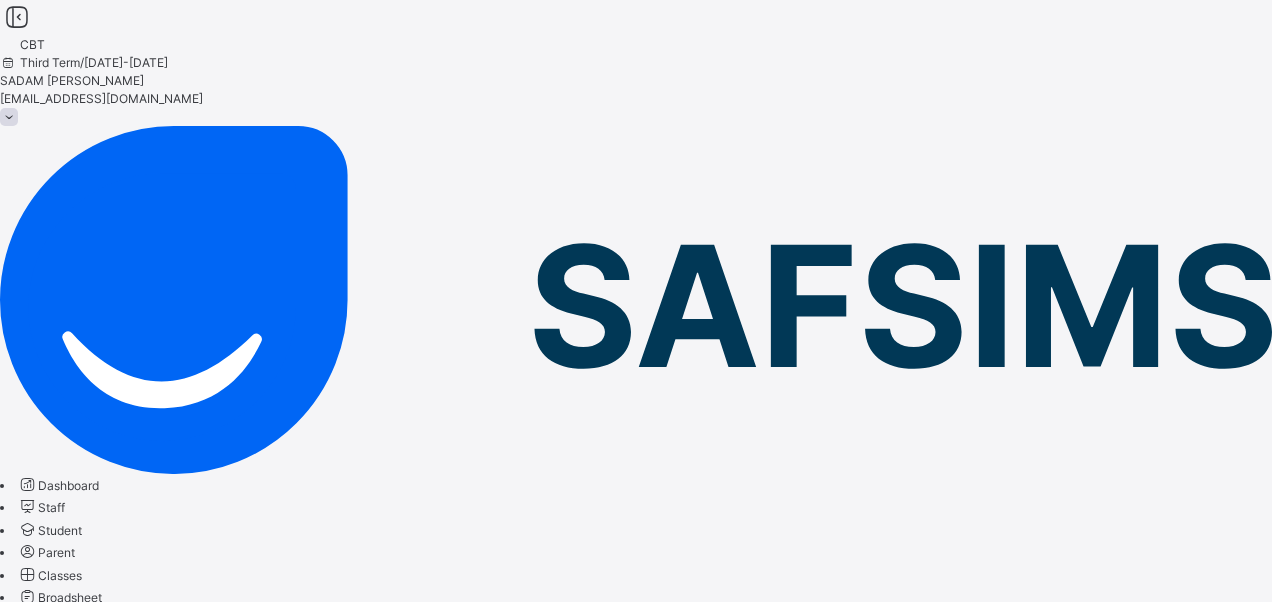 click on "Add Question" at bounding box center [636, 2197] 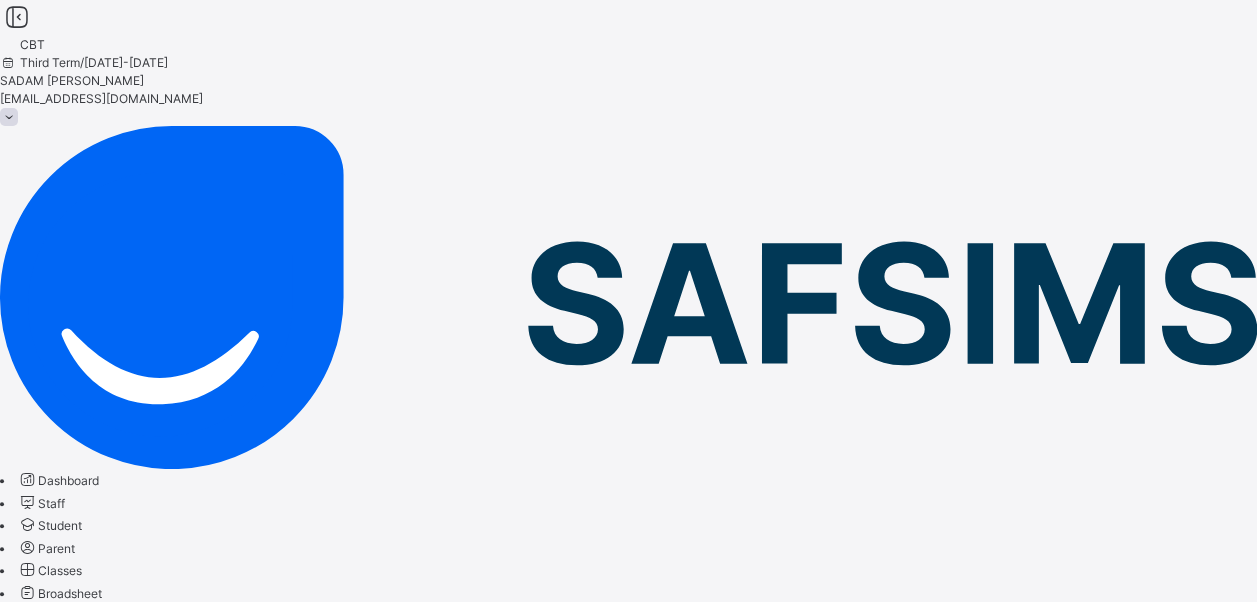 click on "Add question" at bounding box center (53, 836) 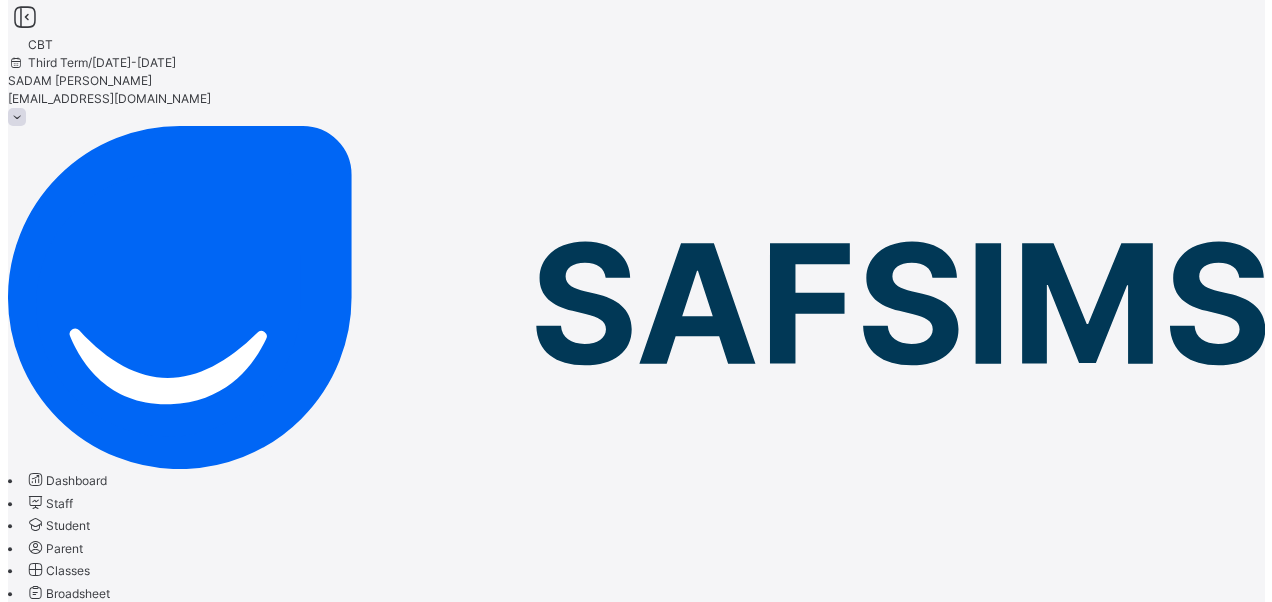 scroll, scrollTop: 356, scrollLeft: 0, axis: vertical 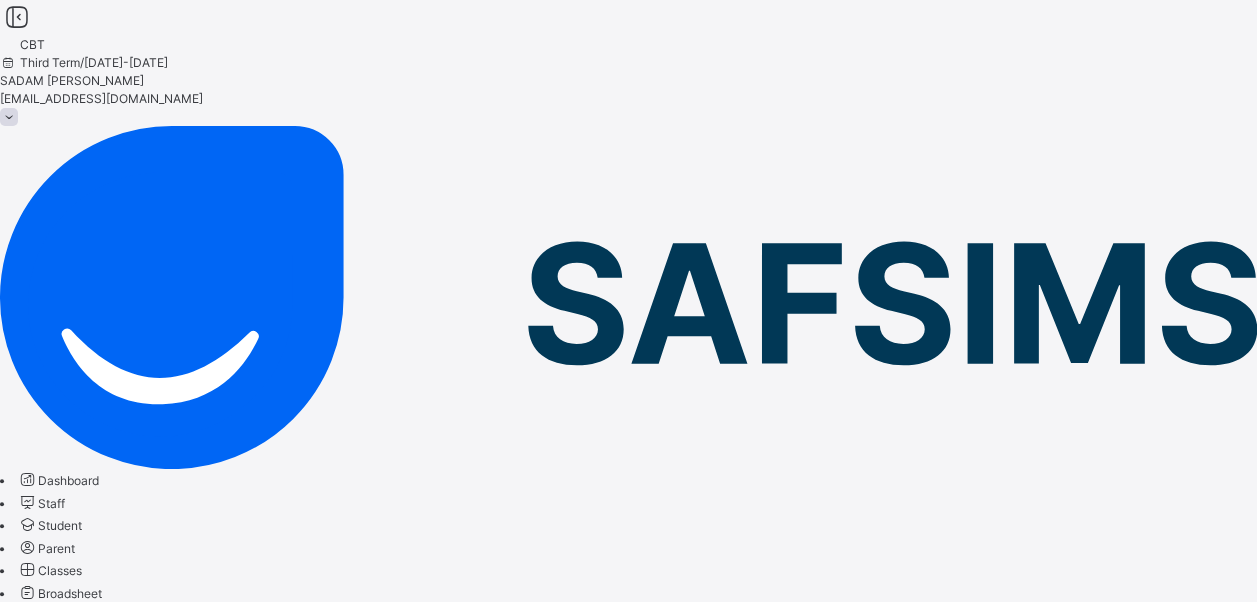 click on "Add option" at bounding box center (628, 2438) 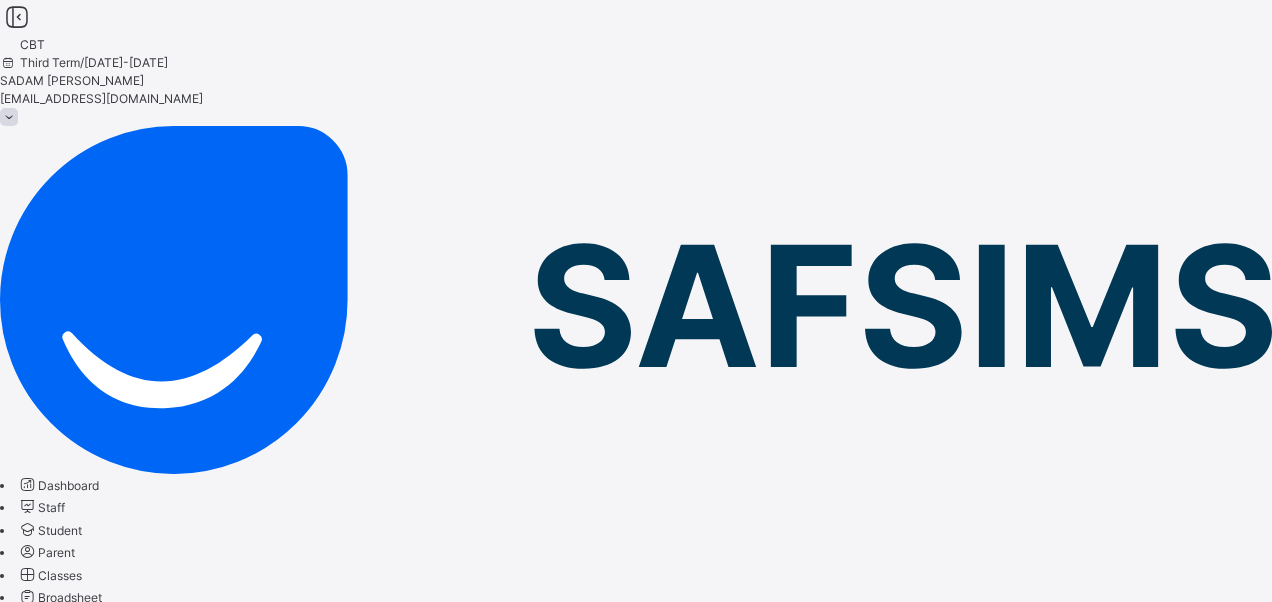 click on "Add option" at bounding box center [55, 2528] 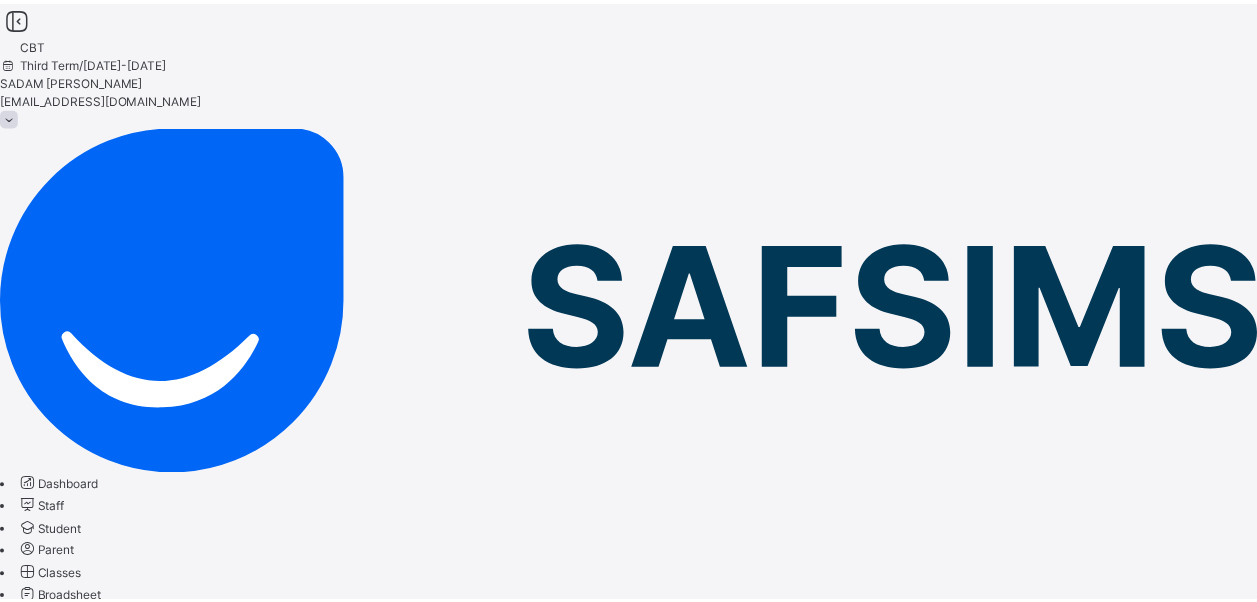 scroll, scrollTop: 38, scrollLeft: 0, axis: vertical 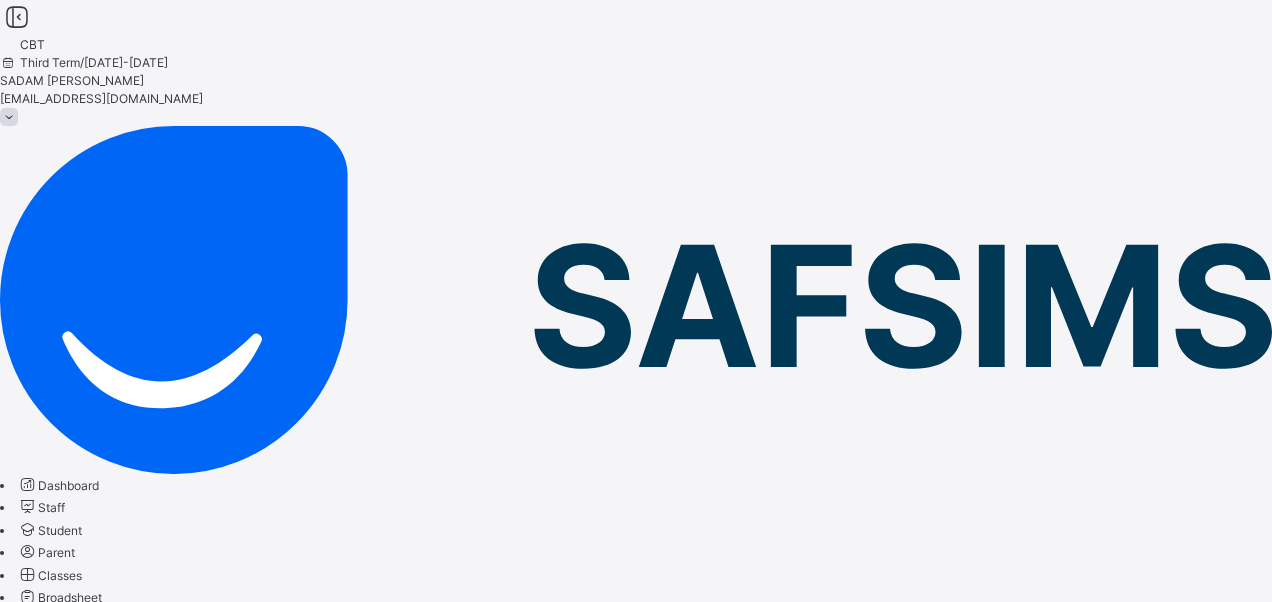 click on "Add Question" at bounding box center [37, 2214] 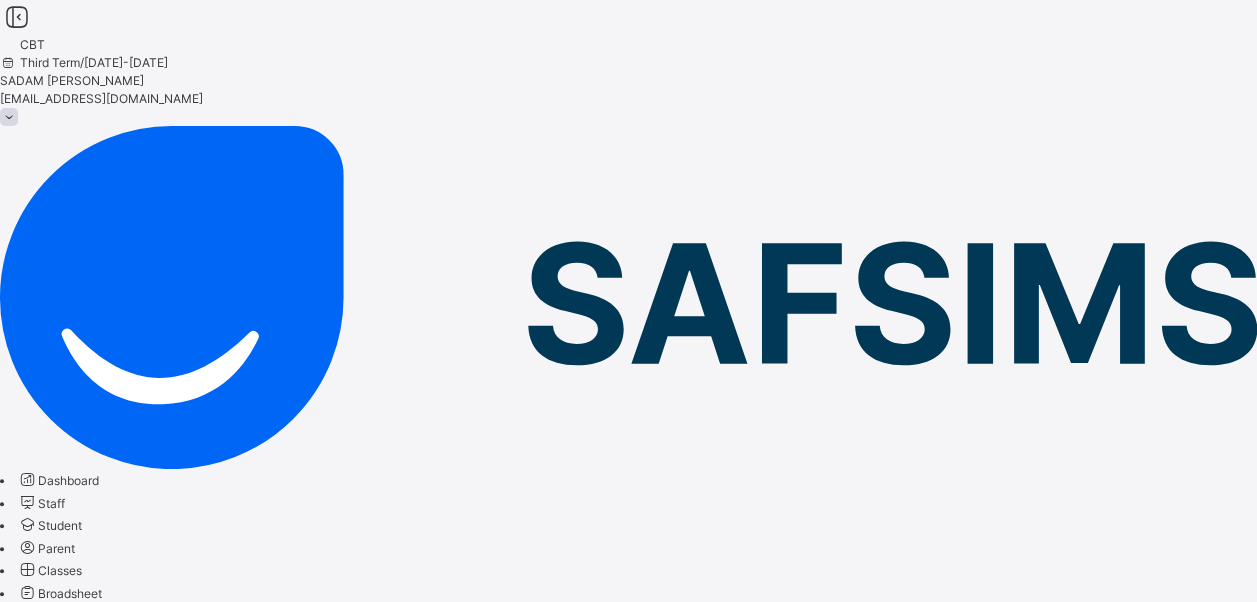 click on "Add question" at bounding box center (53, 836) 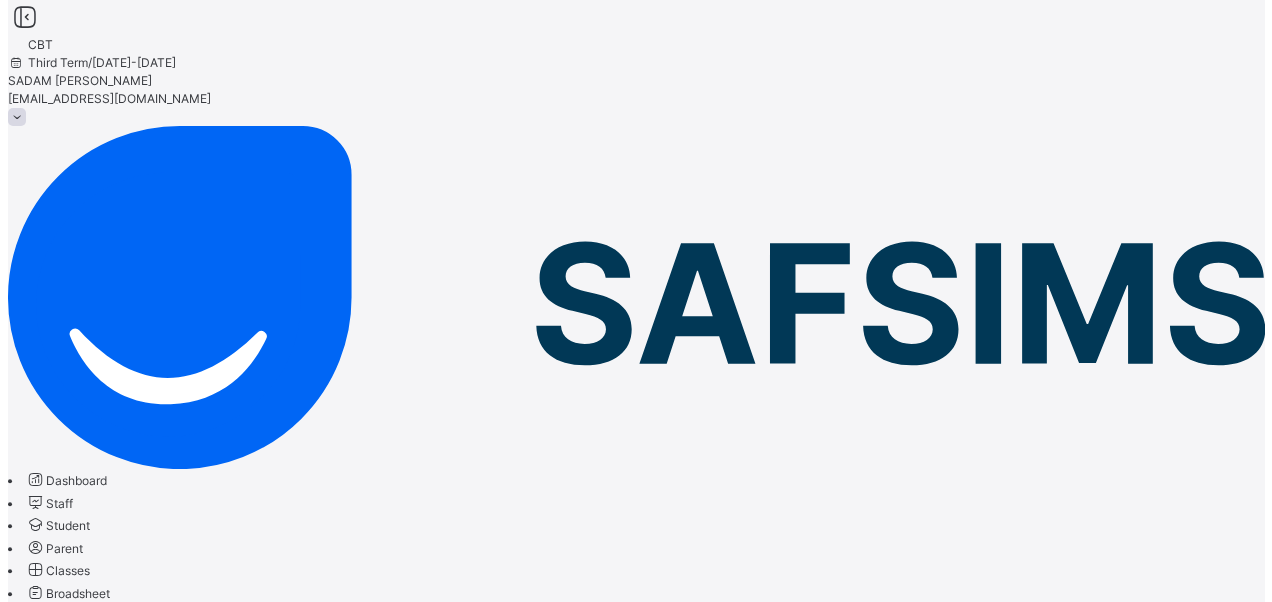 scroll, scrollTop: 356, scrollLeft: 0, axis: vertical 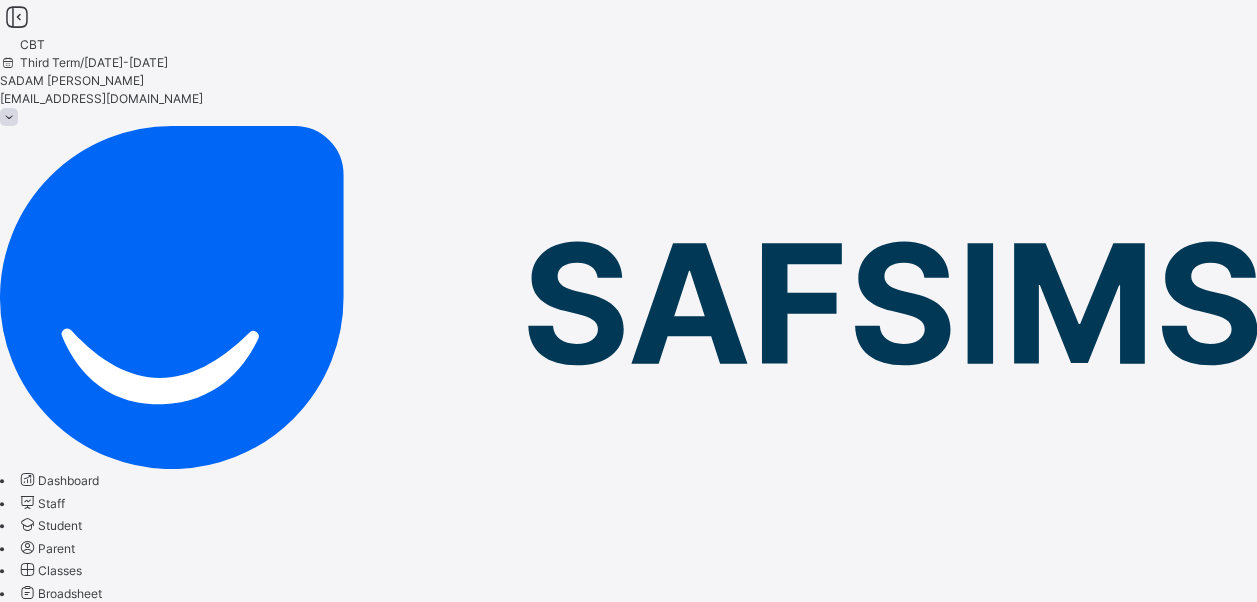 click on "Add option" at bounding box center (55, 2458) 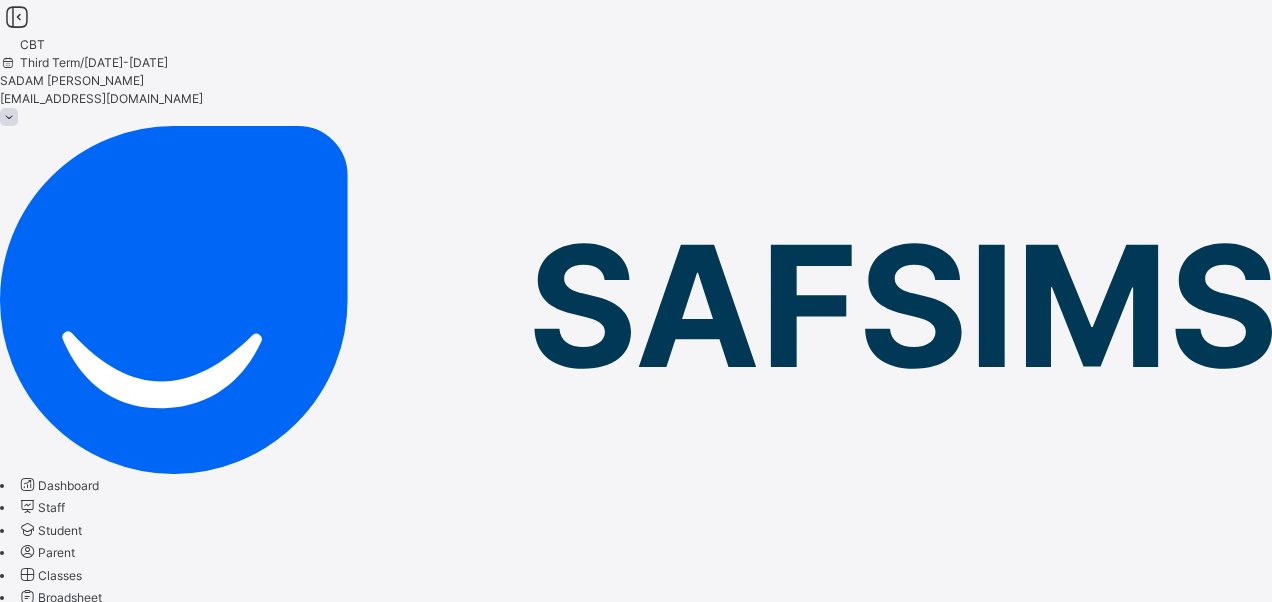drag, startPoint x: 268, startPoint y: 479, endPoint x: 287, endPoint y: 476, distance: 19.235384 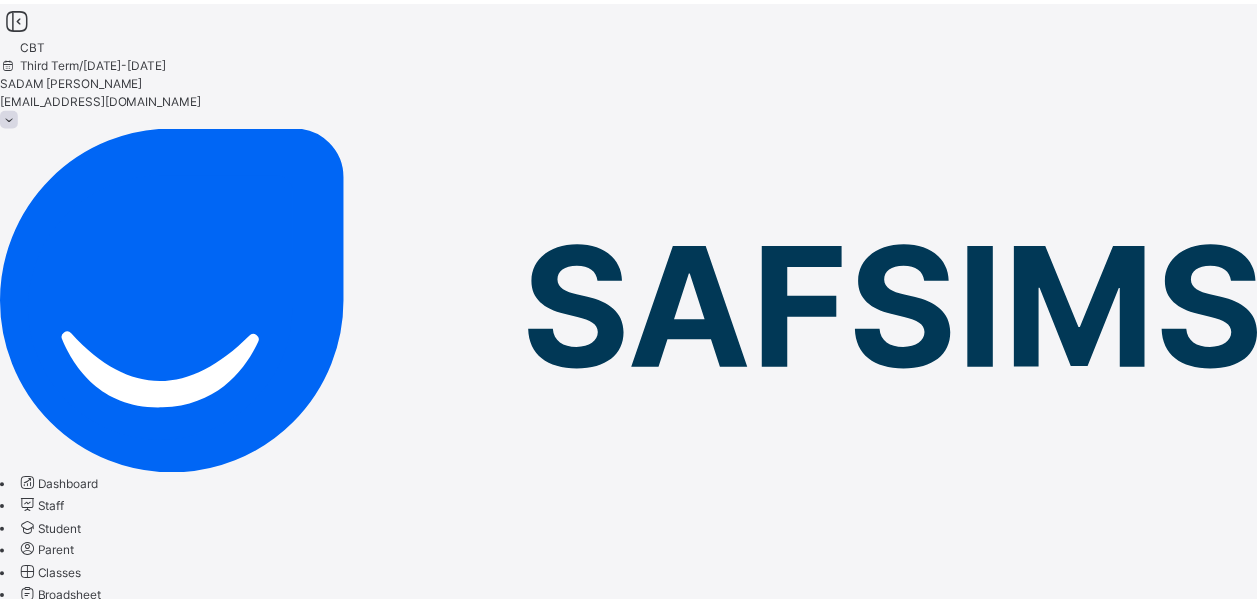 scroll, scrollTop: 0, scrollLeft: 0, axis: both 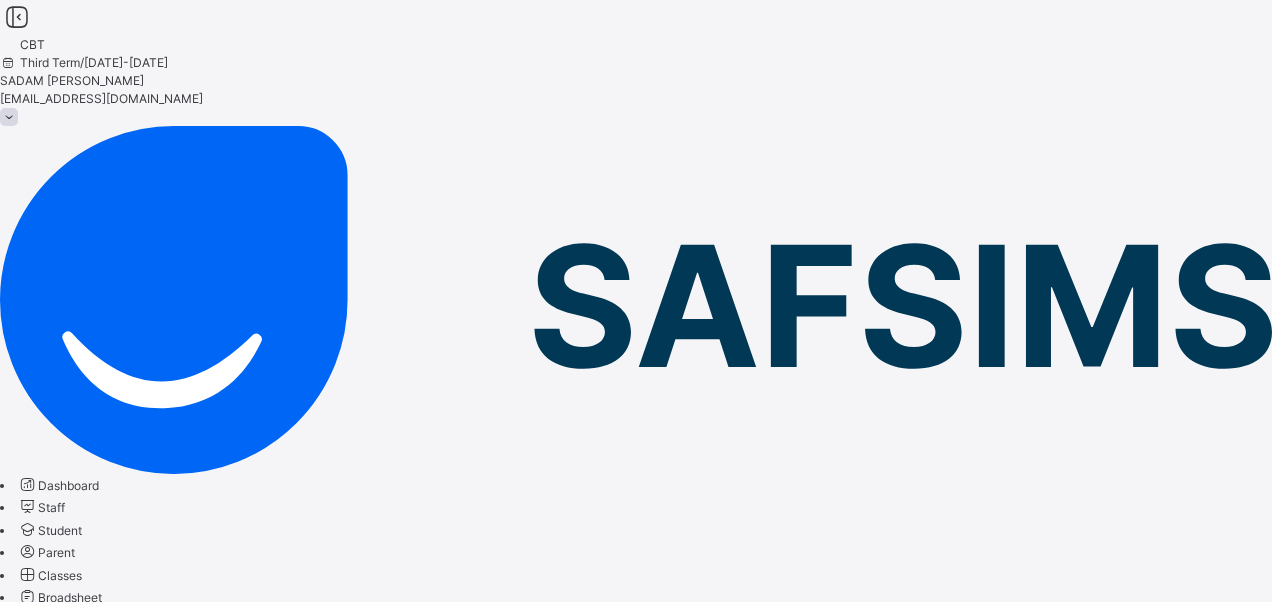 click on "Add Question" at bounding box center (636, 2186) 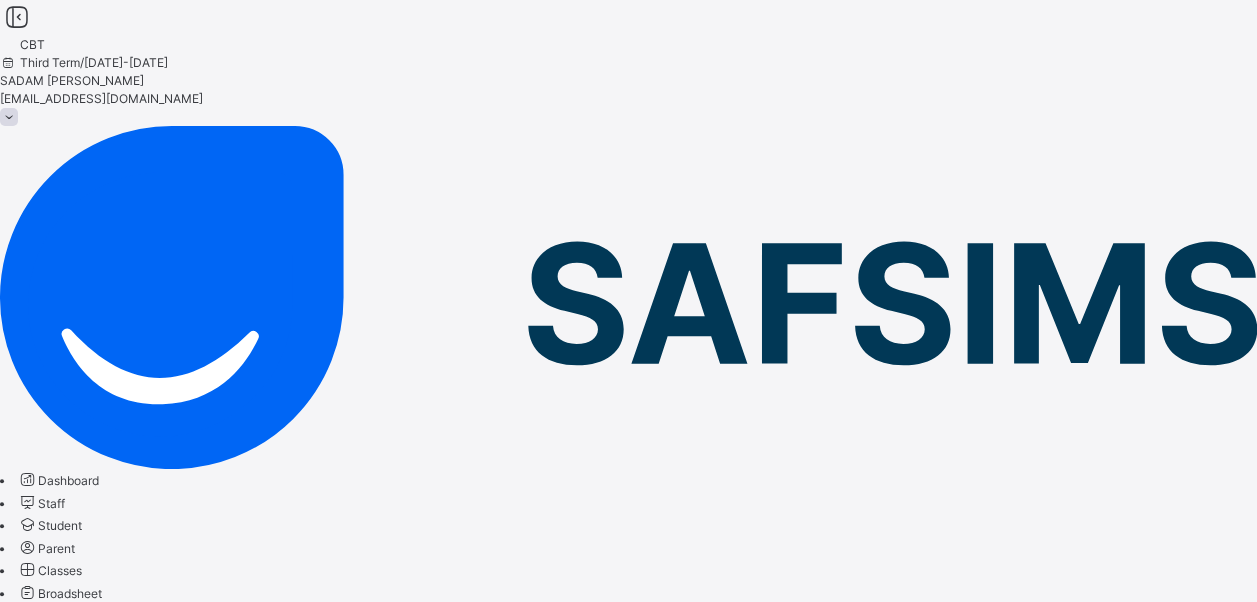 click on "Add question" at bounding box center [53, 836] 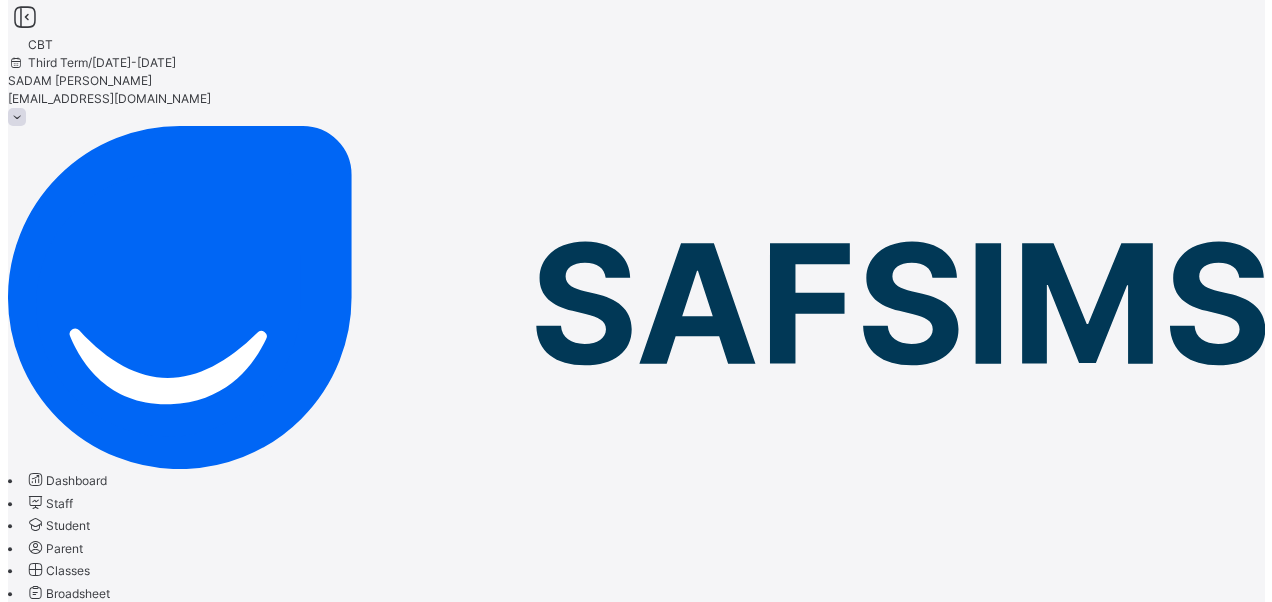 scroll, scrollTop: 356, scrollLeft: 0, axis: vertical 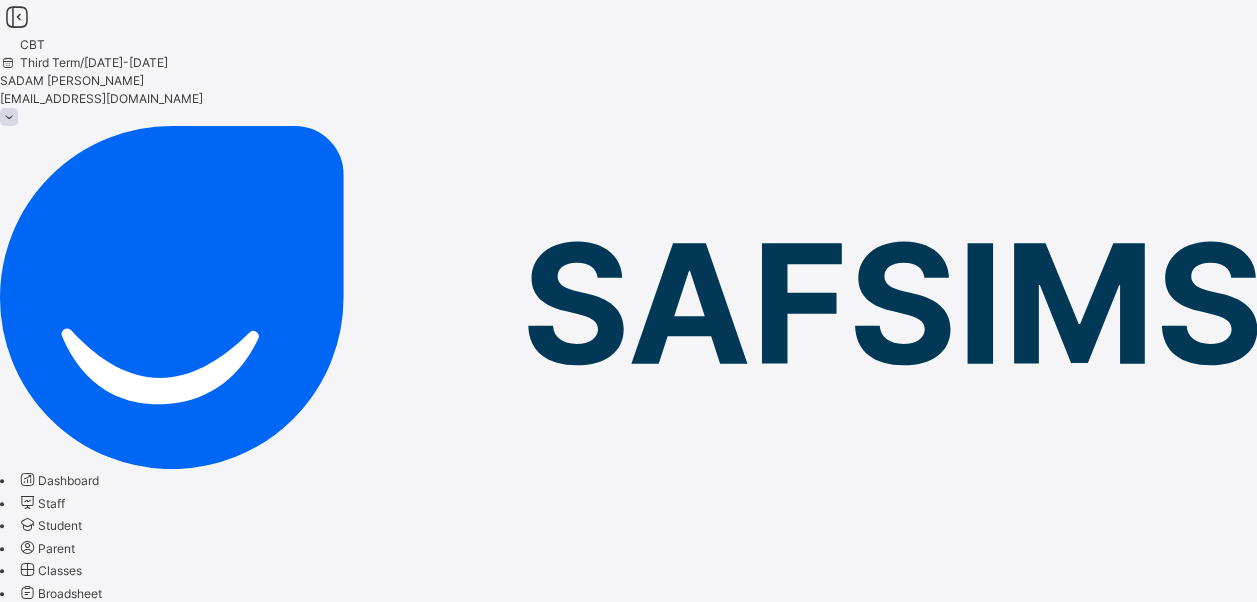 drag, startPoint x: 264, startPoint y: 454, endPoint x: 258, endPoint y: 445, distance: 10.816654 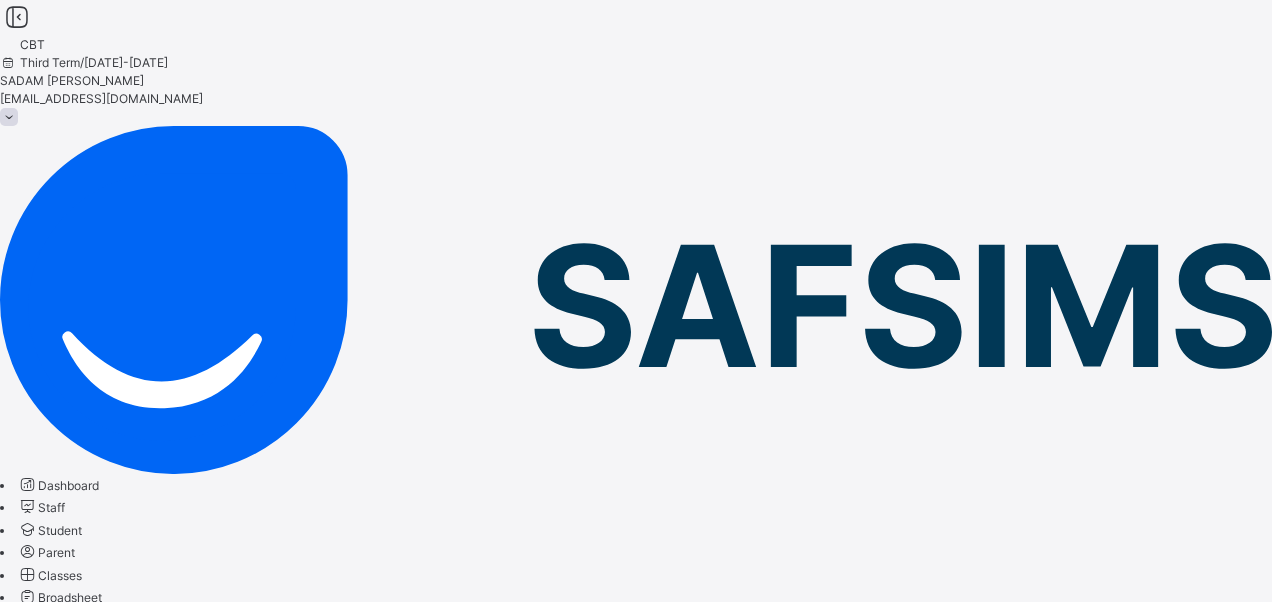 click on "Add option" at bounding box center (55, 2564) 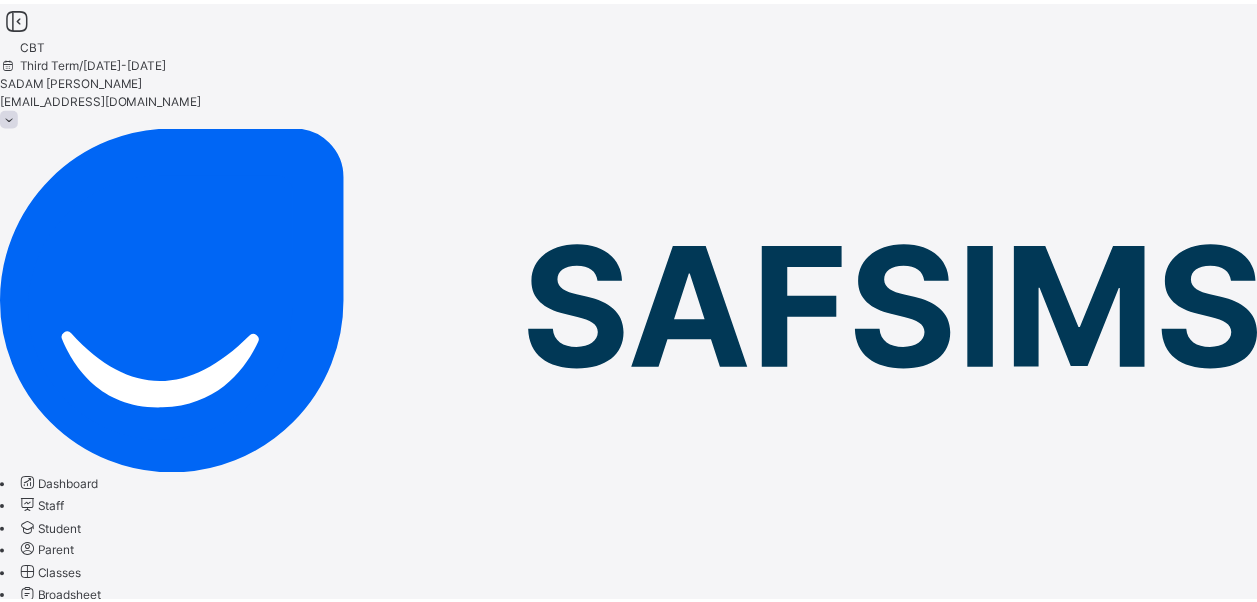 scroll, scrollTop: 20, scrollLeft: 0, axis: vertical 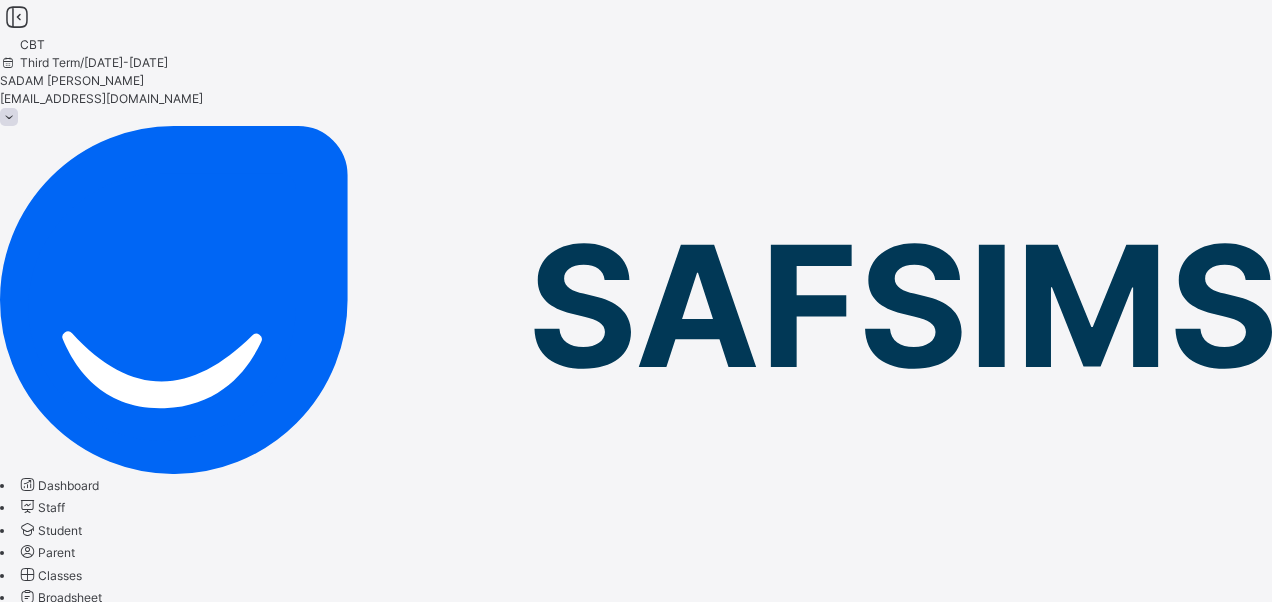 click on "Add Question" at bounding box center (37, 2232) 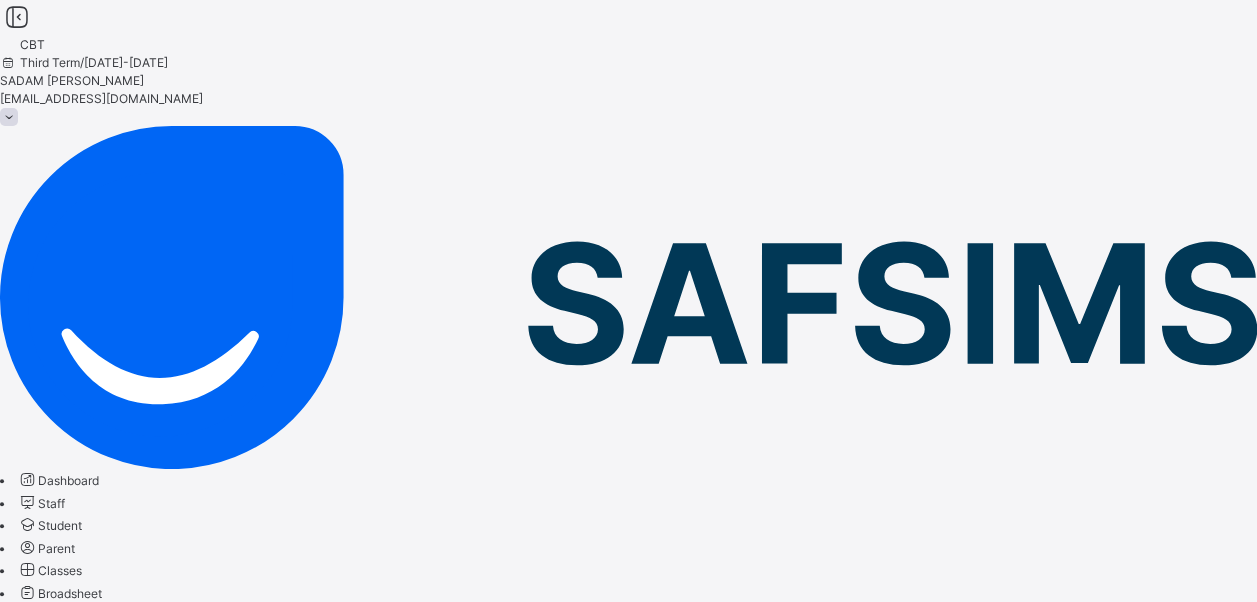 click on "Add question" at bounding box center [53, 836] 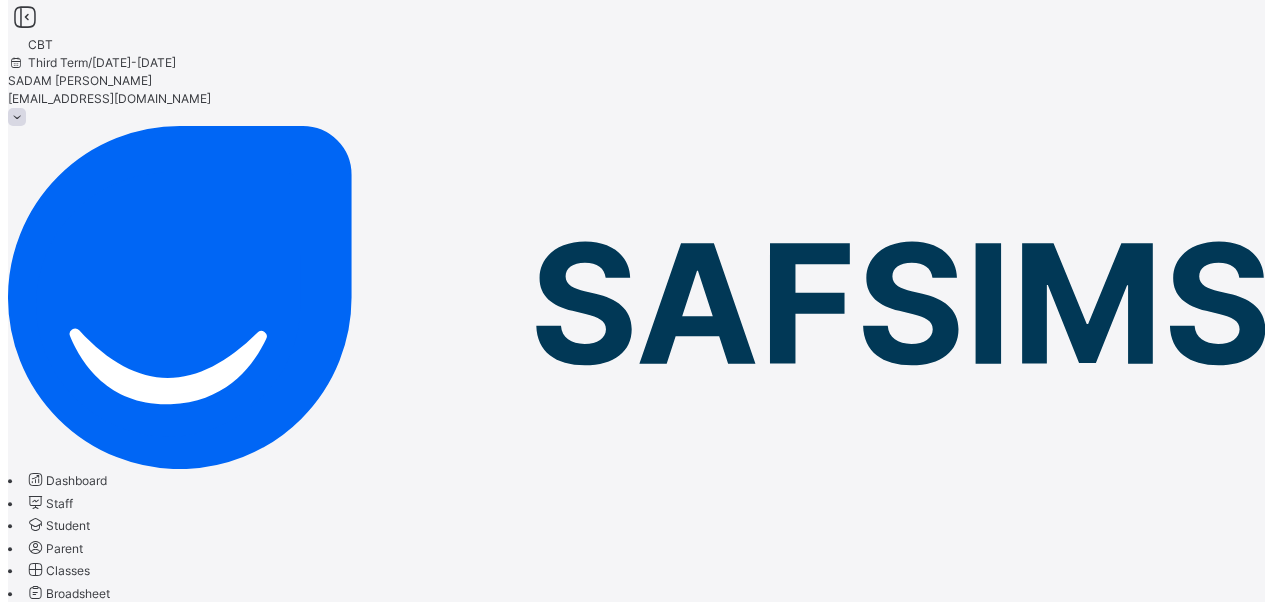 scroll, scrollTop: 356, scrollLeft: 0, axis: vertical 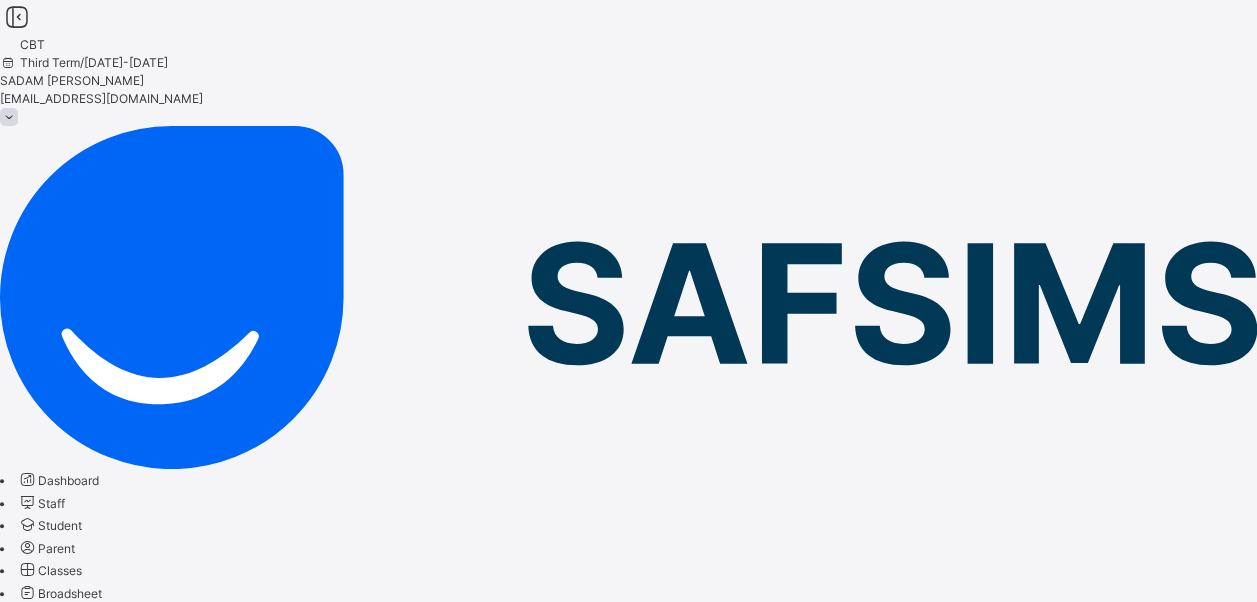 click on "Options Correct answer Add option" at bounding box center [628, 2398] 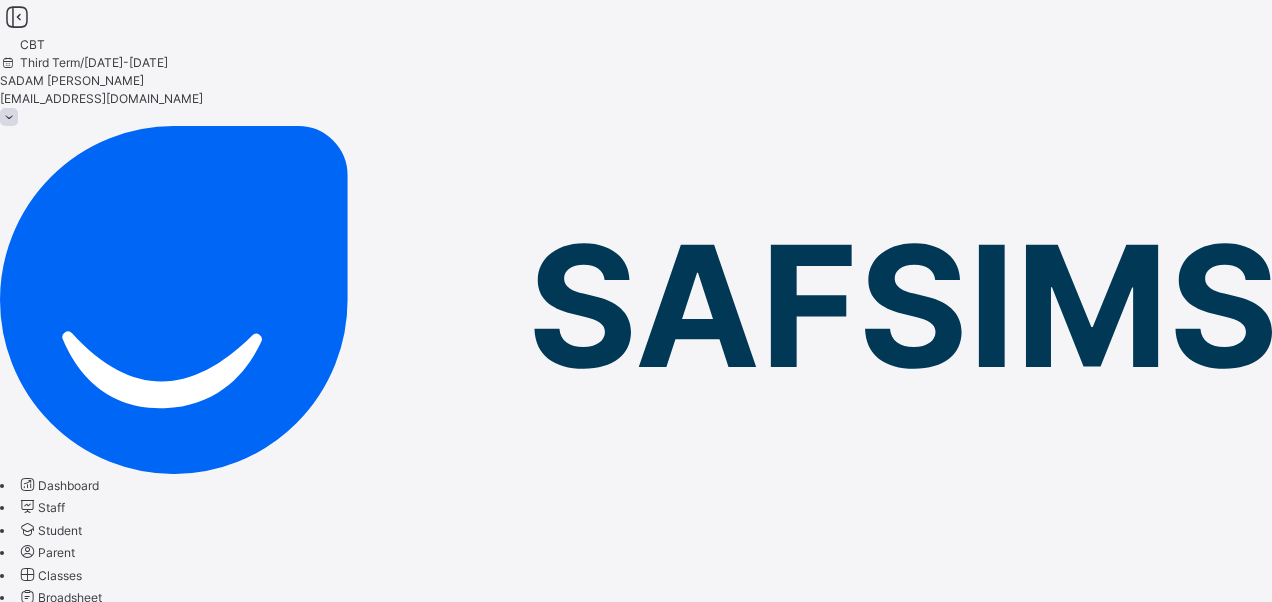 drag, startPoint x: 254, startPoint y: 491, endPoint x: 268, endPoint y: 473, distance: 22.803509 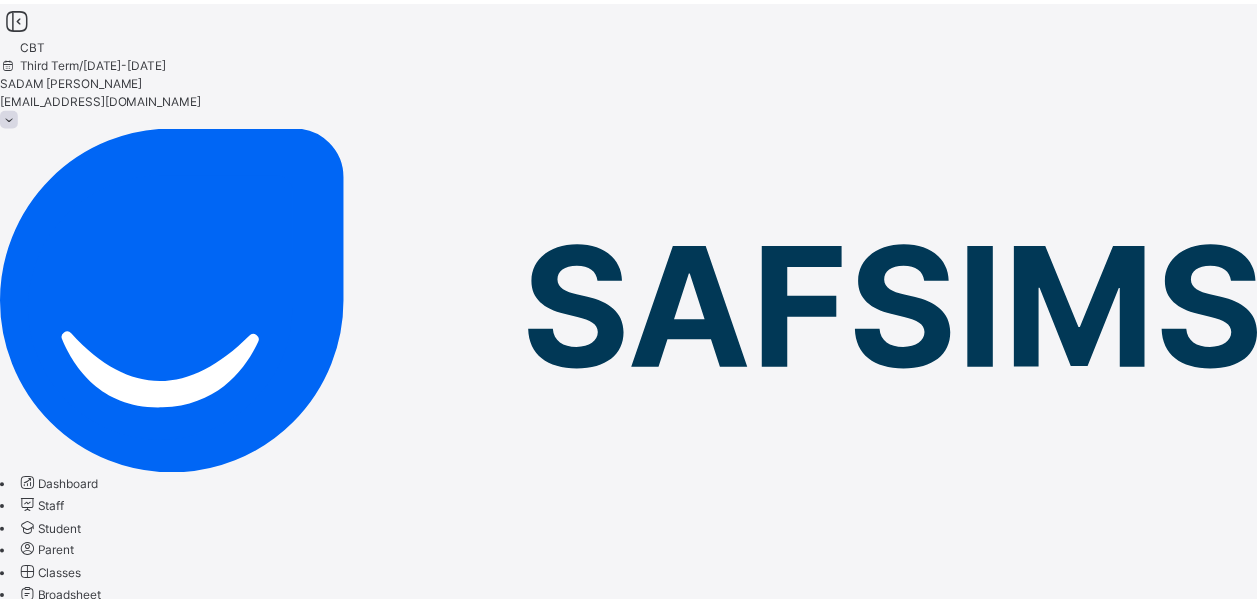 scroll, scrollTop: 20, scrollLeft: 0, axis: vertical 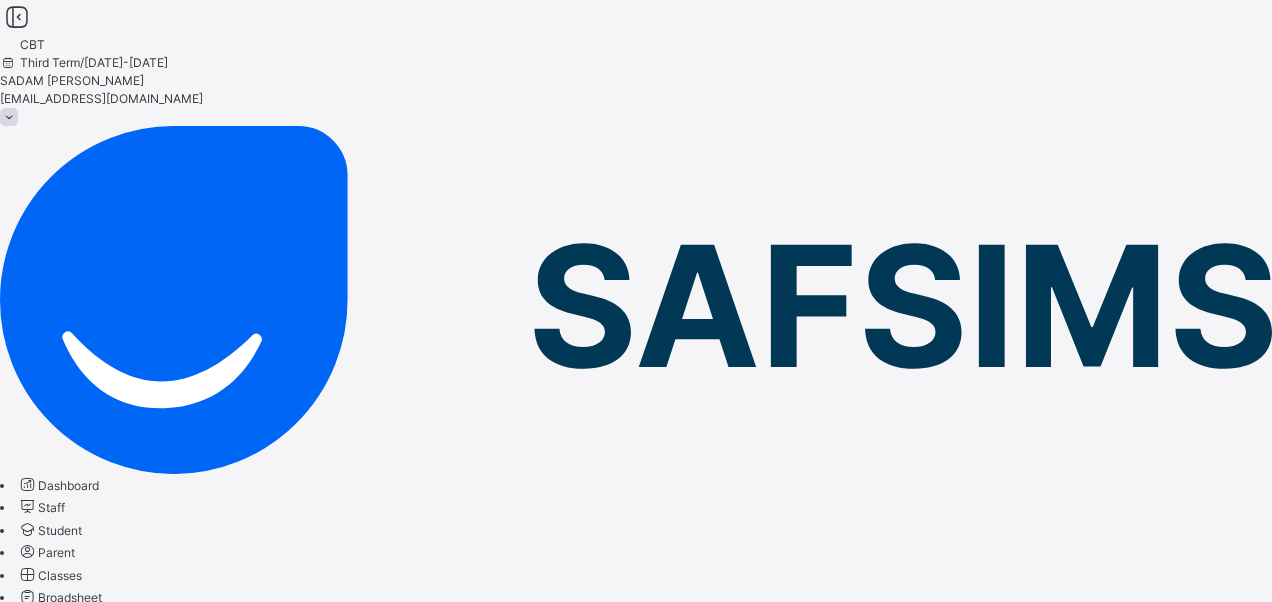 click on "Add Question" at bounding box center (37, 2214) 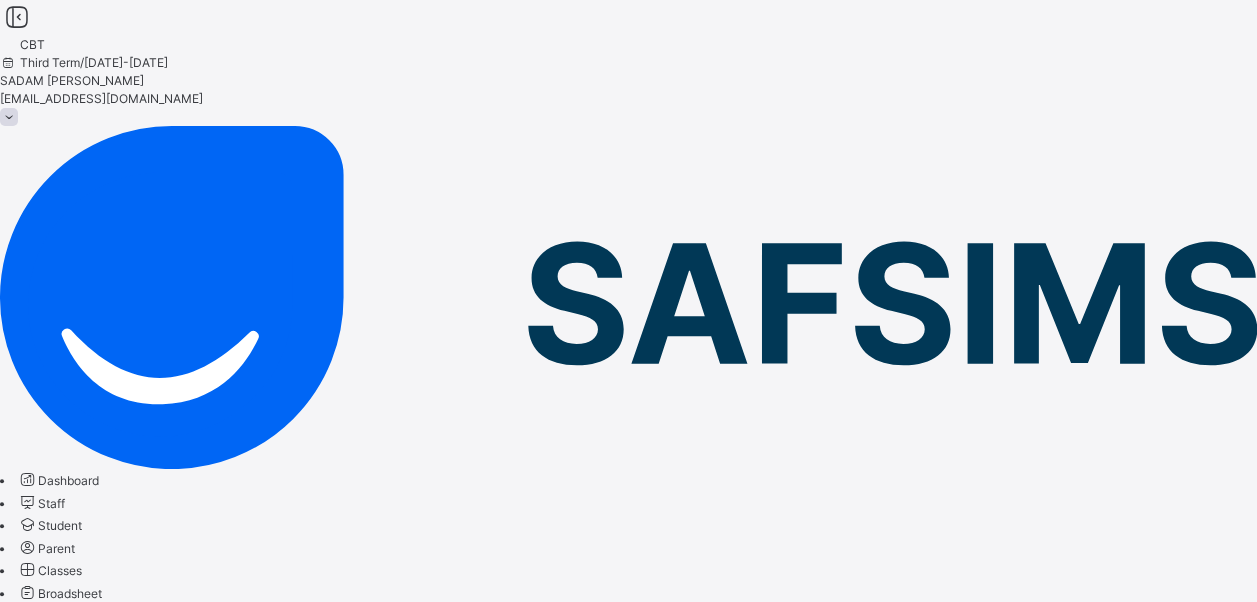 drag, startPoint x: 1192, startPoint y: 188, endPoint x: 1161, endPoint y: 224, distance: 47.507893 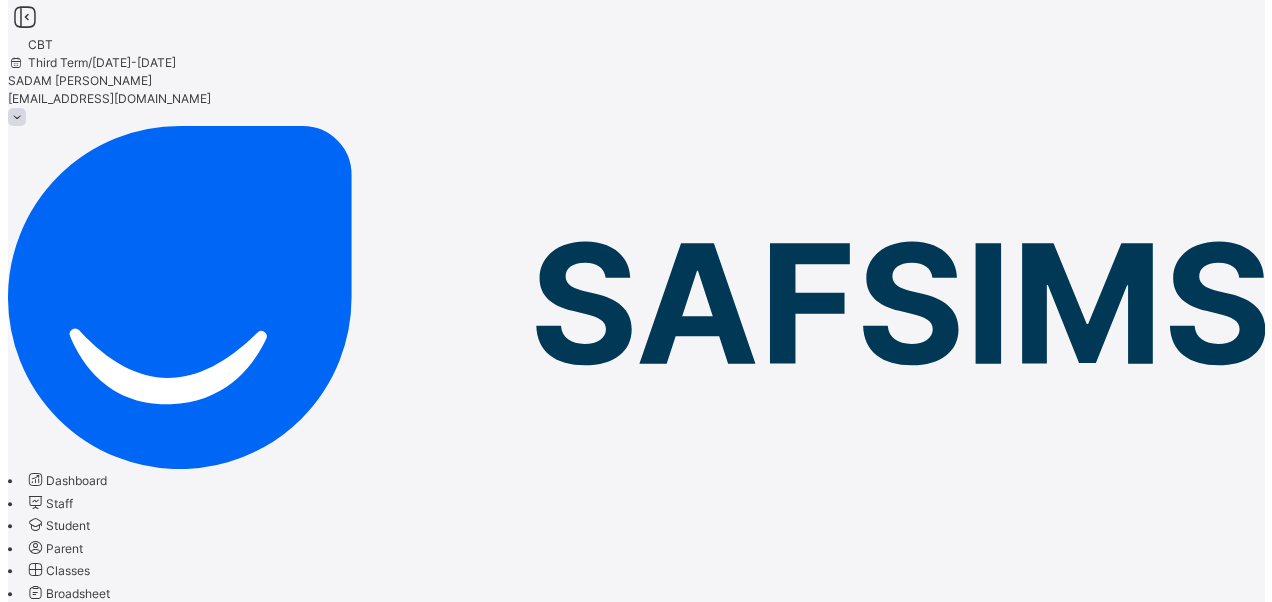 scroll, scrollTop: 356, scrollLeft: 0, axis: vertical 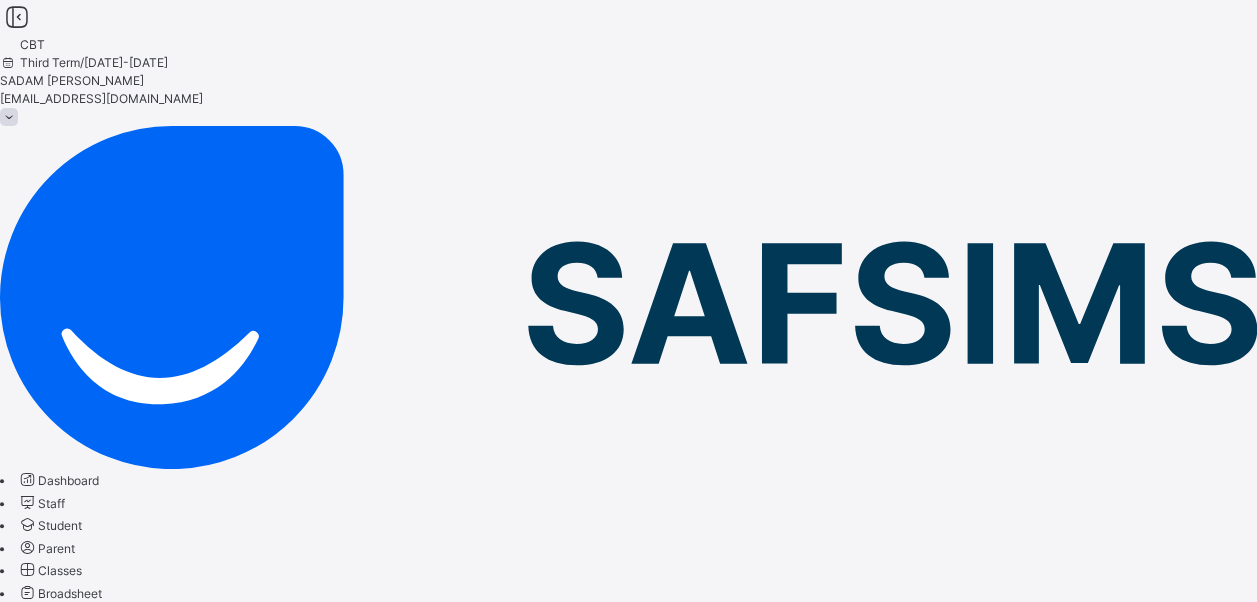 click on "Add option" at bounding box center [55, 2440] 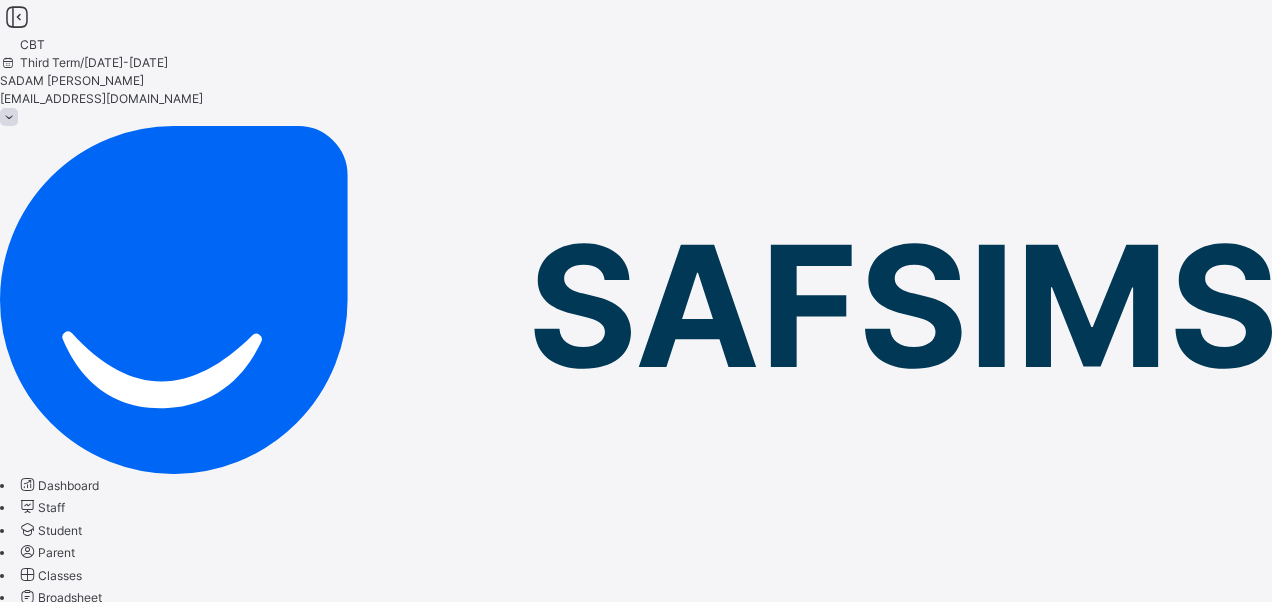 drag, startPoint x: 251, startPoint y: 493, endPoint x: 390, endPoint y: 525, distance: 142.6359 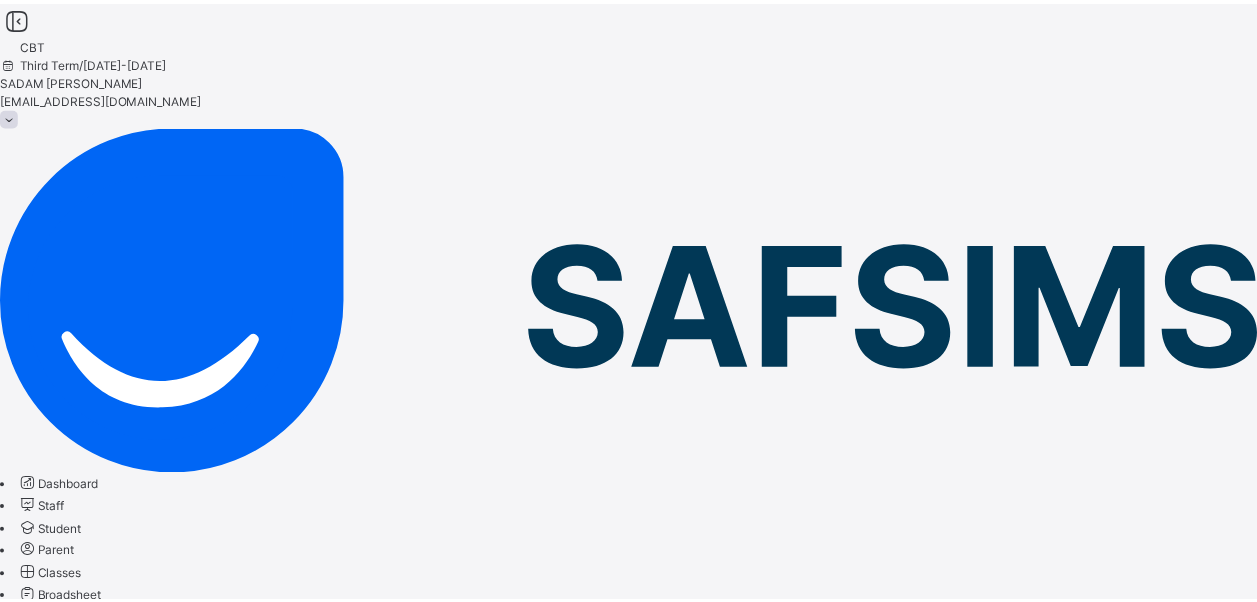 scroll, scrollTop: 0, scrollLeft: 0, axis: both 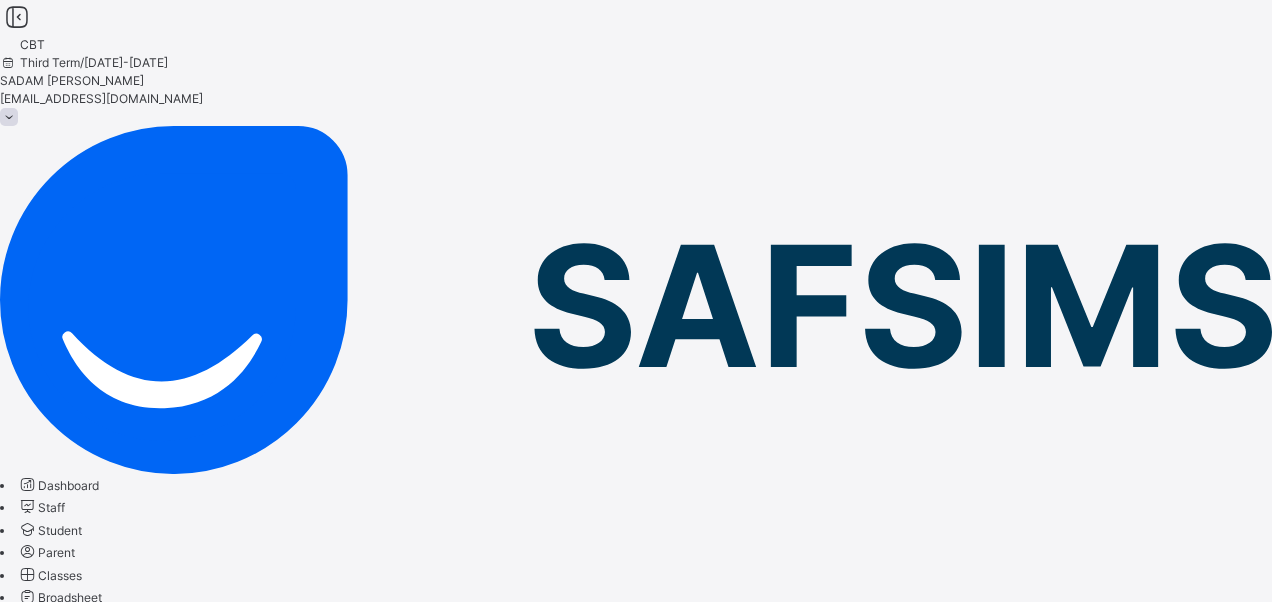 click on "Create Question Subject ROBOTICS Class level Primary 5 Question Java and Scratch are computer languages. Options True correct answer False Back Add and Create Another Add Question" at bounding box center (636, 1999) 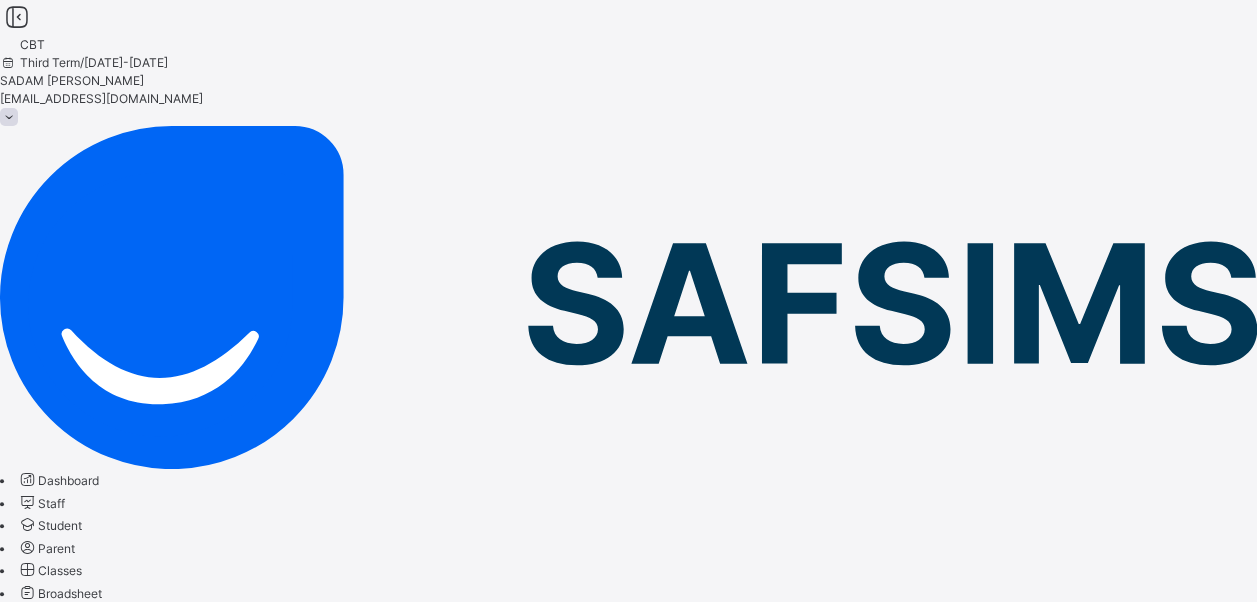 click on "Add question" at bounding box center (53, 836) 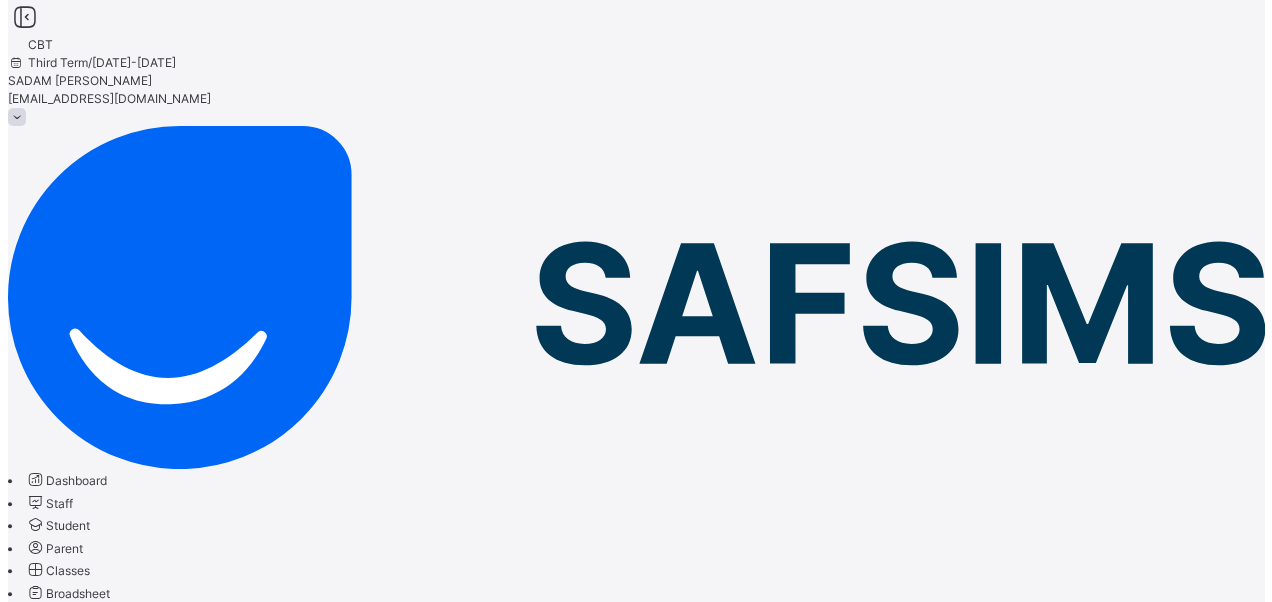 scroll, scrollTop: 356, scrollLeft: 0, axis: vertical 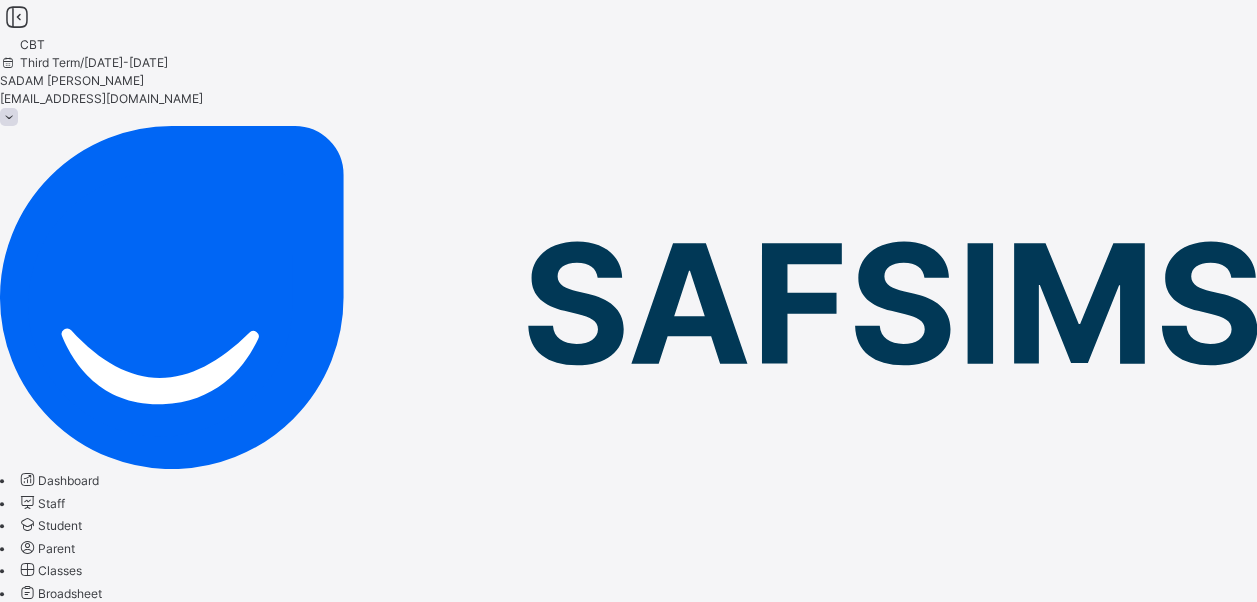 click on "Add option" at bounding box center [55, 2440] 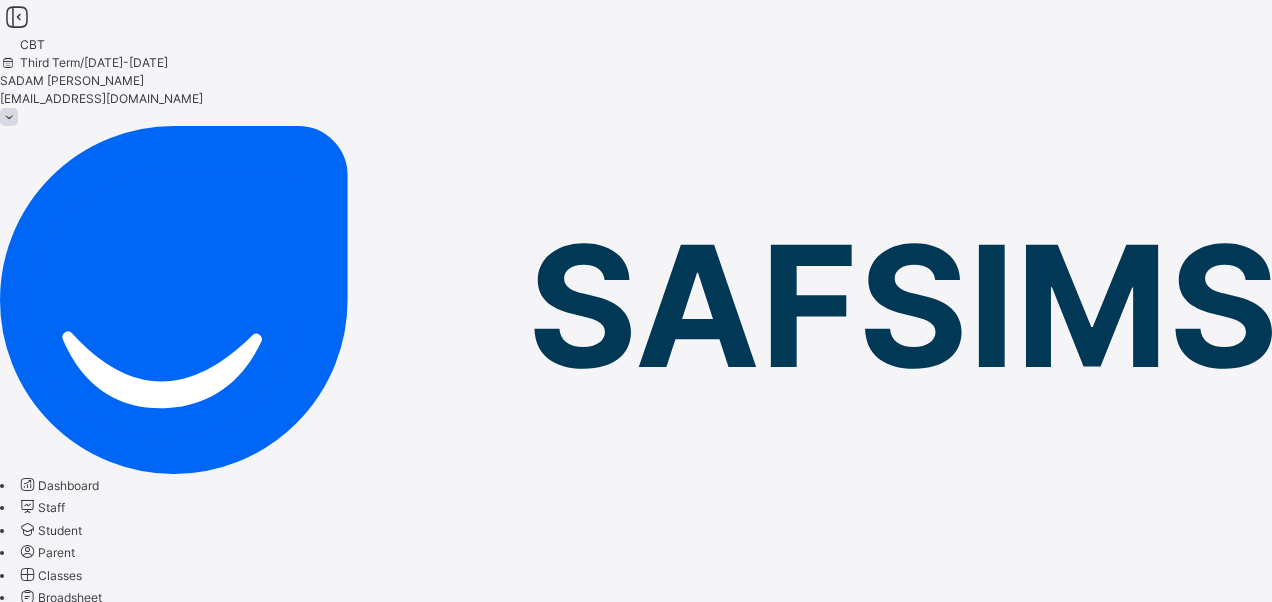 click on "Add option" at bounding box center [636, 2526] 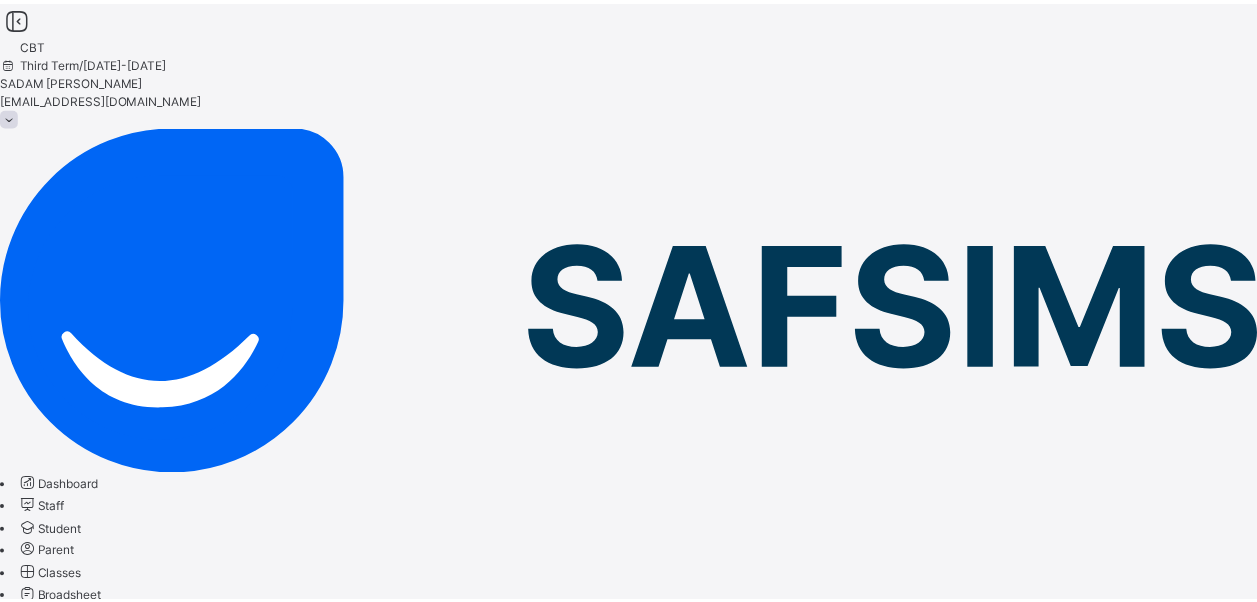 scroll, scrollTop: 20, scrollLeft: 0, axis: vertical 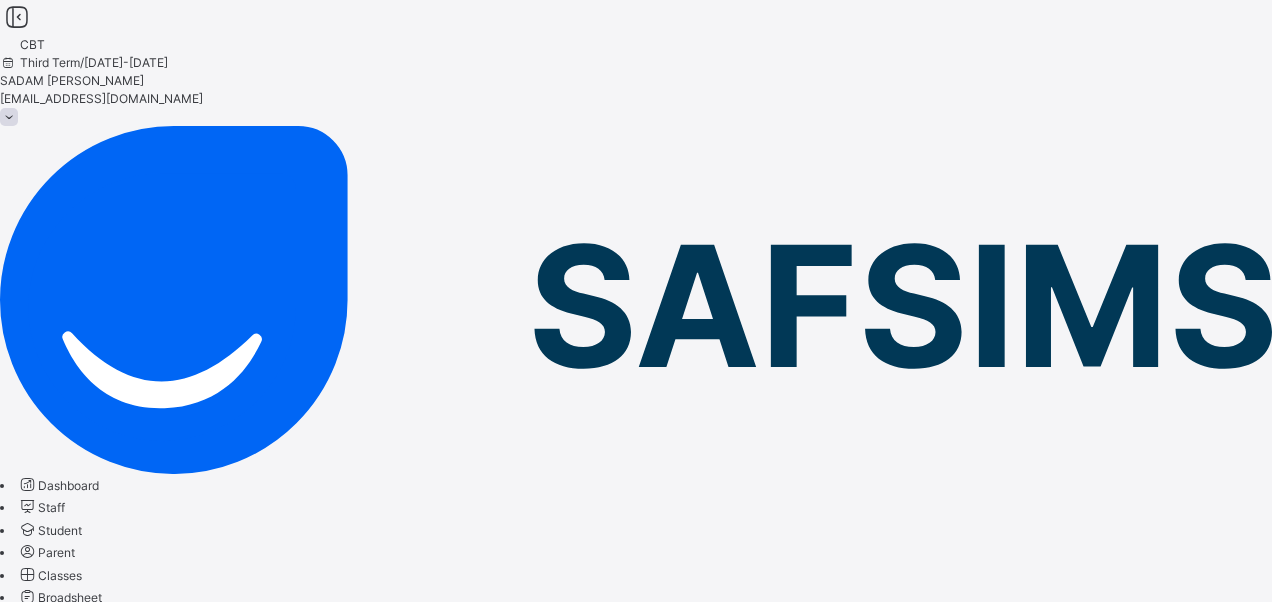 drag, startPoint x: 1038, startPoint y: 514, endPoint x: 915, endPoint y: 431, distance: 148.38463 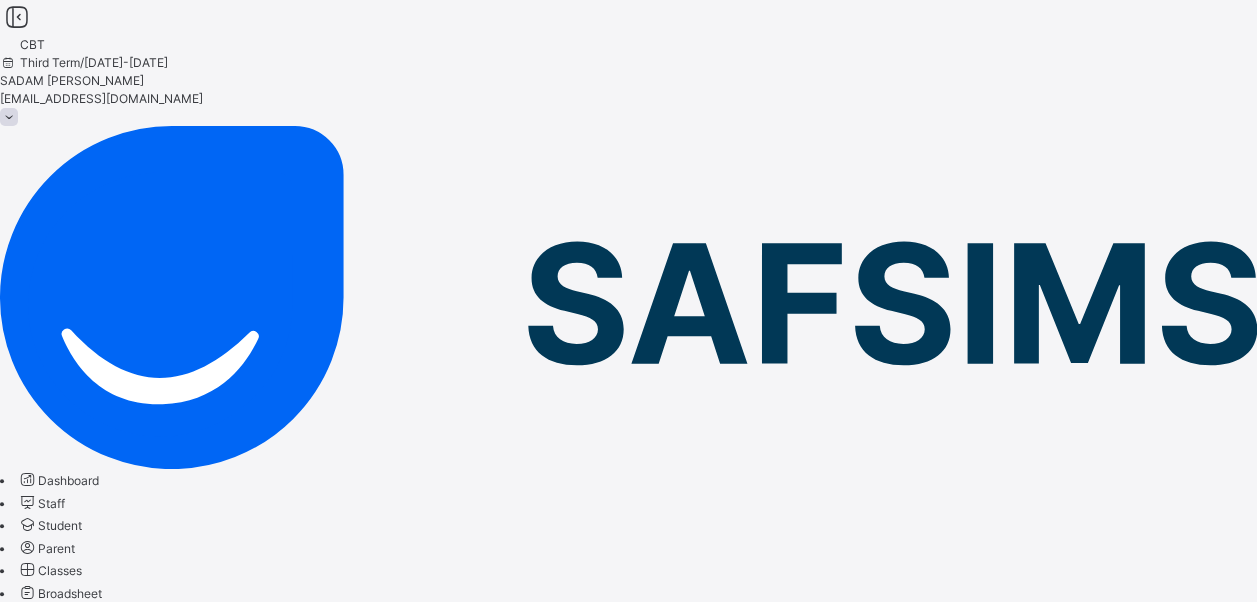 click on "Add question" at bounding box center (53, 836) 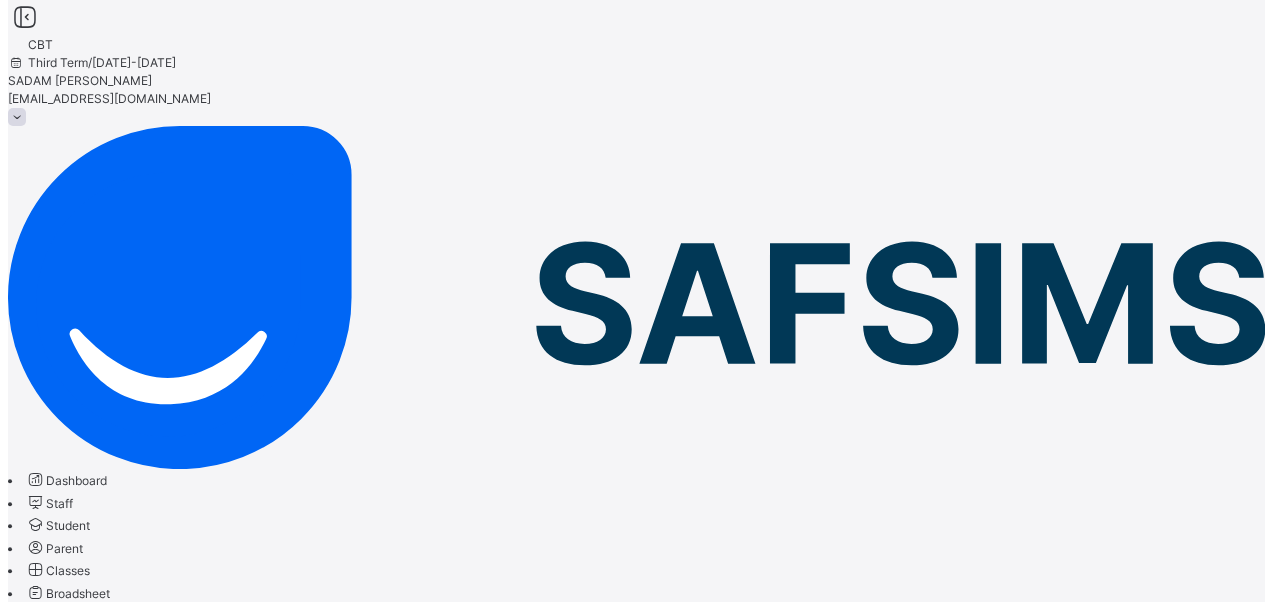 scroll, scrollTop: 356, scrollLeft: 0, axis: vertical 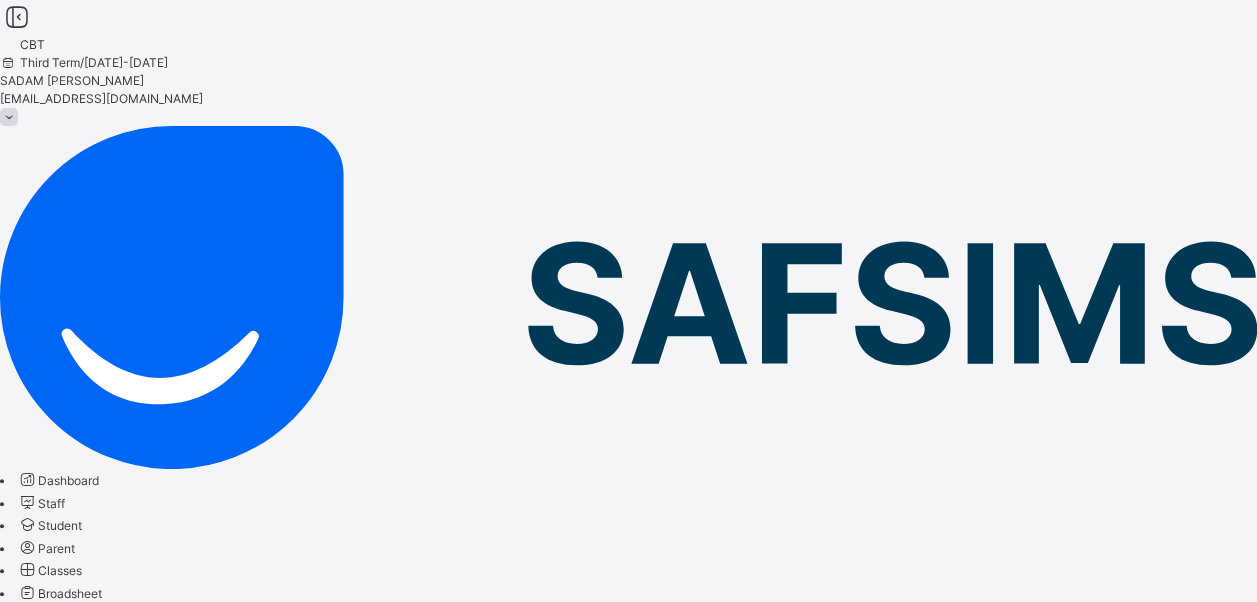 click on "Add option" at bounding box center (55, 2422) 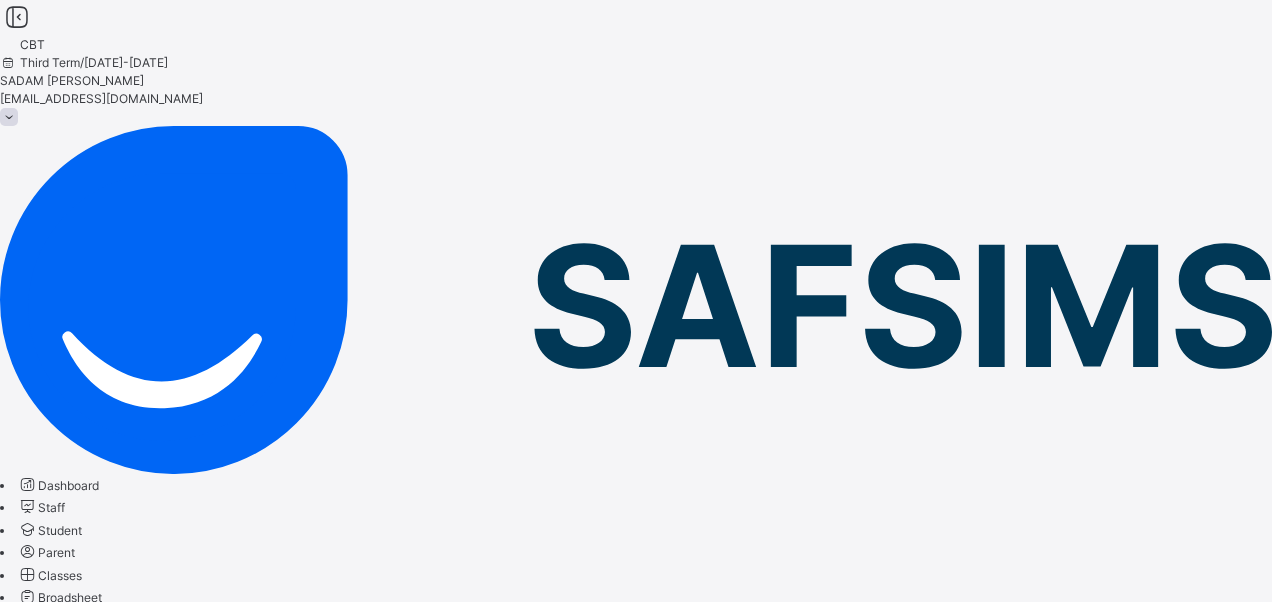 drag, startPoint x: 290, startPoint y: 476, endPoint x: 401, endPoint y: 522, distance: 120.15407 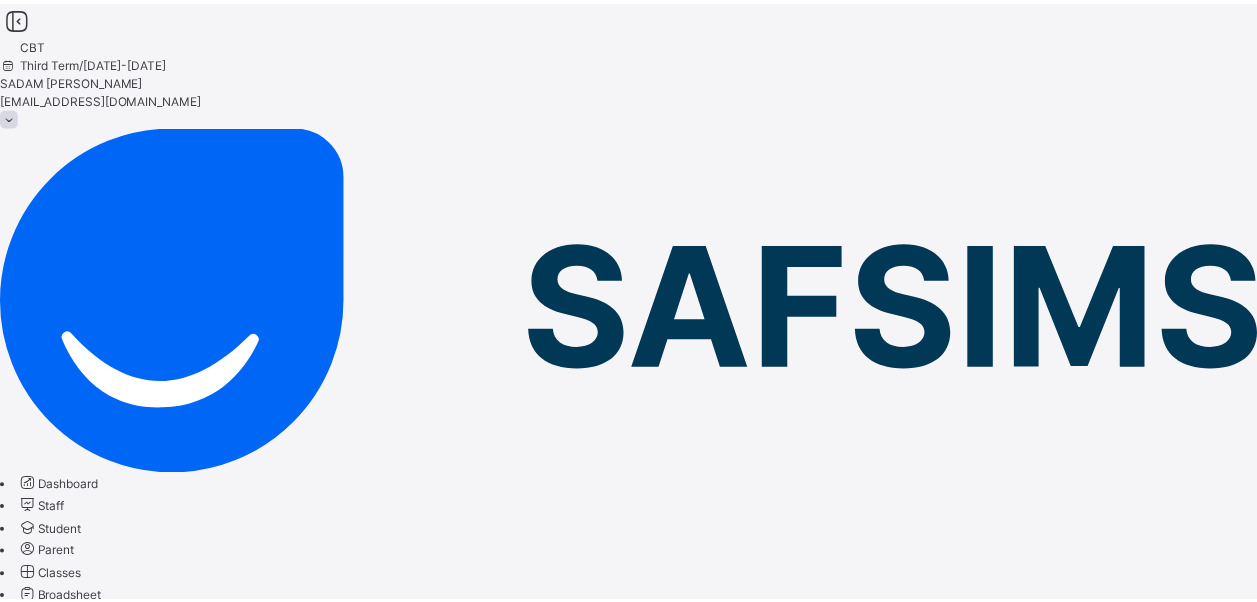 scroll, scrollTop: 38, scrollLeft: 0, axis: vertical 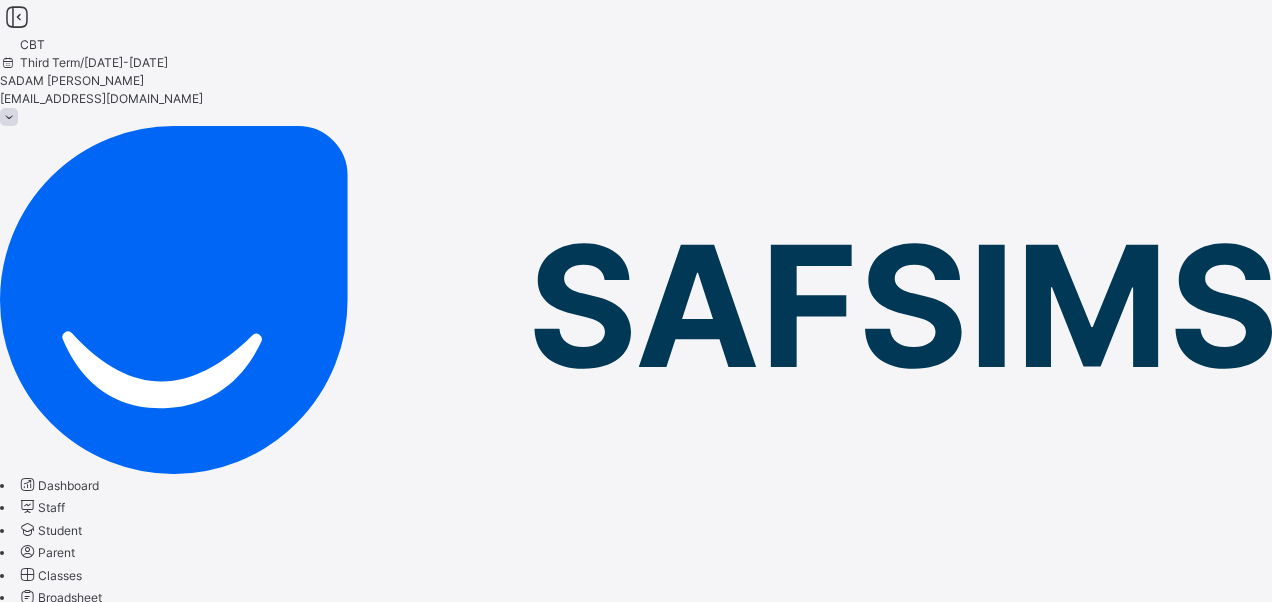 click on "Add Question" at bounding box center (37, 2196) 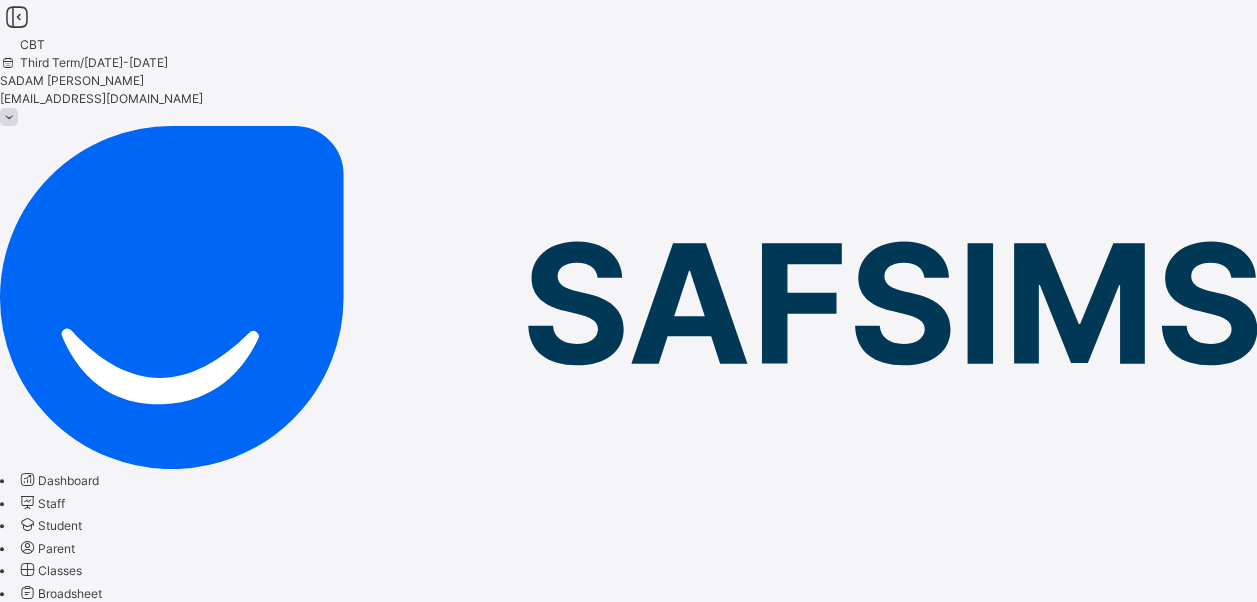 click on "Add question" at bounding box center [53, 836] 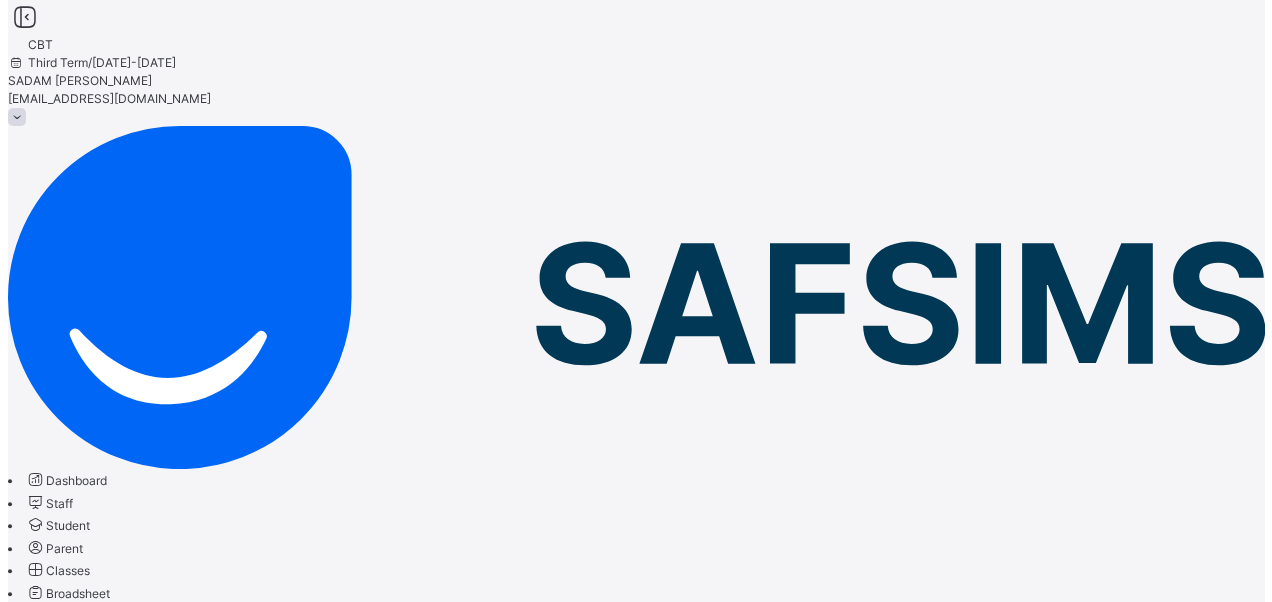 scroll, scrollTop: 356, scrollLeft: 0, axis: vertical 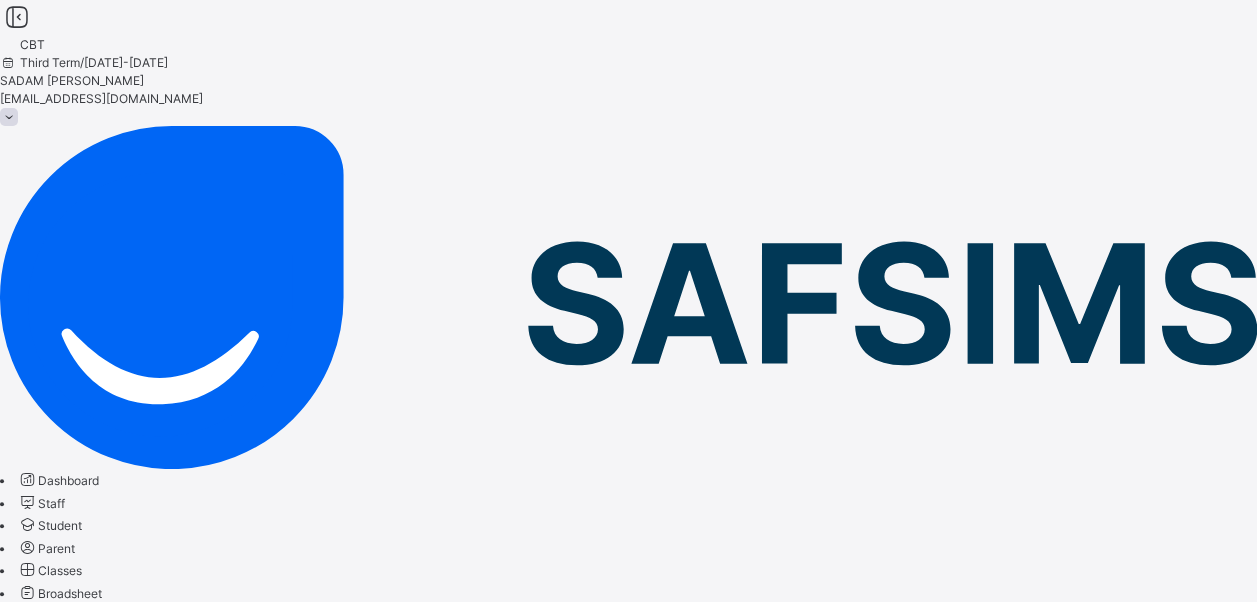 click on "Add option" at bounding box center (55, 2422) 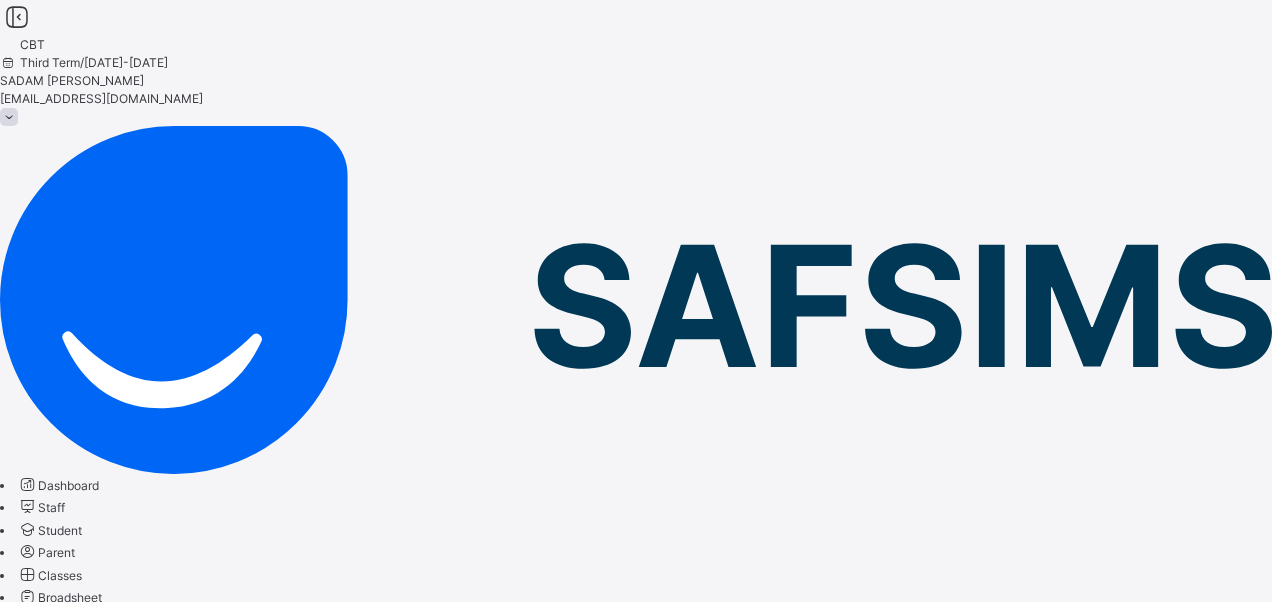 click on "Add option" at bounding box center [636, 2508] 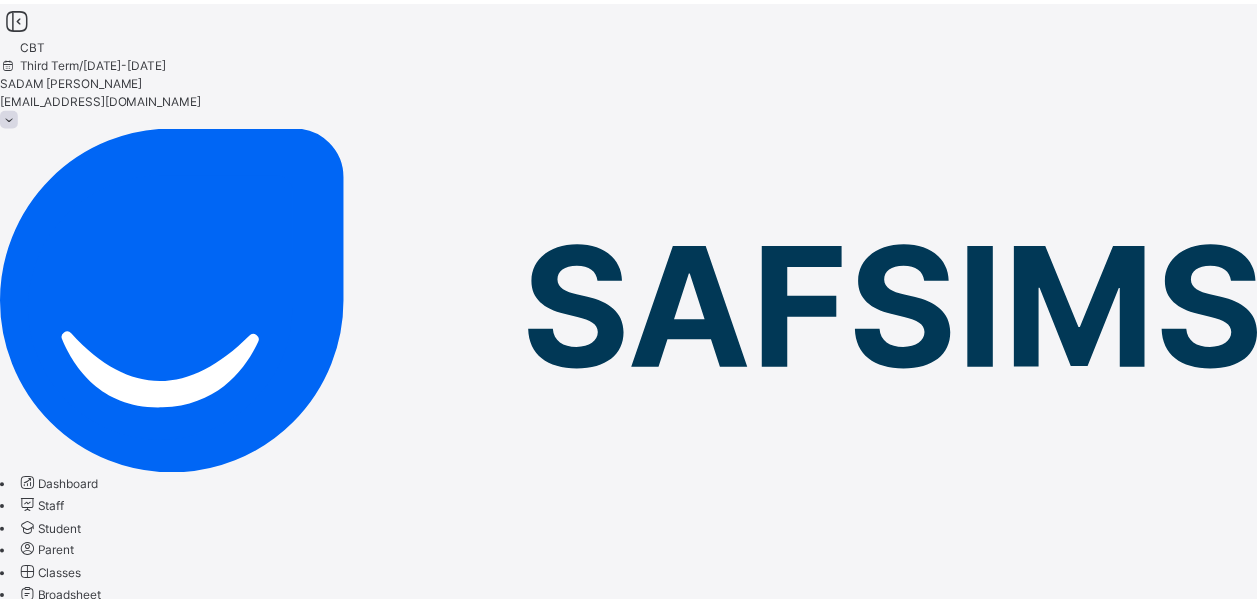 scroll, scrollTop: 20, scrollLeft: 0, axis: vertical 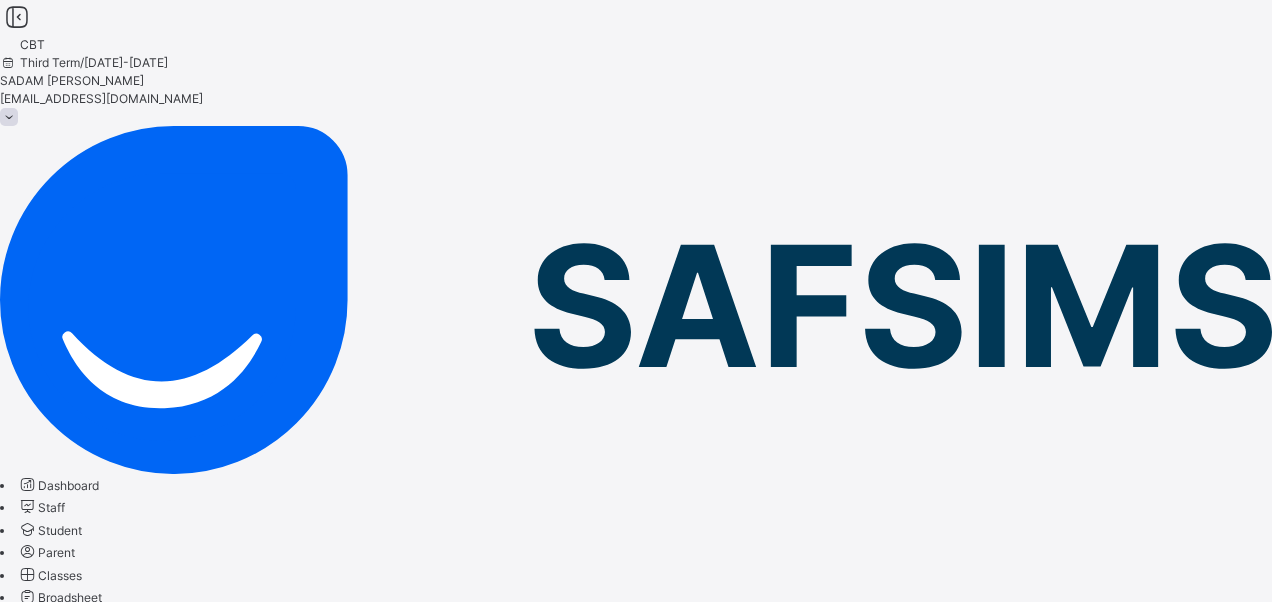 click on "Add Question" at bounding box center (37, 2178) 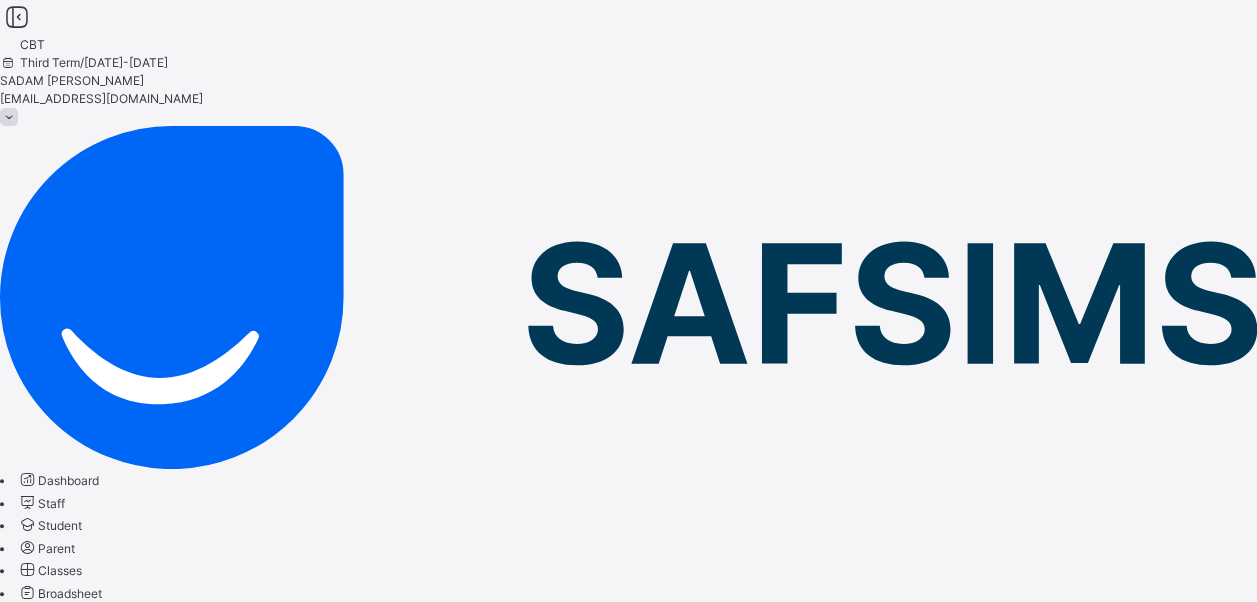click at bounding box center [8, 836] 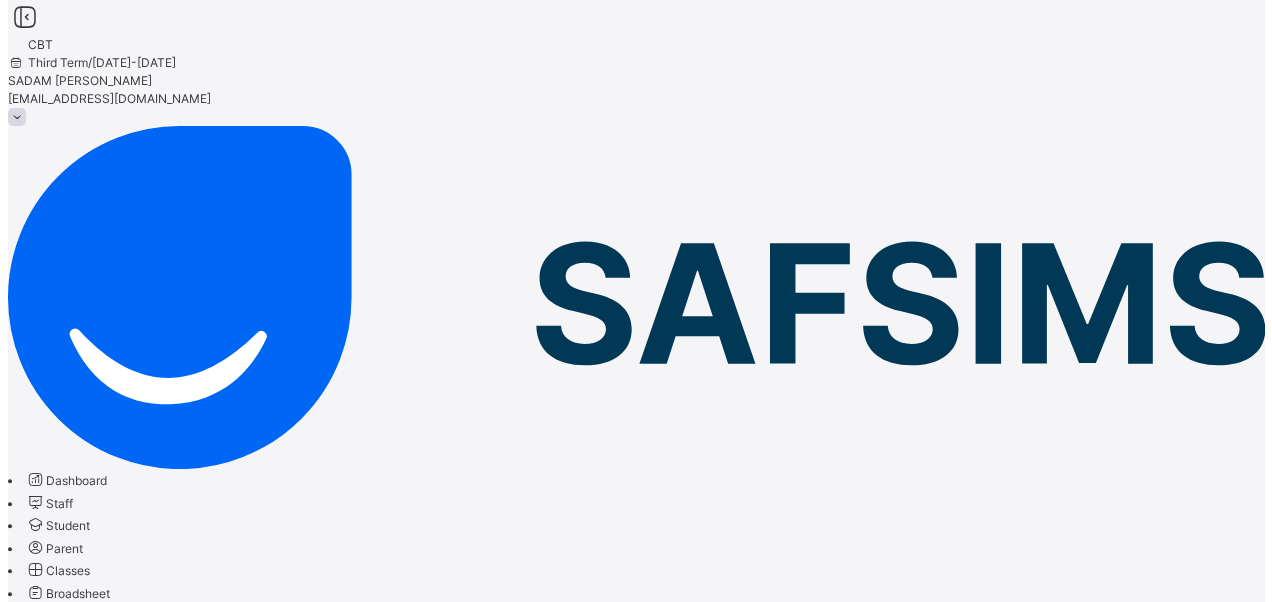 scroll, scrollTop: 356, scrollLeft: 0, axis: vertical 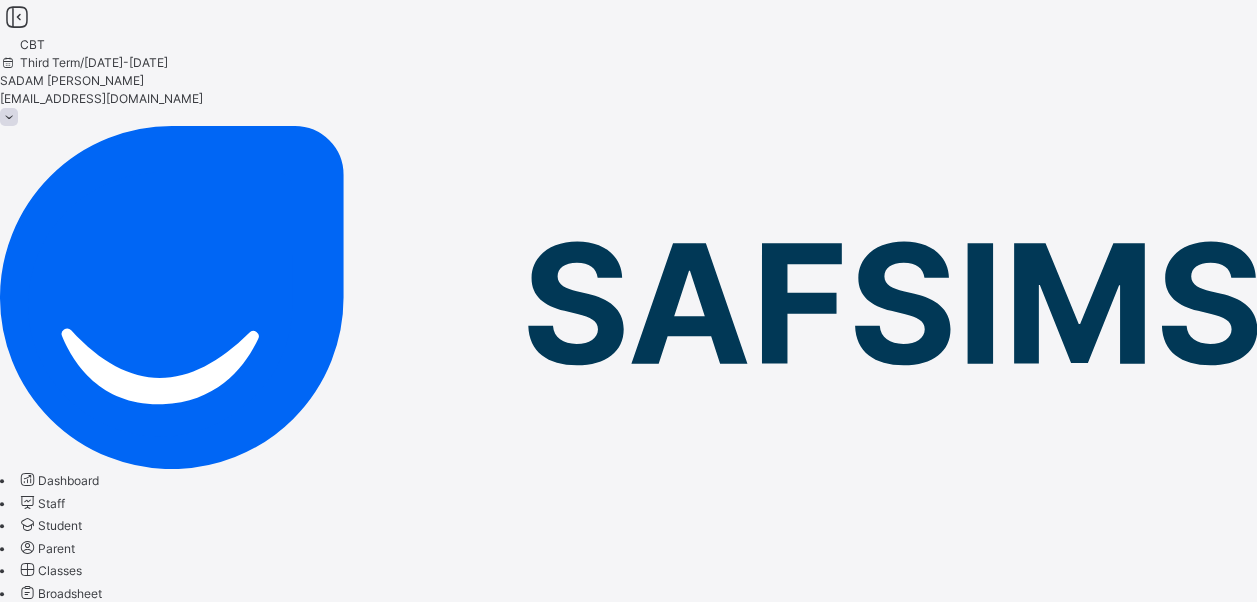 click on "Add option" at bounding box center (55, 2404) 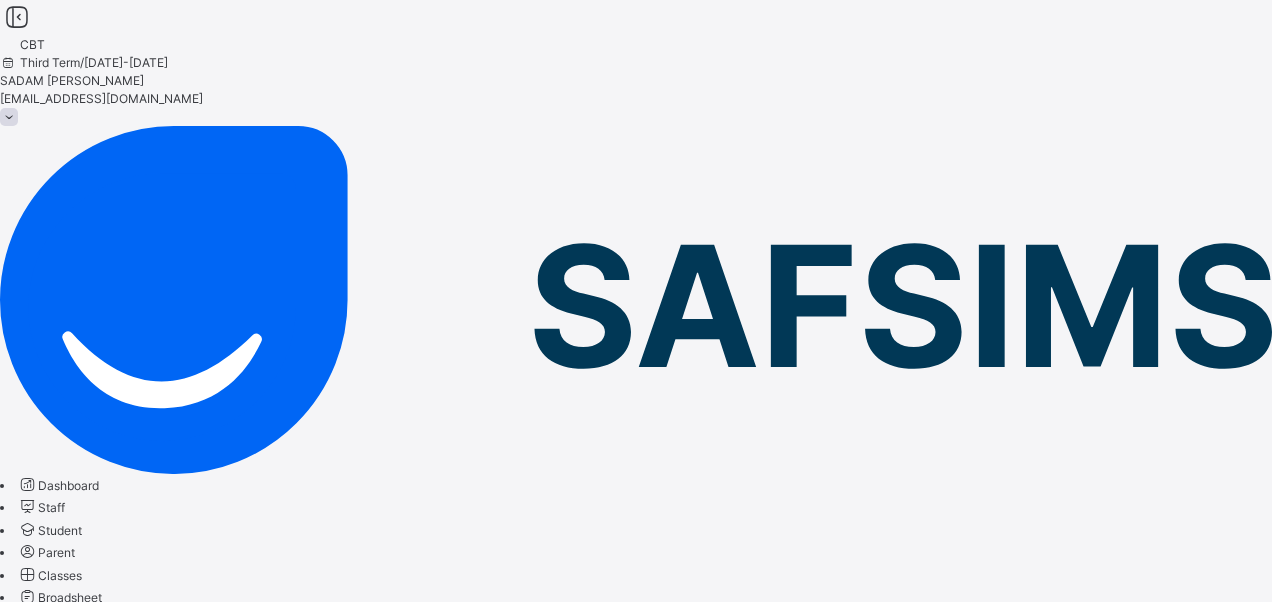 click on "Add option" at bounding box center (55, 2492) 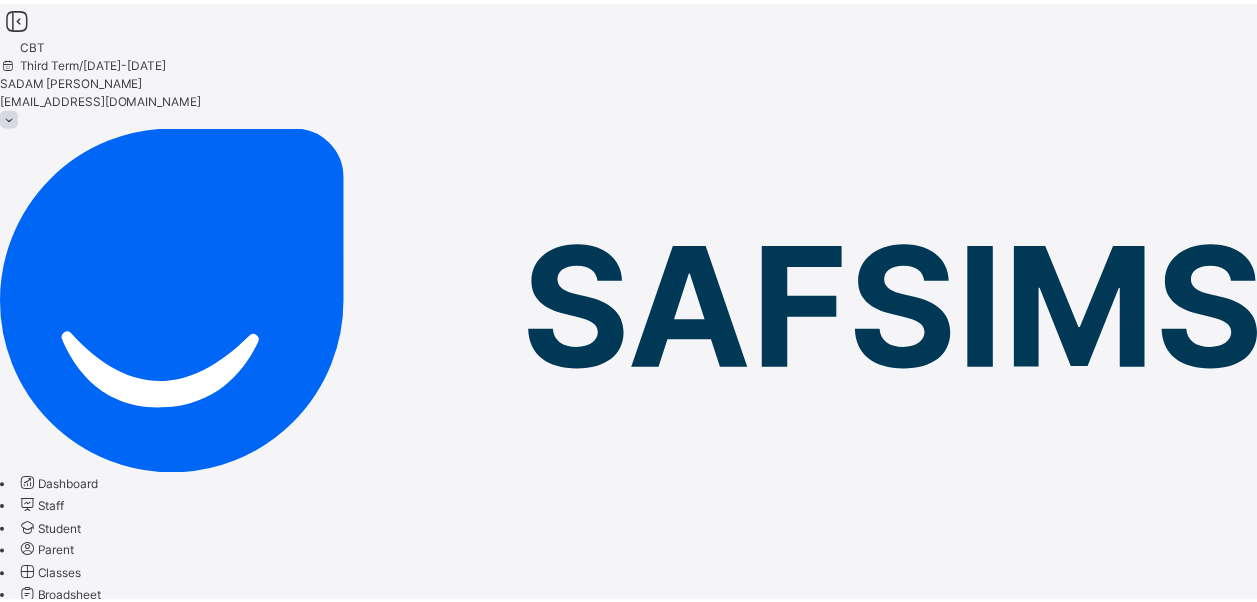 scroll, scrollTop: 38, scrollLeft: 0, axis: vertical 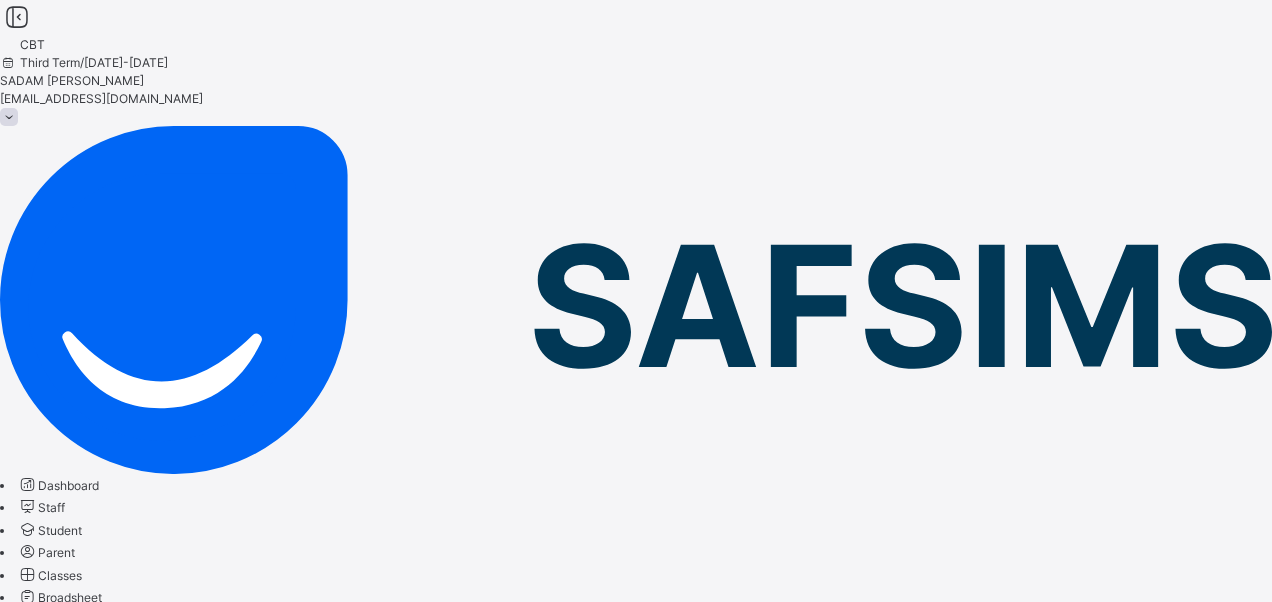 click on "Add Question" at bounding box center [37, 2178] 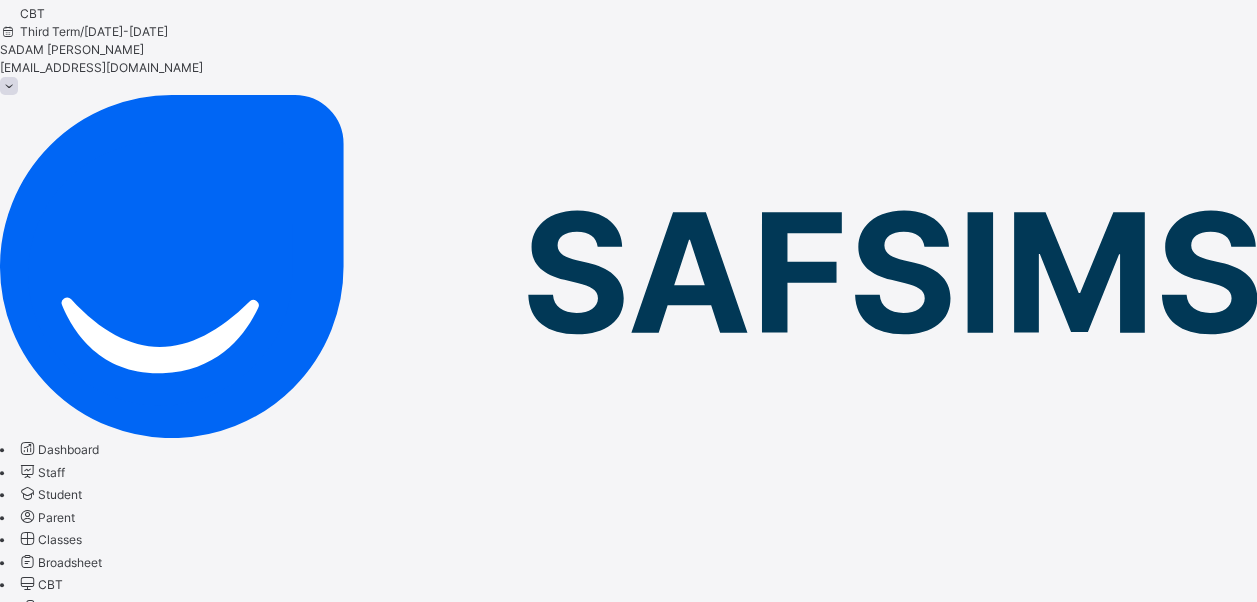 scroll, scrollTop: 0, scrollLeft: 0, axis: both 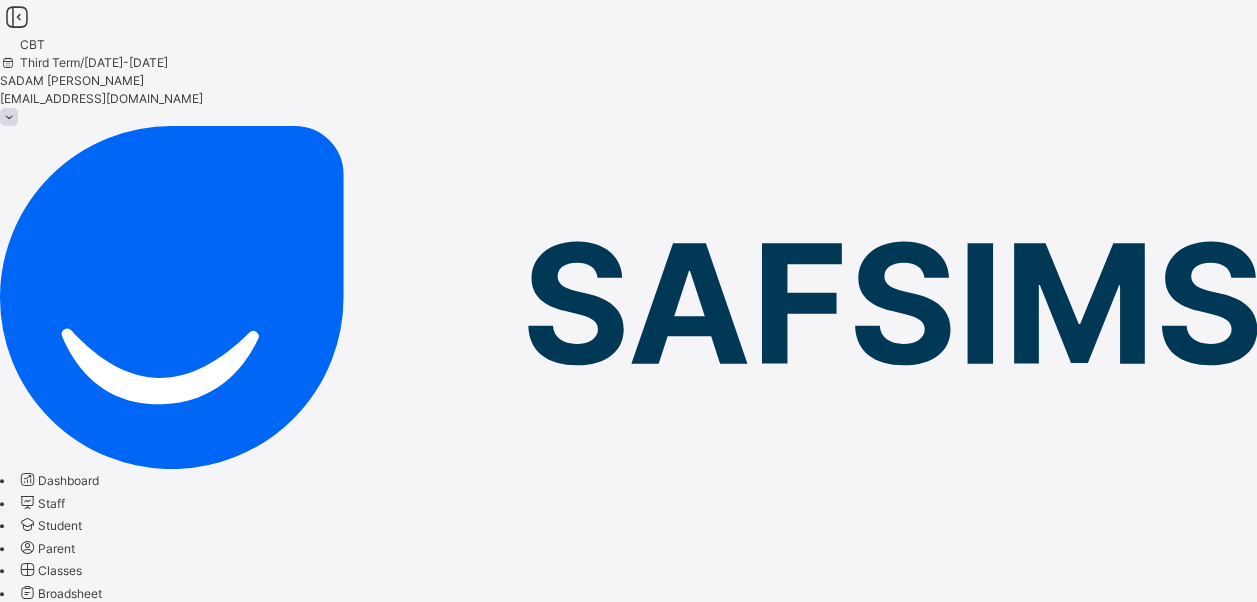 click on "CBT" at bounding box center (29, 725) 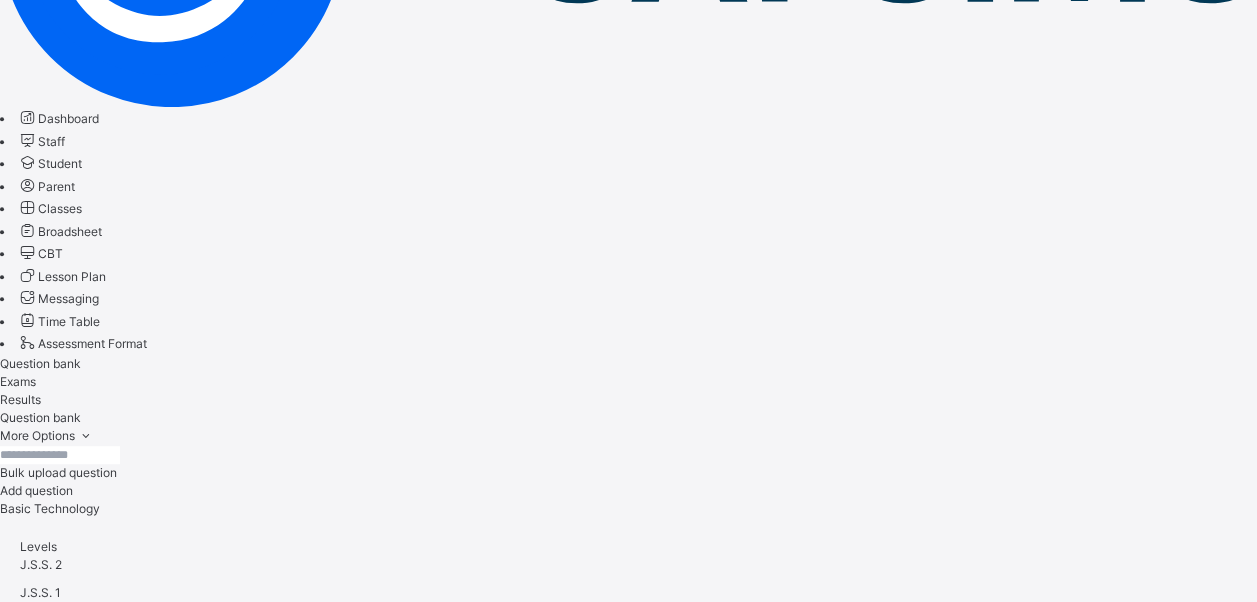 scroll, scrollTop: 112, scrollLeft: 0, axis: vertical 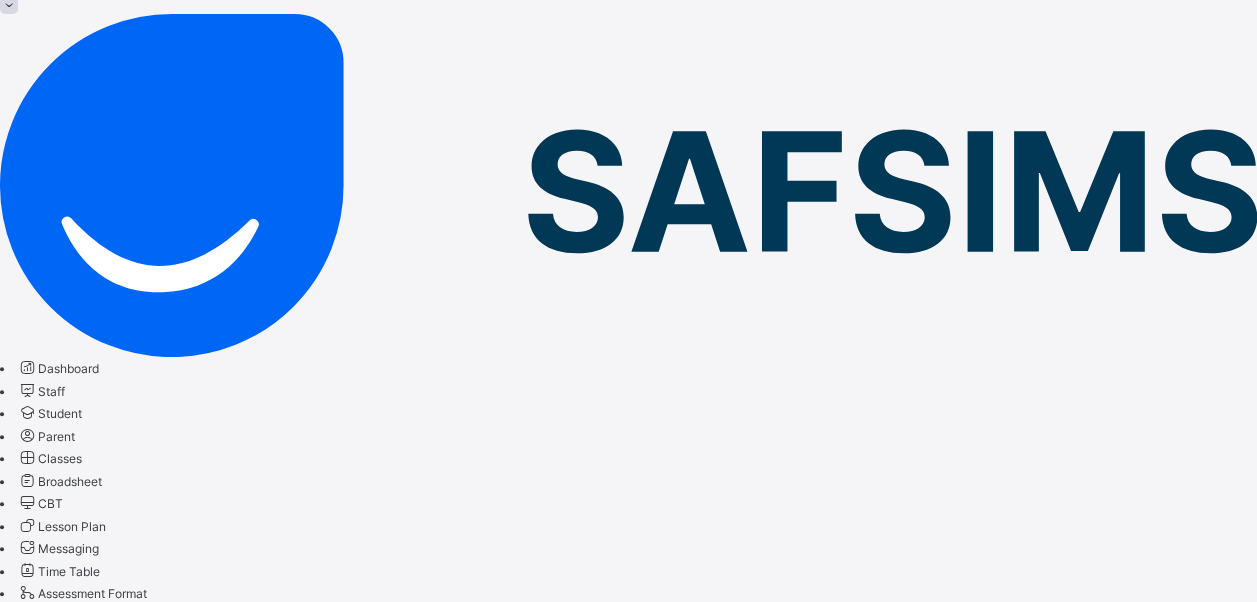 click on "Exams" at bounding box center [628, 632] 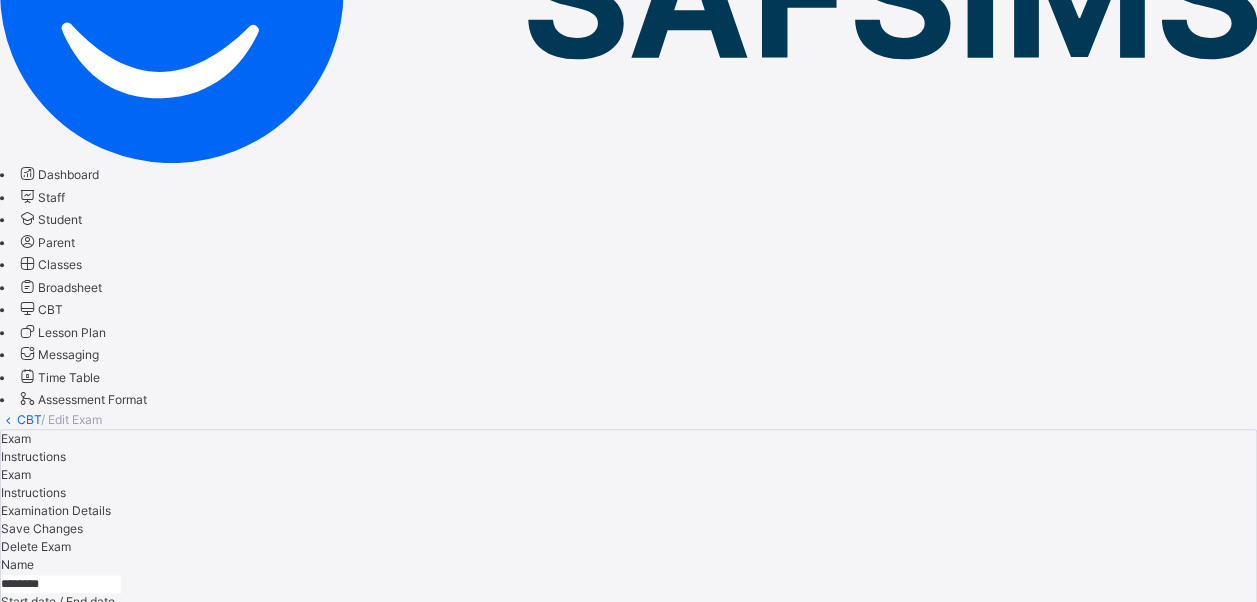 scroll, scrollTop: 523, scrollLeft: 0, axis: vertical 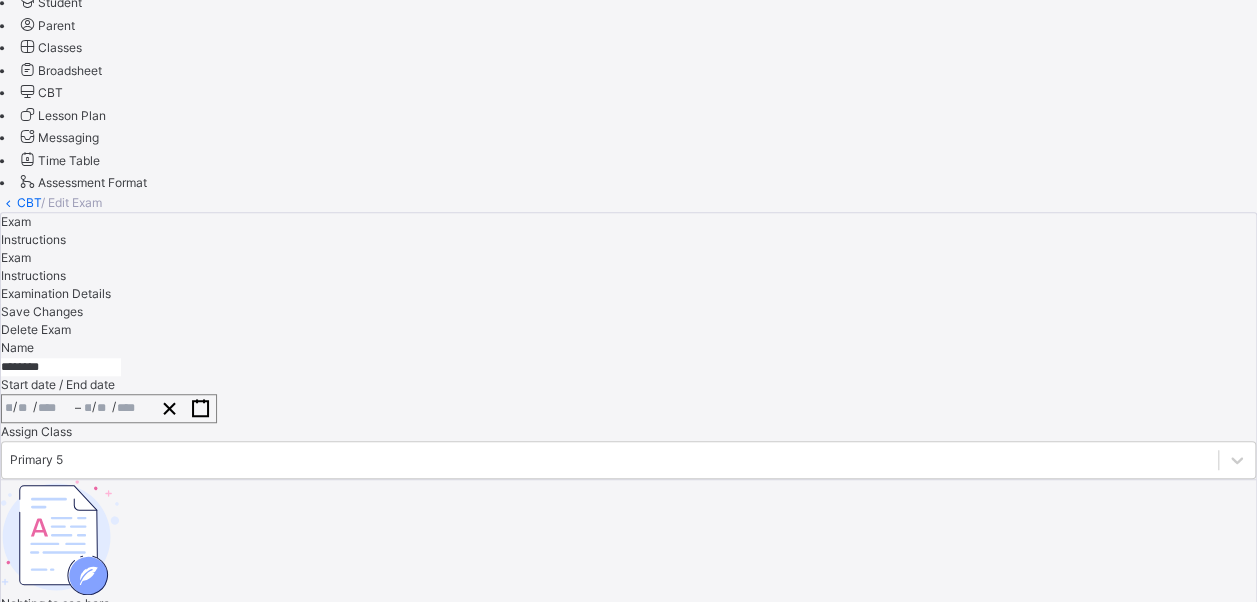 click on "Add paper" at bounding box center [29, 639] 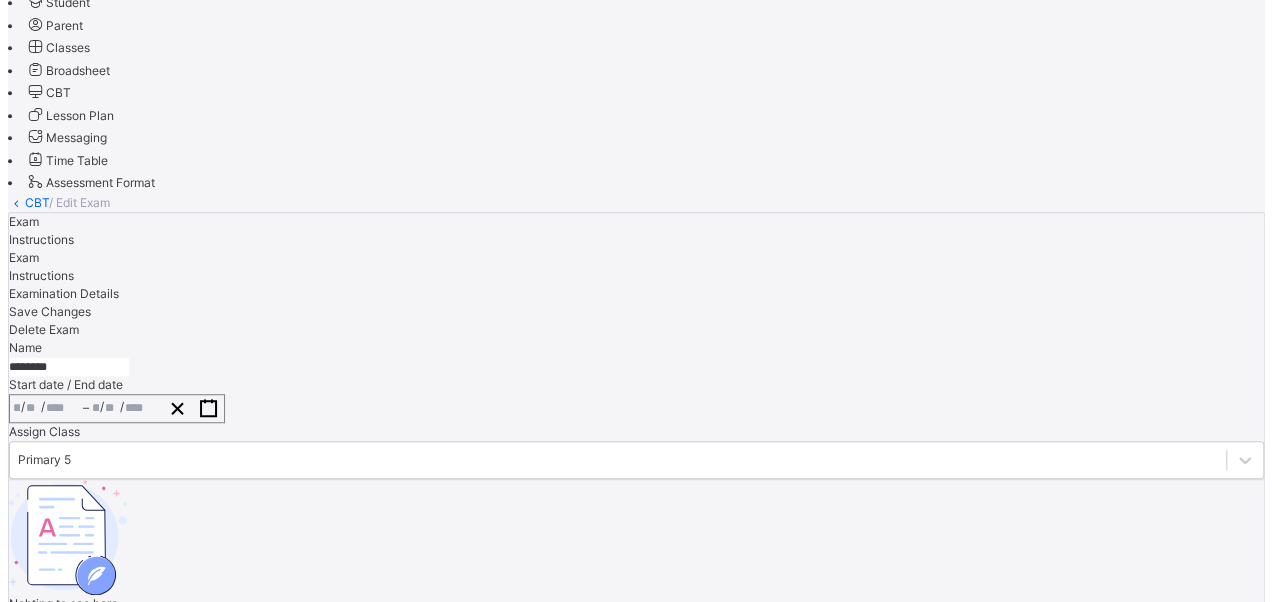 scroll, scrollTop: 210, scrollLeft: 0, axis: vertical 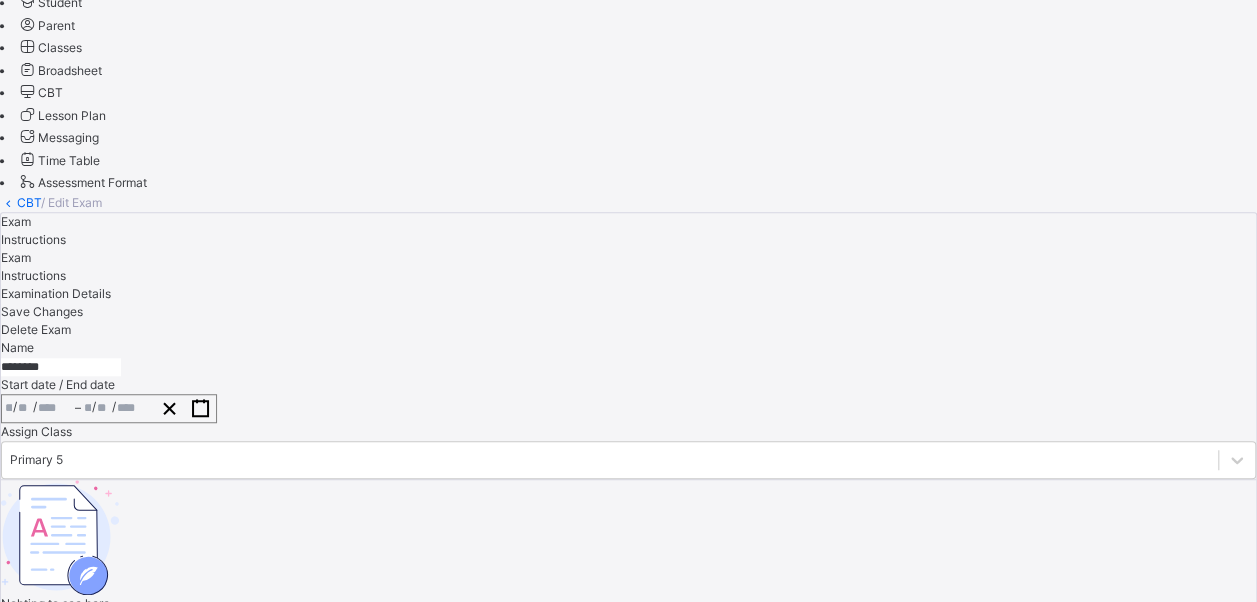 click on "ROBOTICS" at bounding box center (628, 1133) 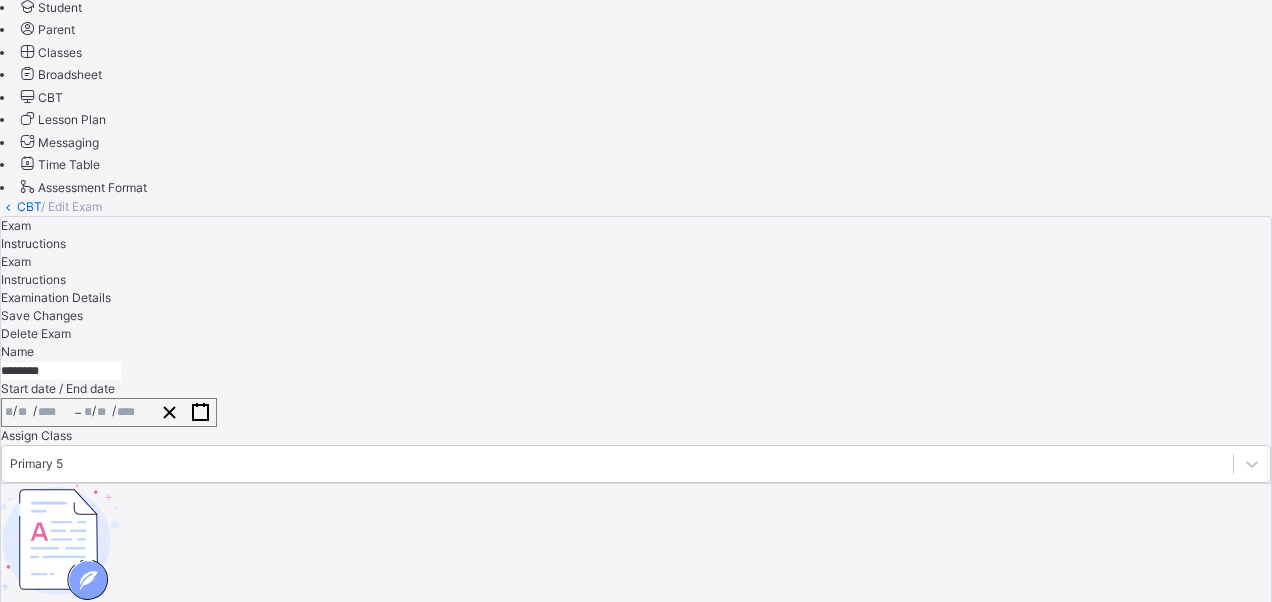 click at bounding box center [635, 873] 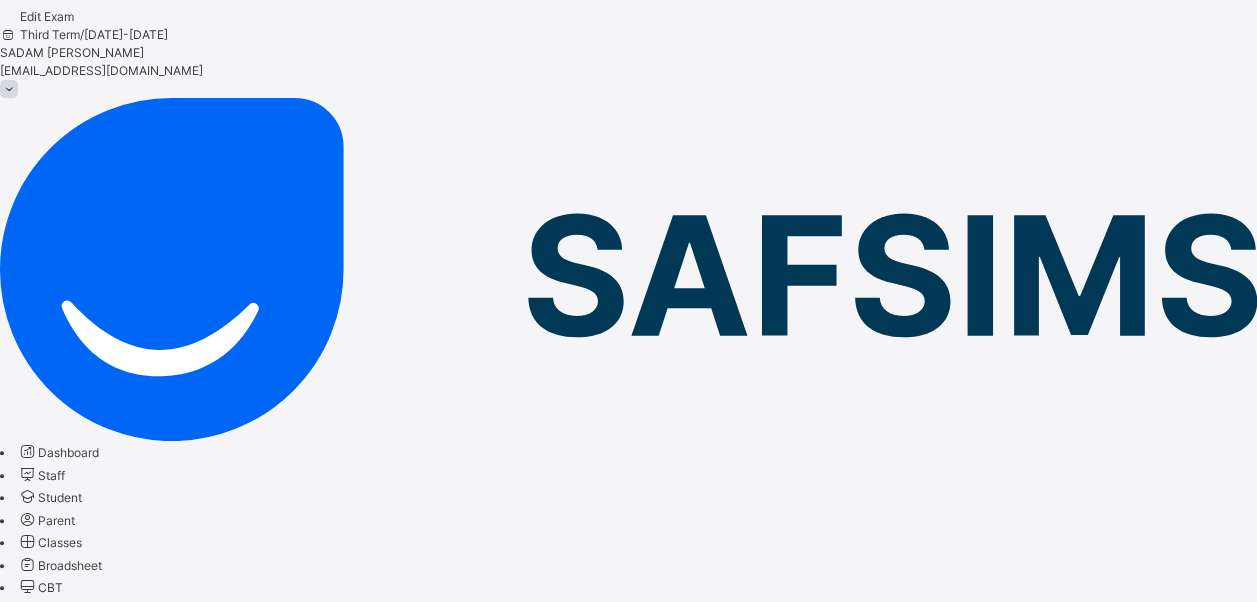 scroll, scrollTop: 0, scrollLeft: 0, axis: both 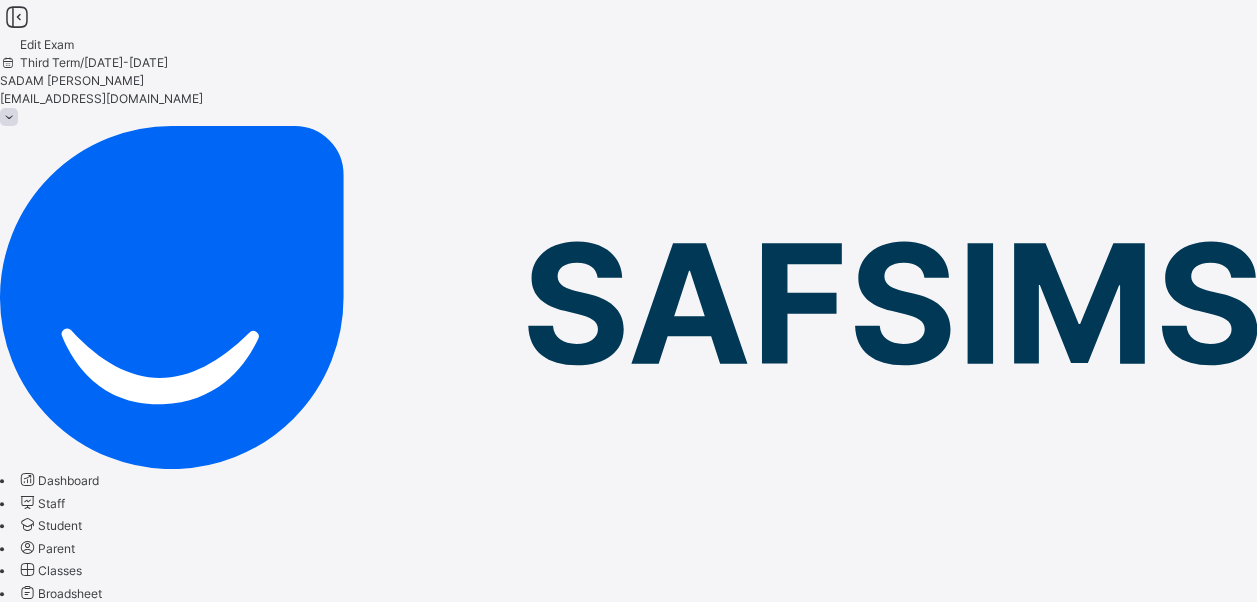 click on "CBT" at bounding box center (29, 725) 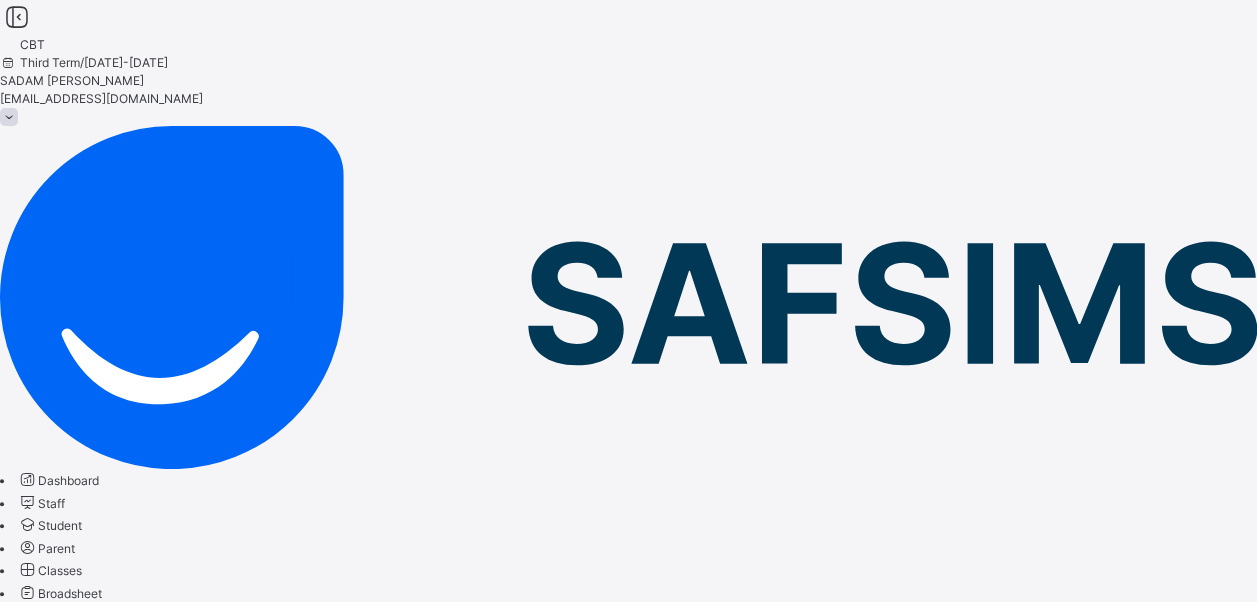 click on "Make actvie" at bounding box center (587, 5123) 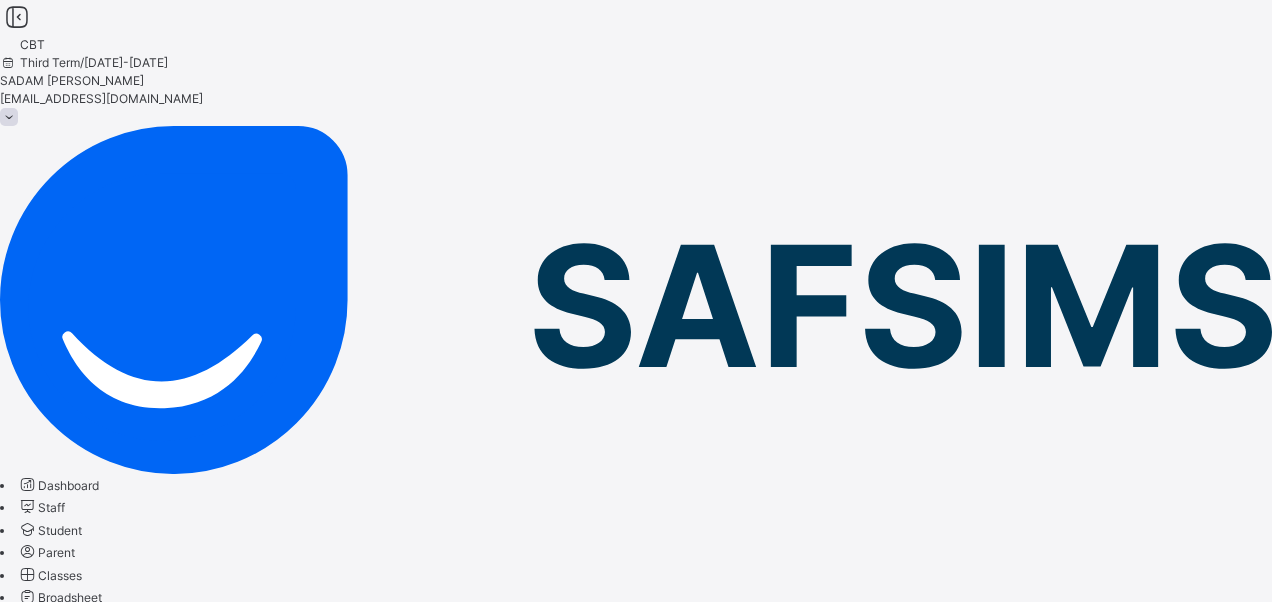 click on "Yes,  Activate" at bounding box center (35, 6276) 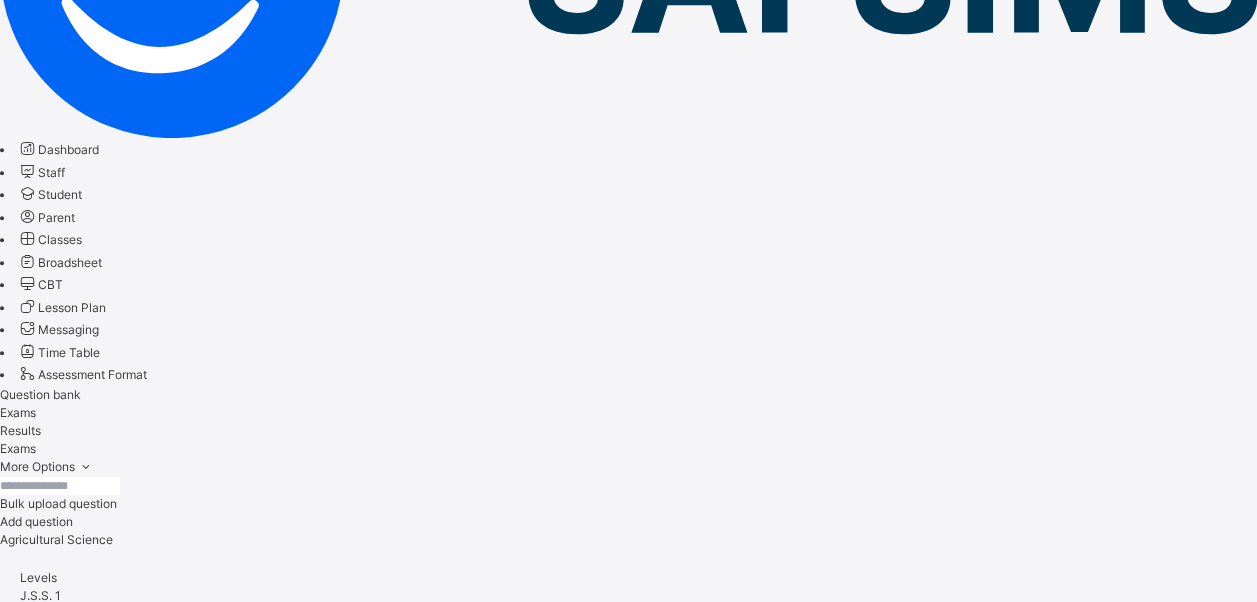 scroll, scrollTop: 332, scrollLeft: 0, axis: vertical 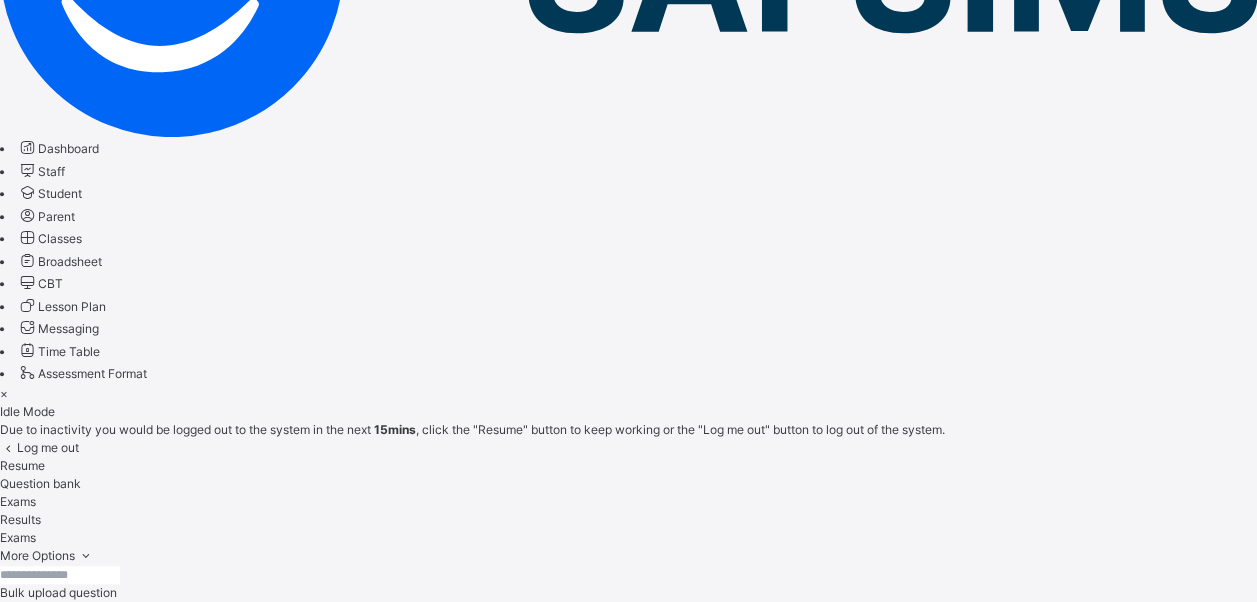 click on "Resume" at bounding box center [22, 465] 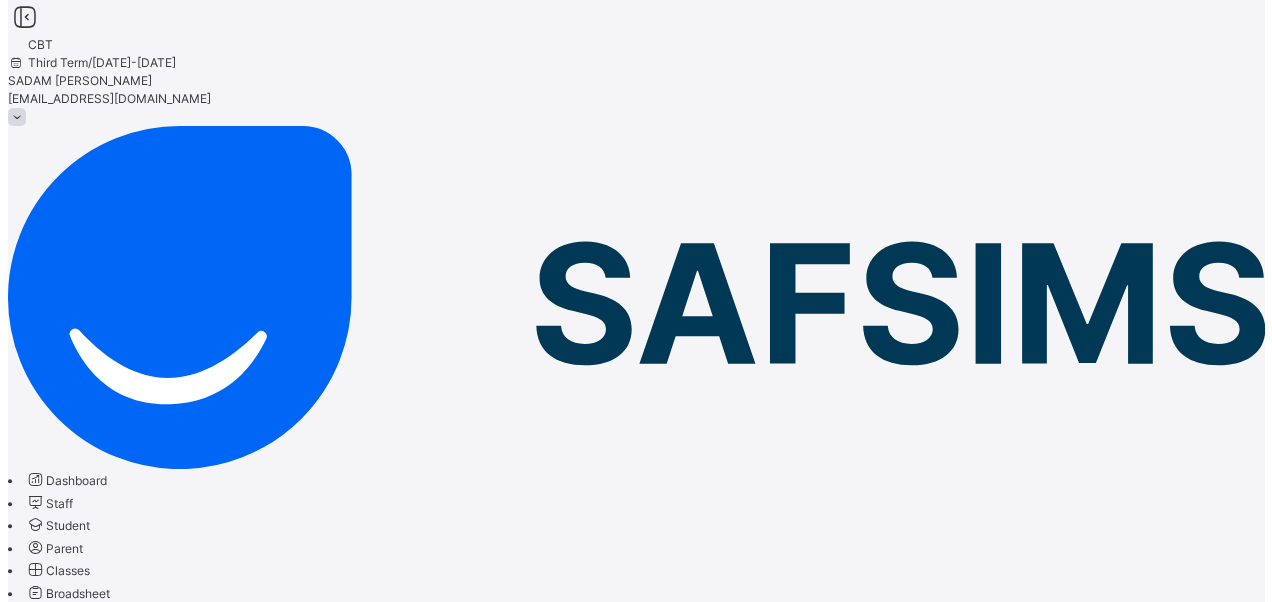 scroll, scrollTop: 0, scrollLeft: 0, axis: both 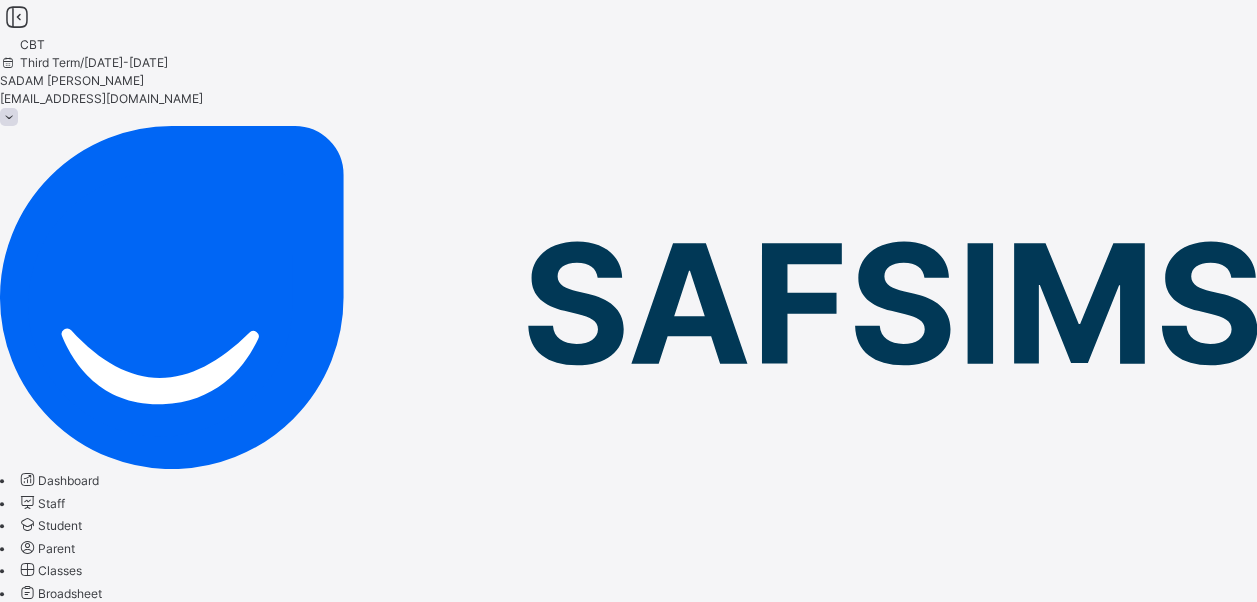 drag, startPoint x: 118, startPoint y: 277, endPoint x: 206, endPoint y: 287, distance: 88.56636 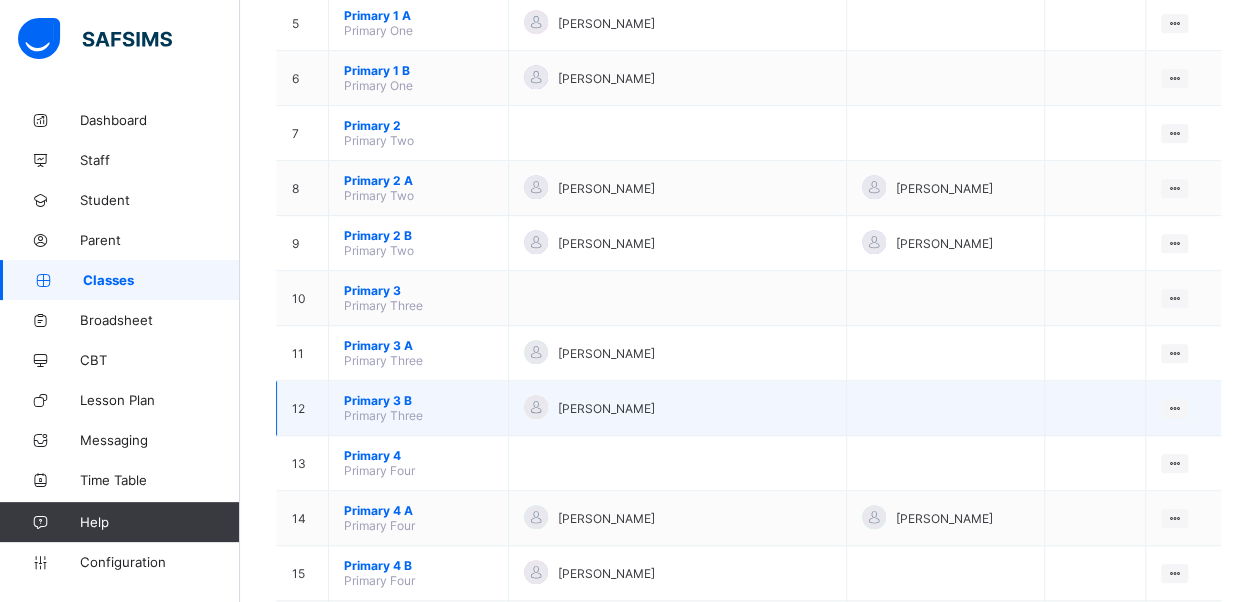 scroll, scrollTop: 600, scrollLeft: 0, axis: vertical 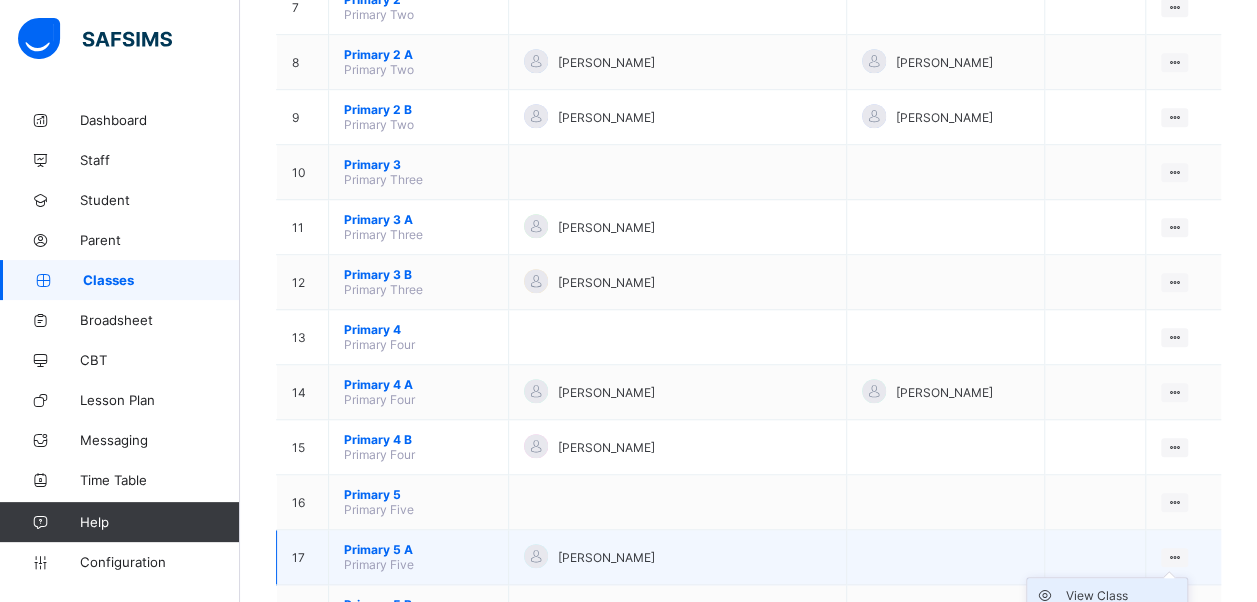 click on "View Class" at bounding box center [1122, 596] 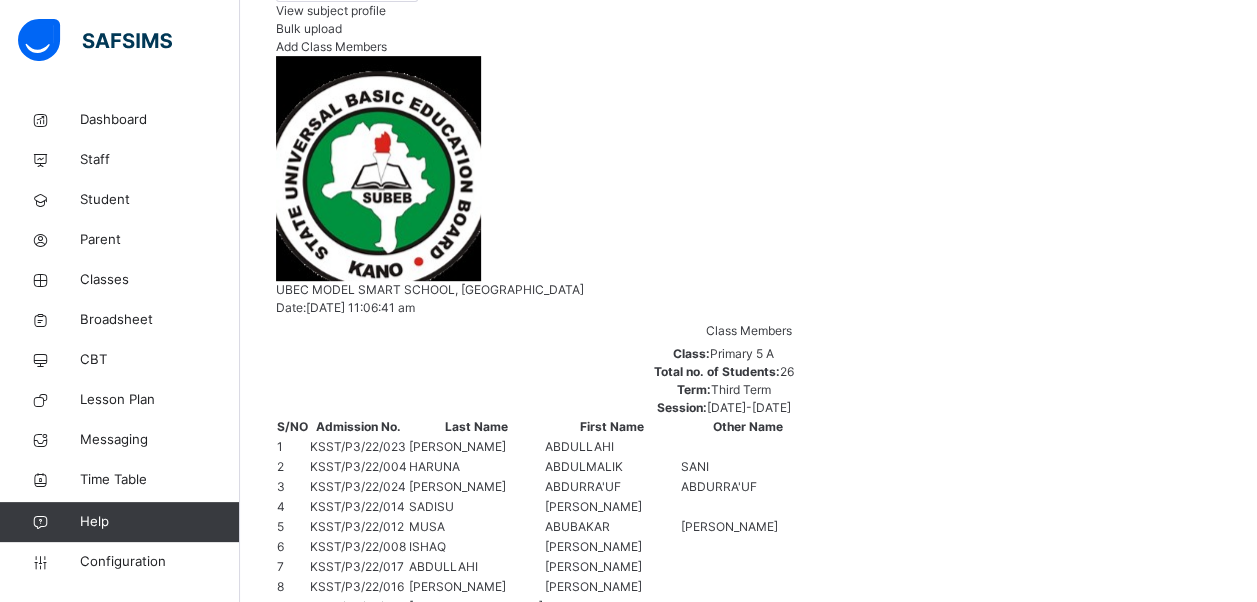 scroll, scrollTop: 200, scrollLeft: 0, axis: vertical 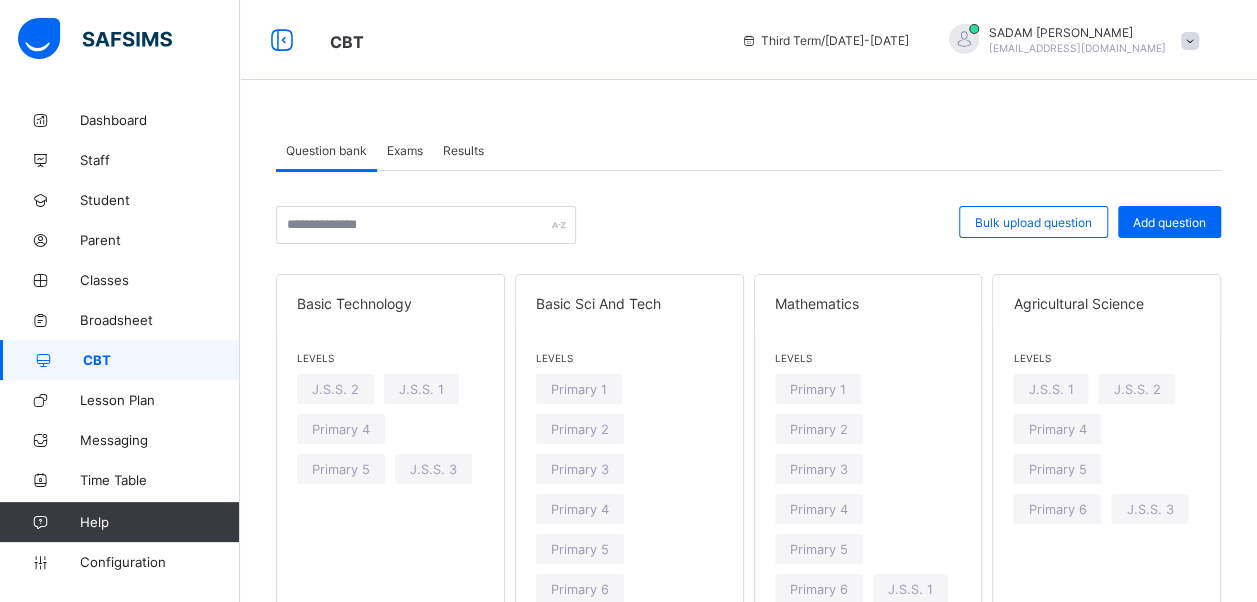 click on "Exams" at bounding box center (405, 150) 